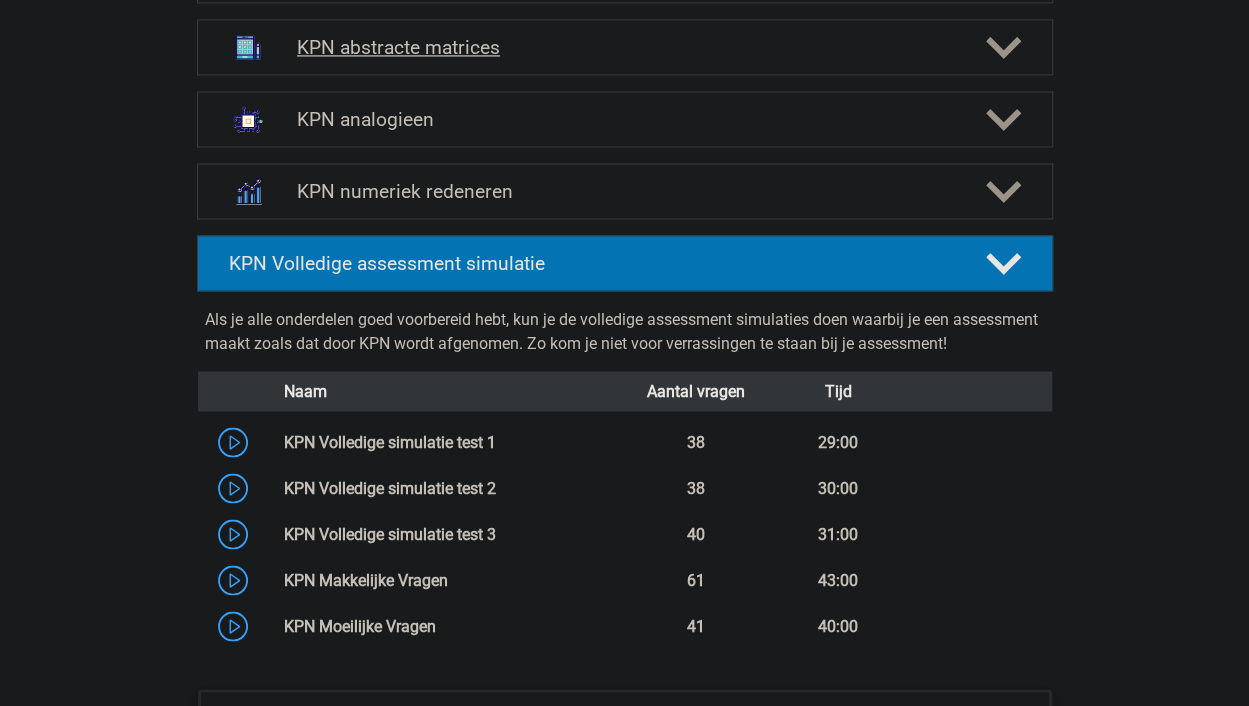 scroll, scrollTop: 1556, scrollLeft: 0, axis: vertical 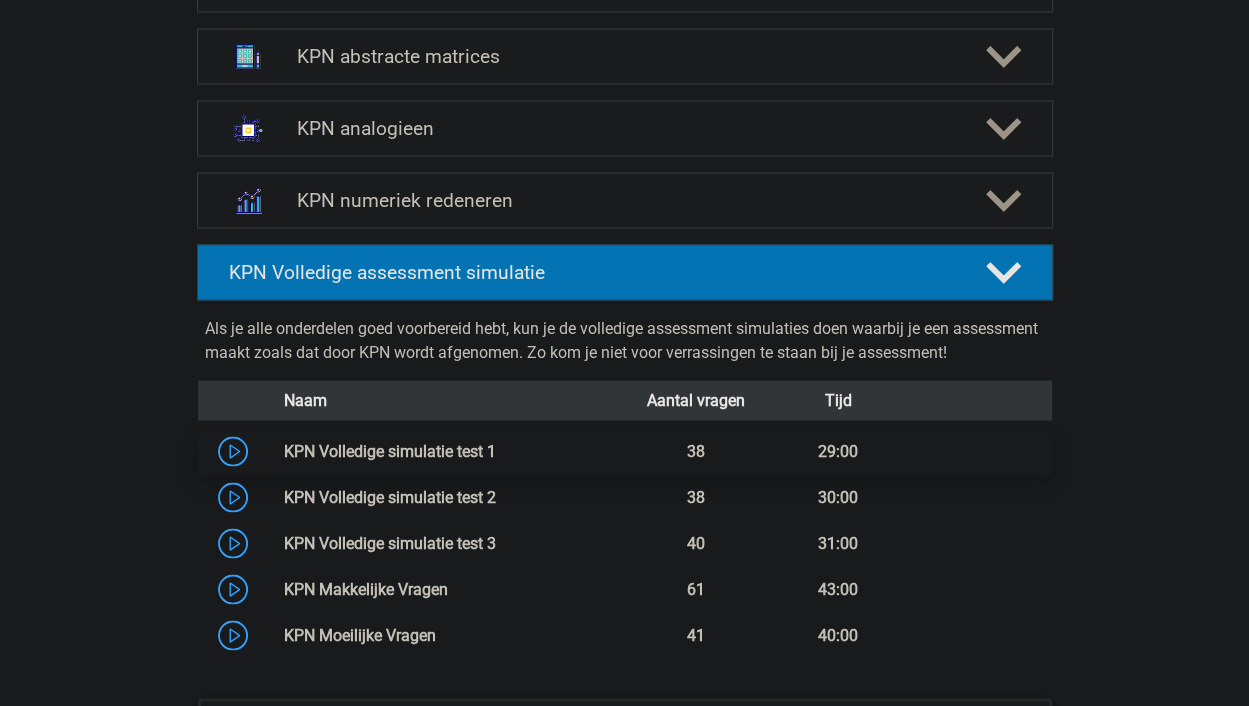 click at bounding box center (496, 450) 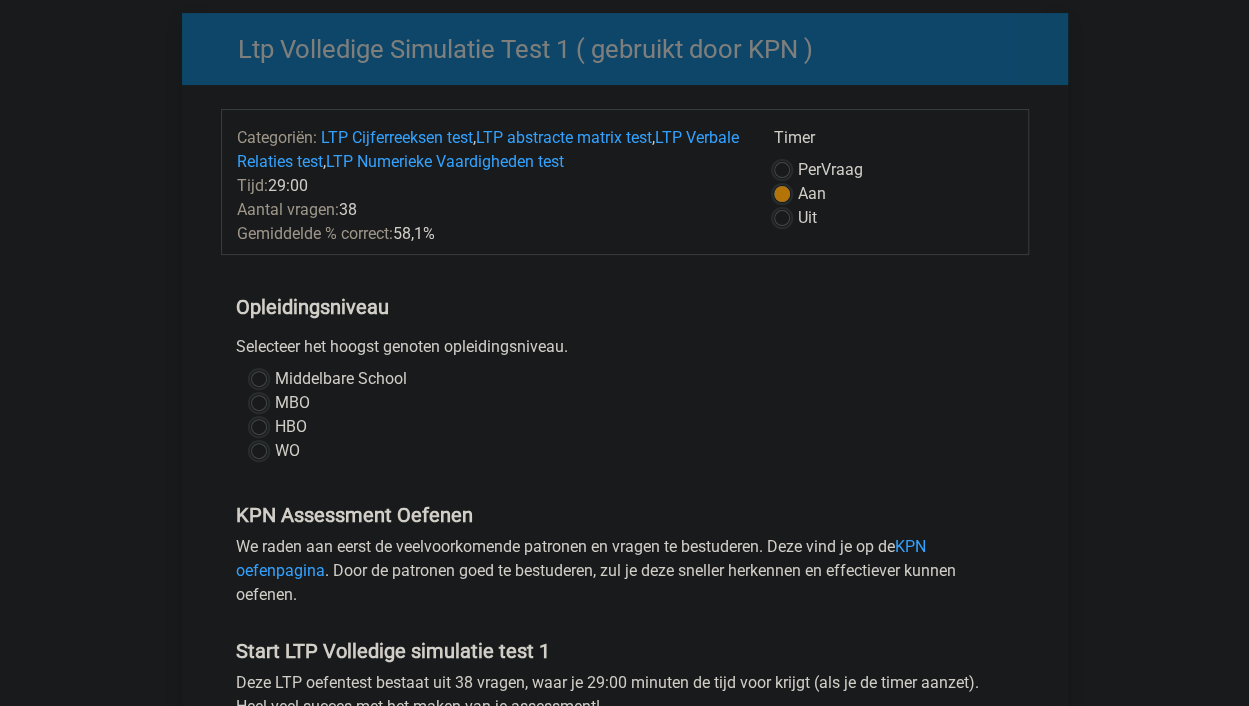 scroll, scrollTop: 166, scrollLeft: 0, axis: vertical 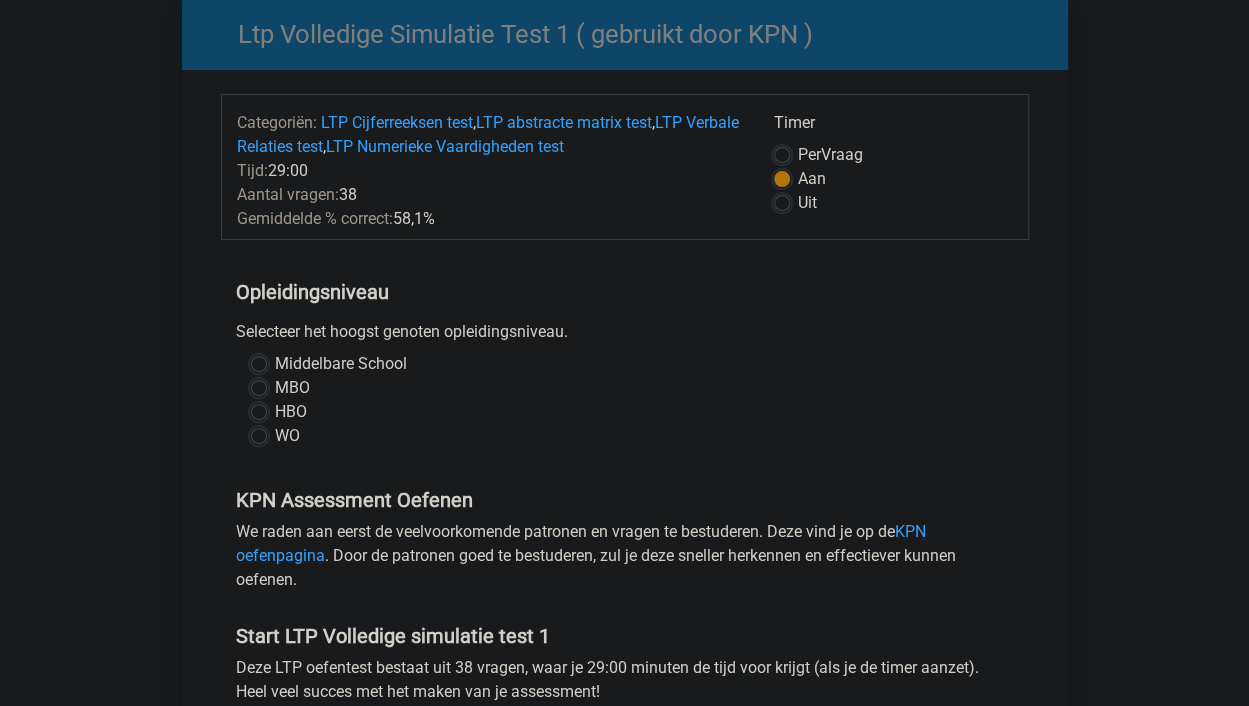 click on "HBO" at bounding box center [291, 412] 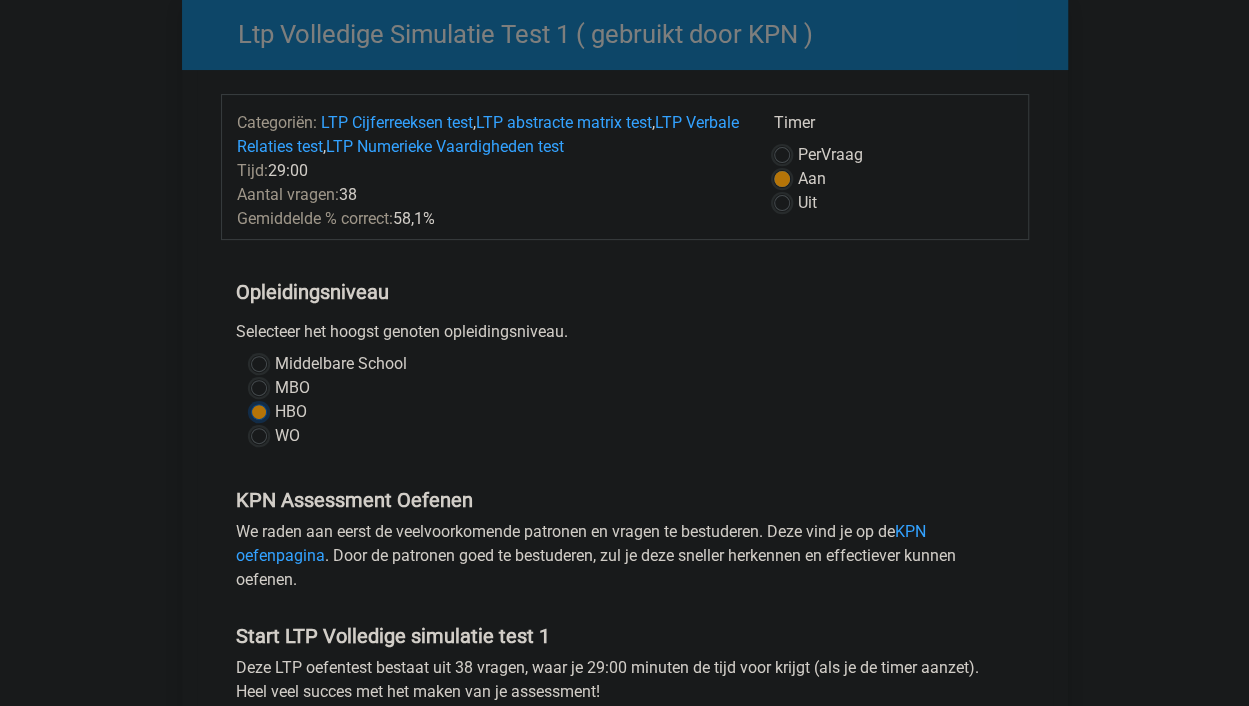 click on "HBO" at bounding box center [259, 410] 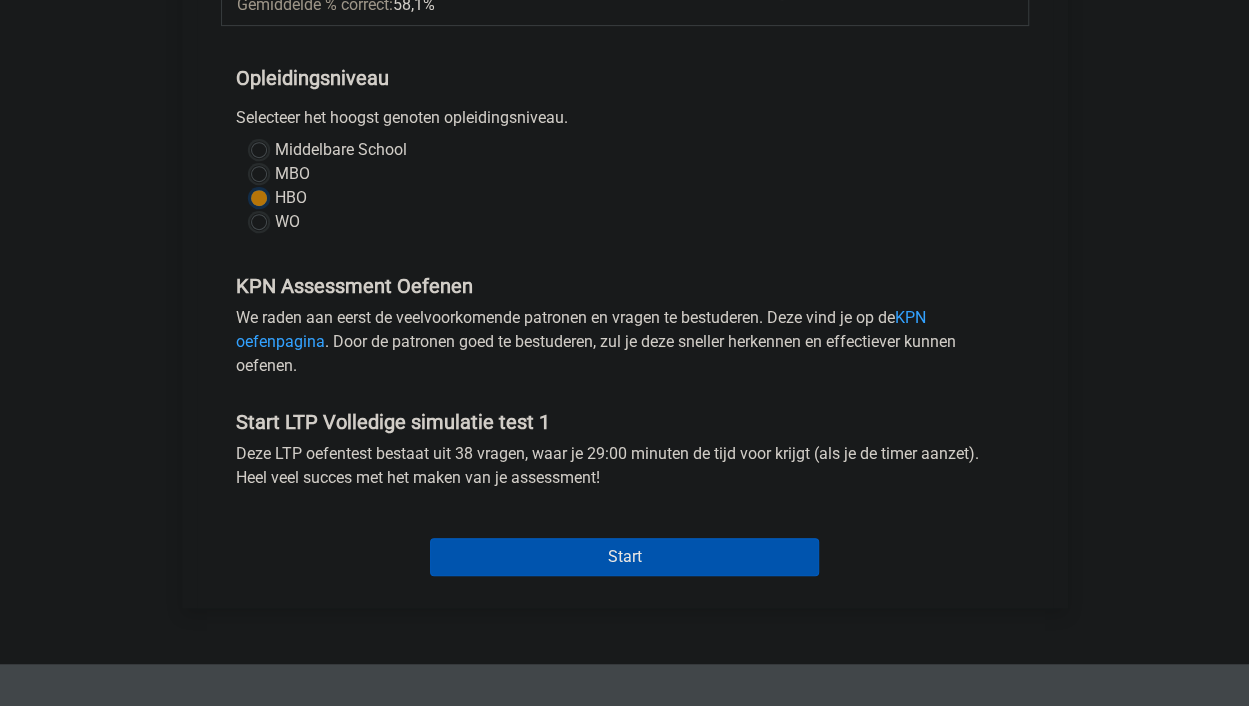 scroll, scrollTop: 381, scrollLeft: 0, axis: vertical 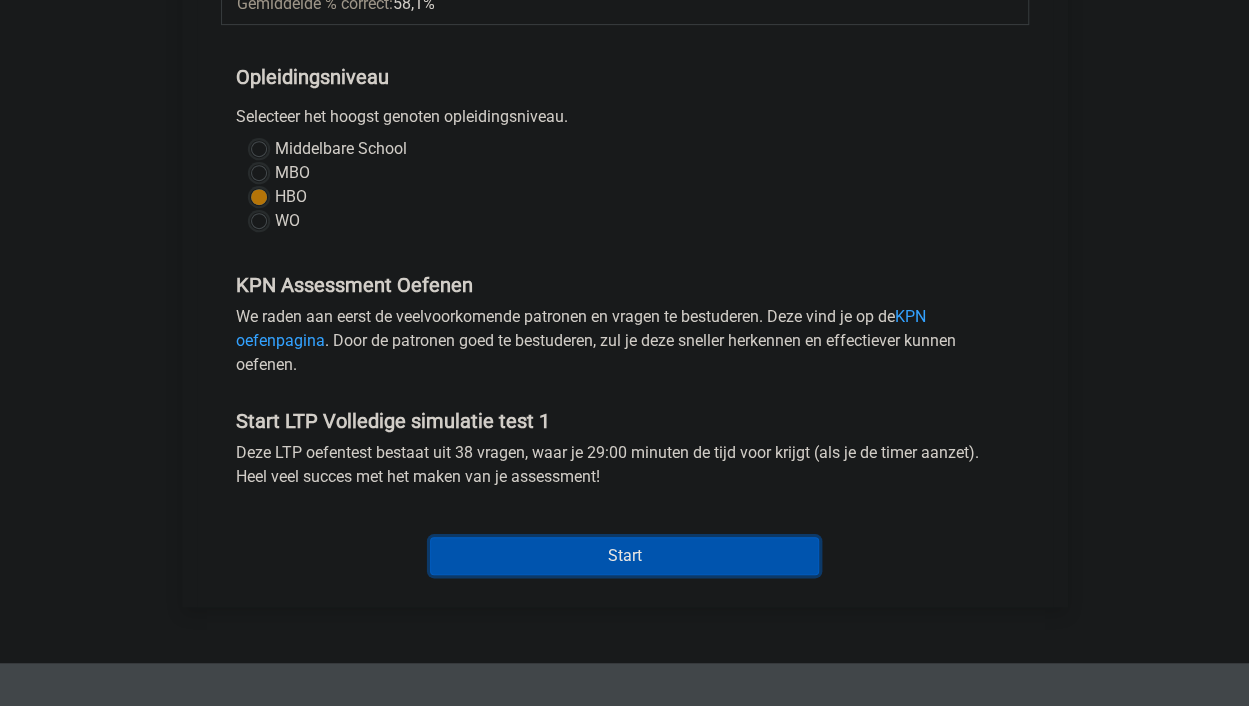click on "Start" at bounding box center [624, 556] 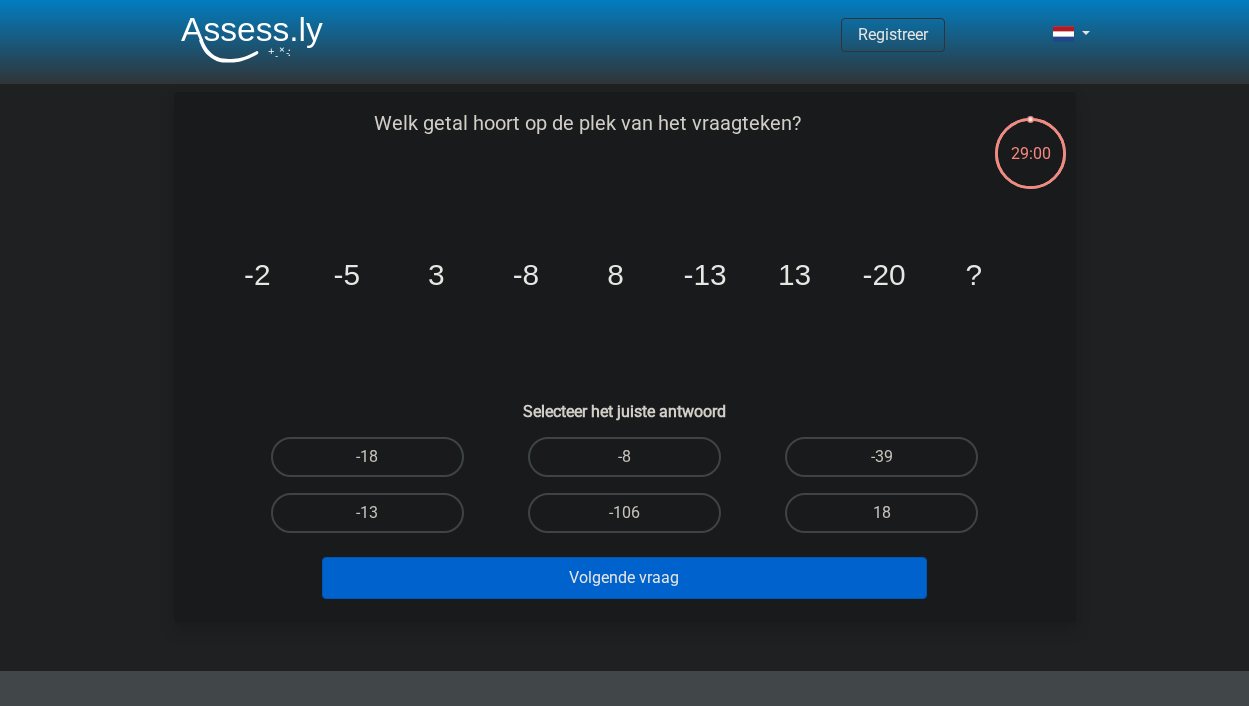 scroll, scrollTop: 0, scrollLeft: 0, axis: both 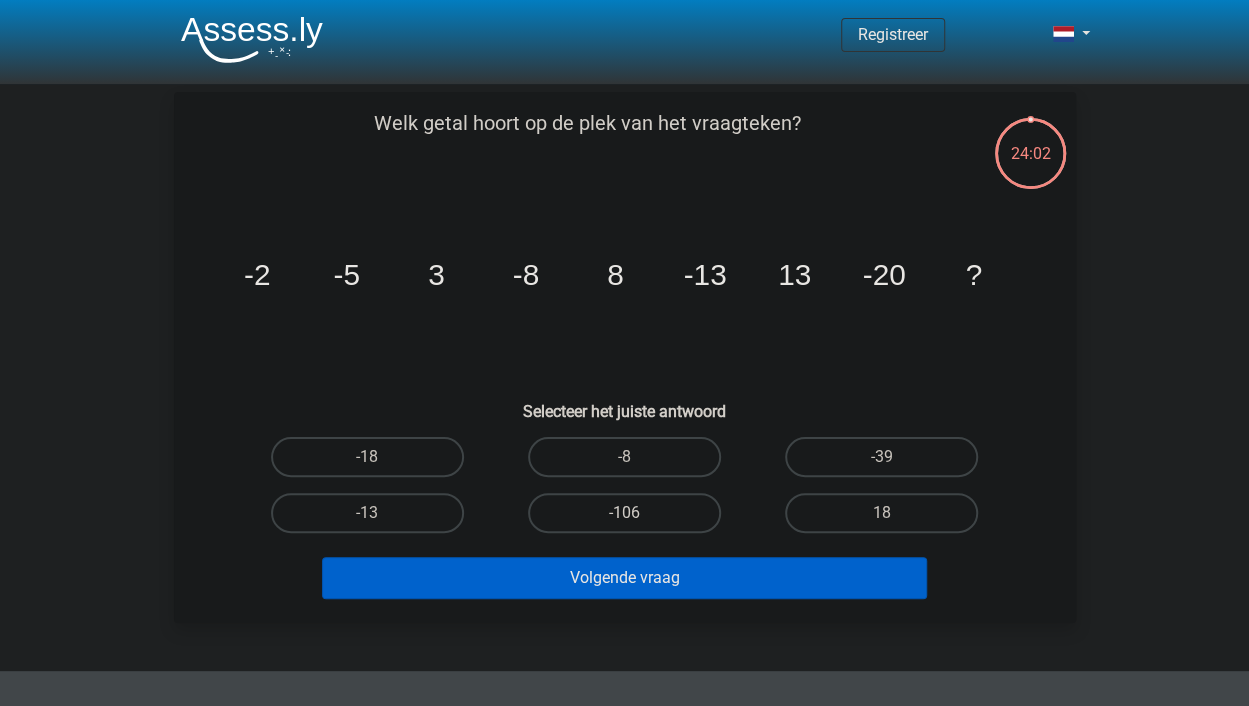 click on "-106" at bounding box center (624, 513) 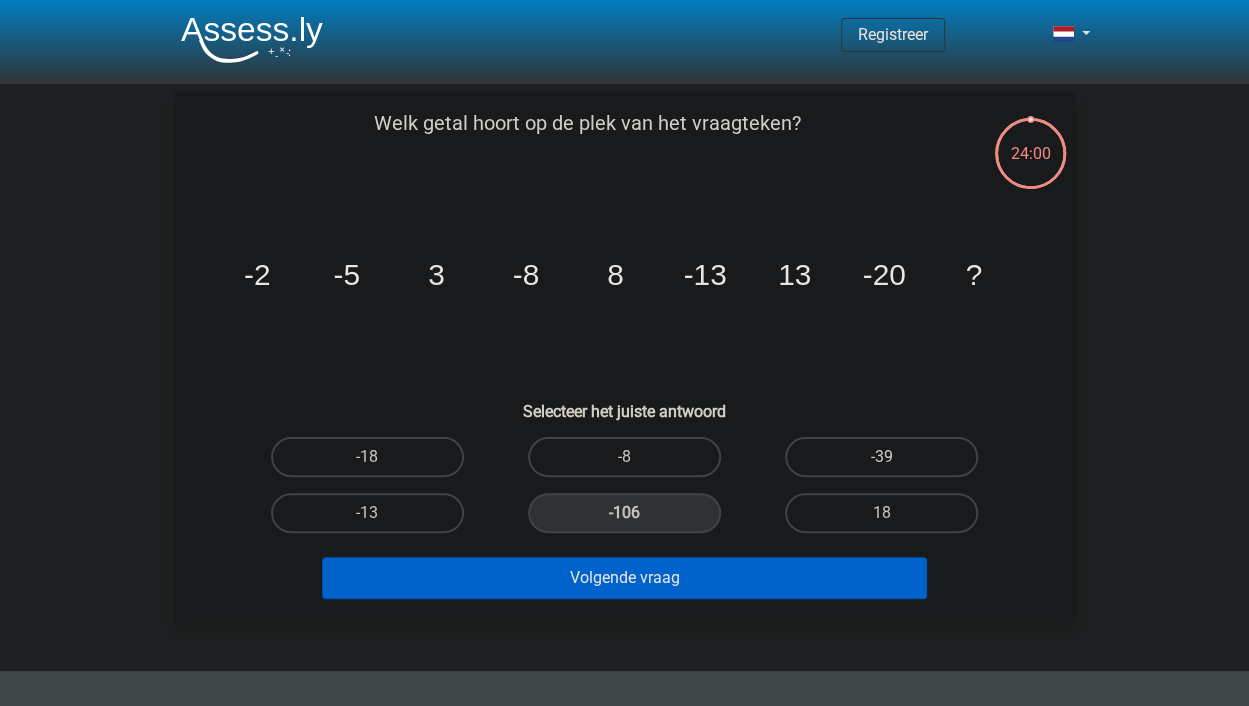 click on "-39" at bounding box center [881, 457] 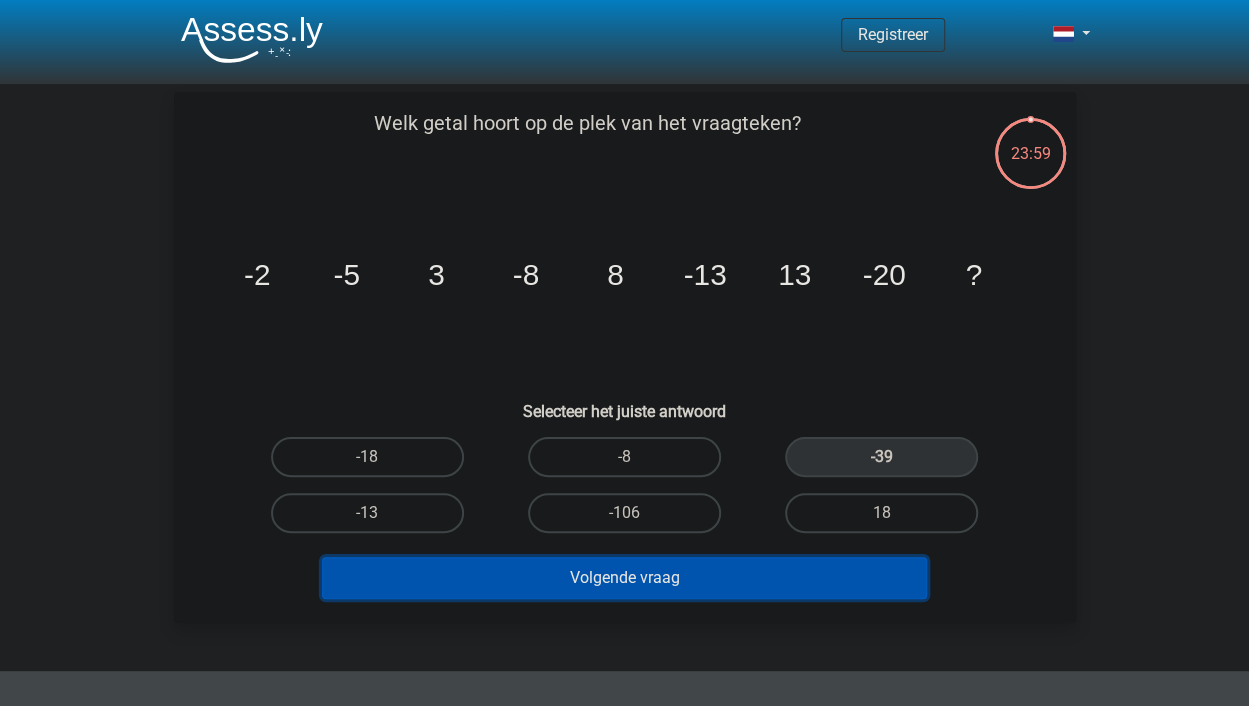 click on "Volgende vraag" at bounding box center (624, 578) 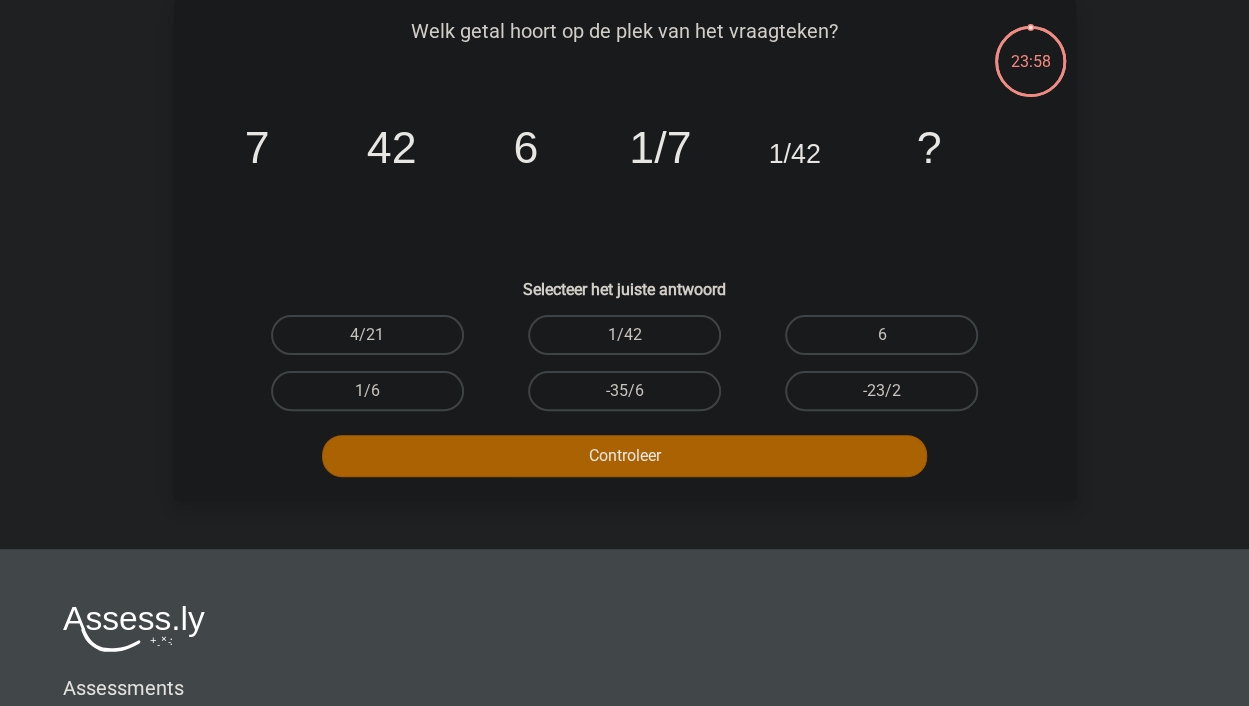 scroll, scrollTop: 0, scrollLeft: 0, axis: both 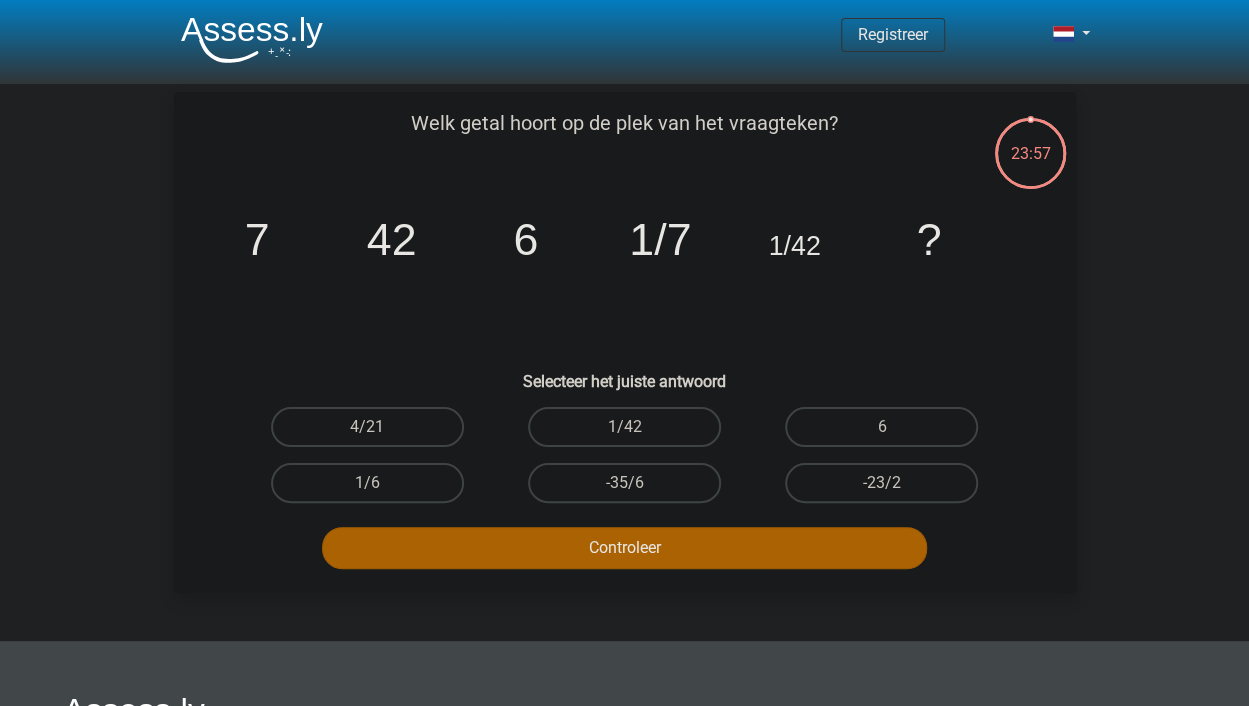 click on "1/42" at bounding box center [624, 427] 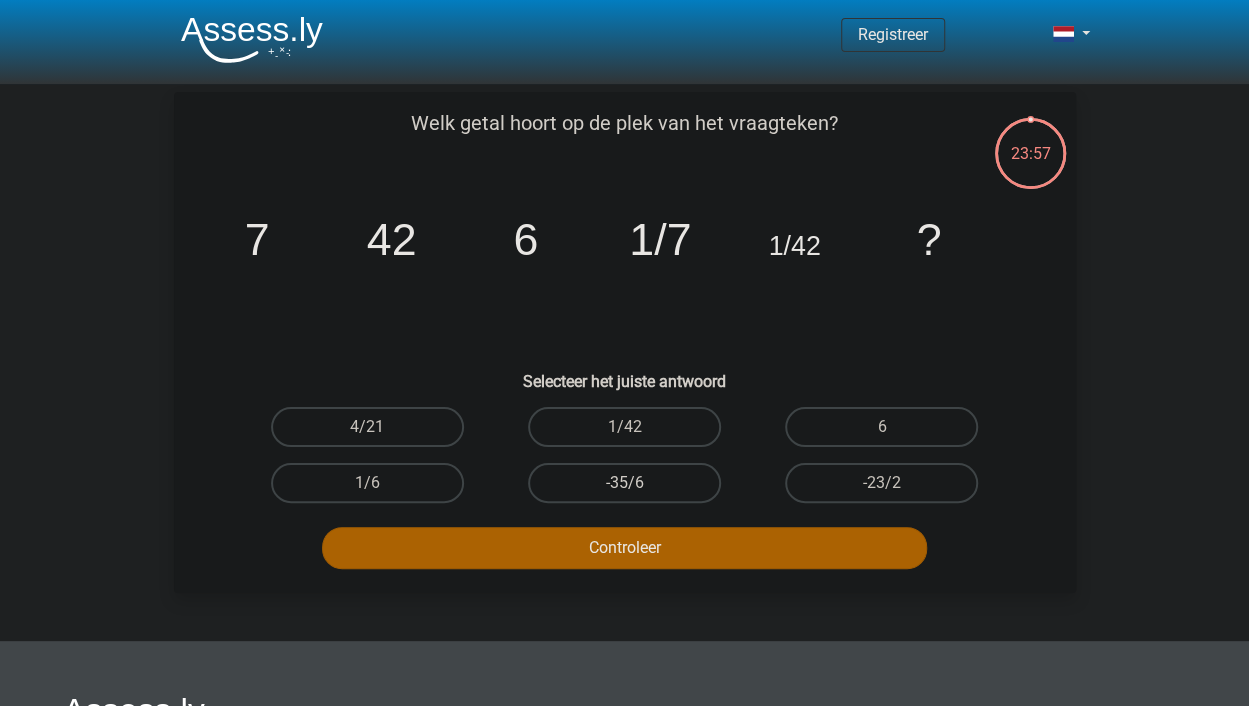 click on "-35/6" at bounding box center (624, 483) 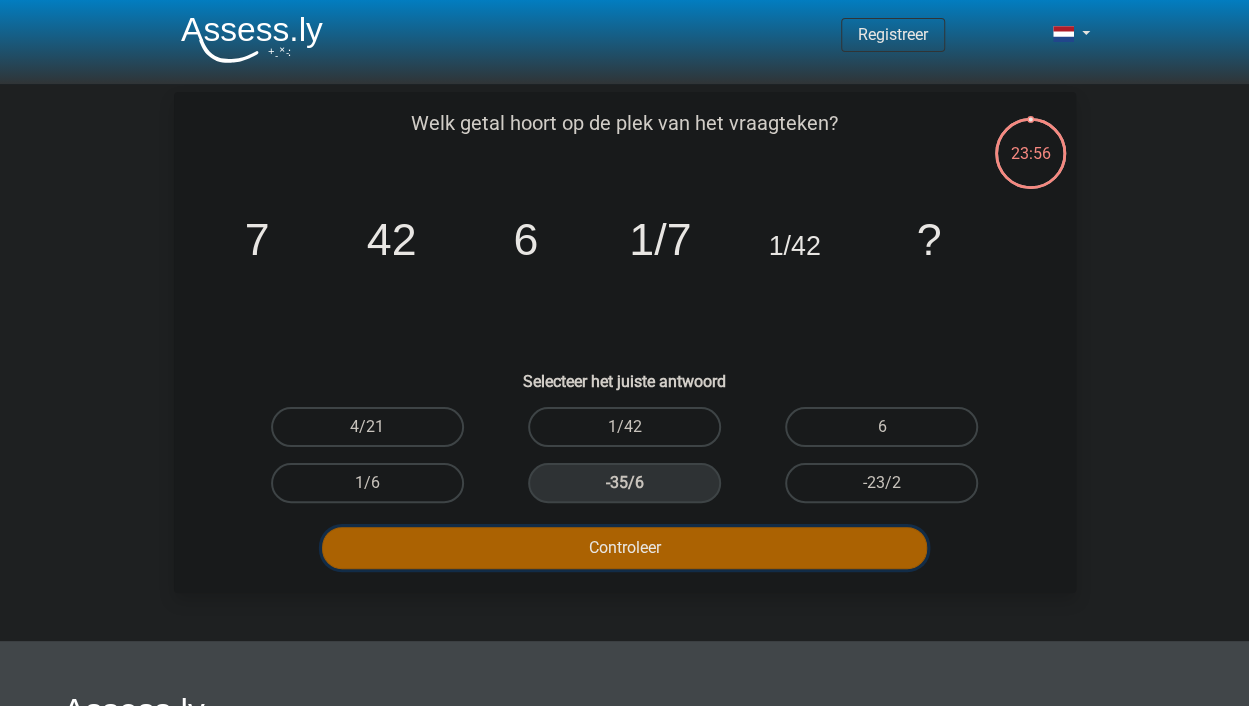 click on "Controleer" at bounding box center [624, 548] 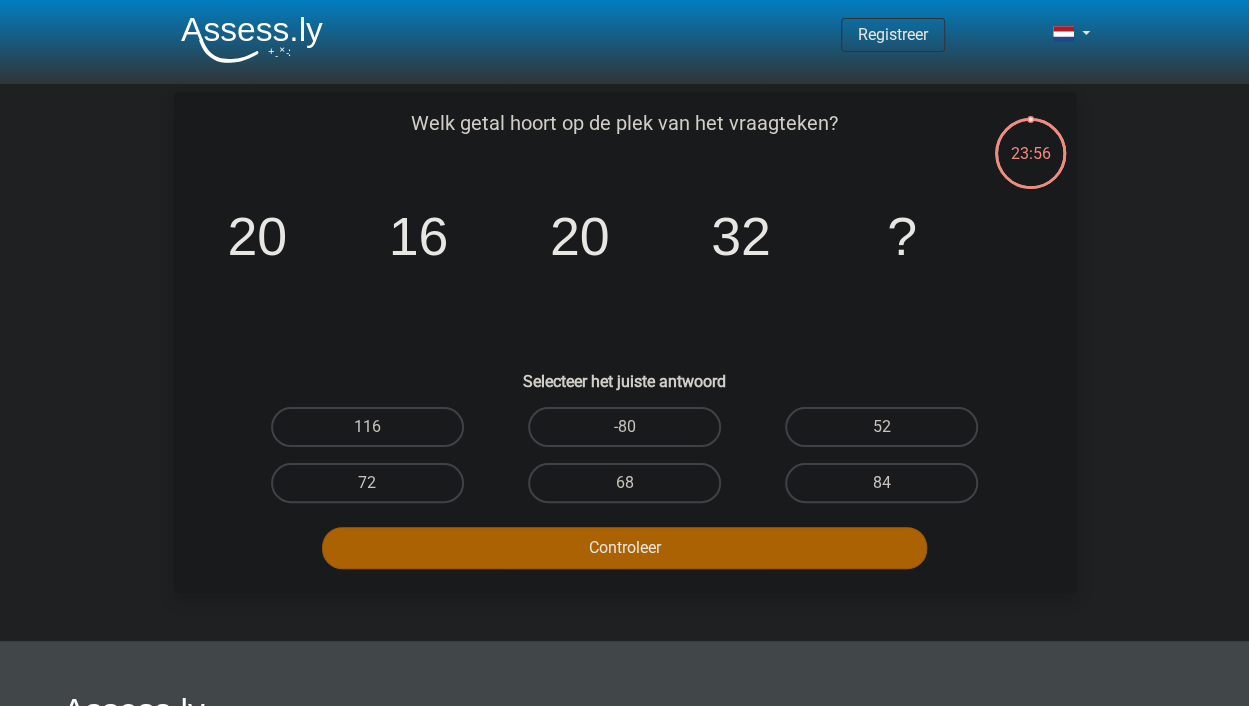 click on "68" at bounding box center (624, 483) 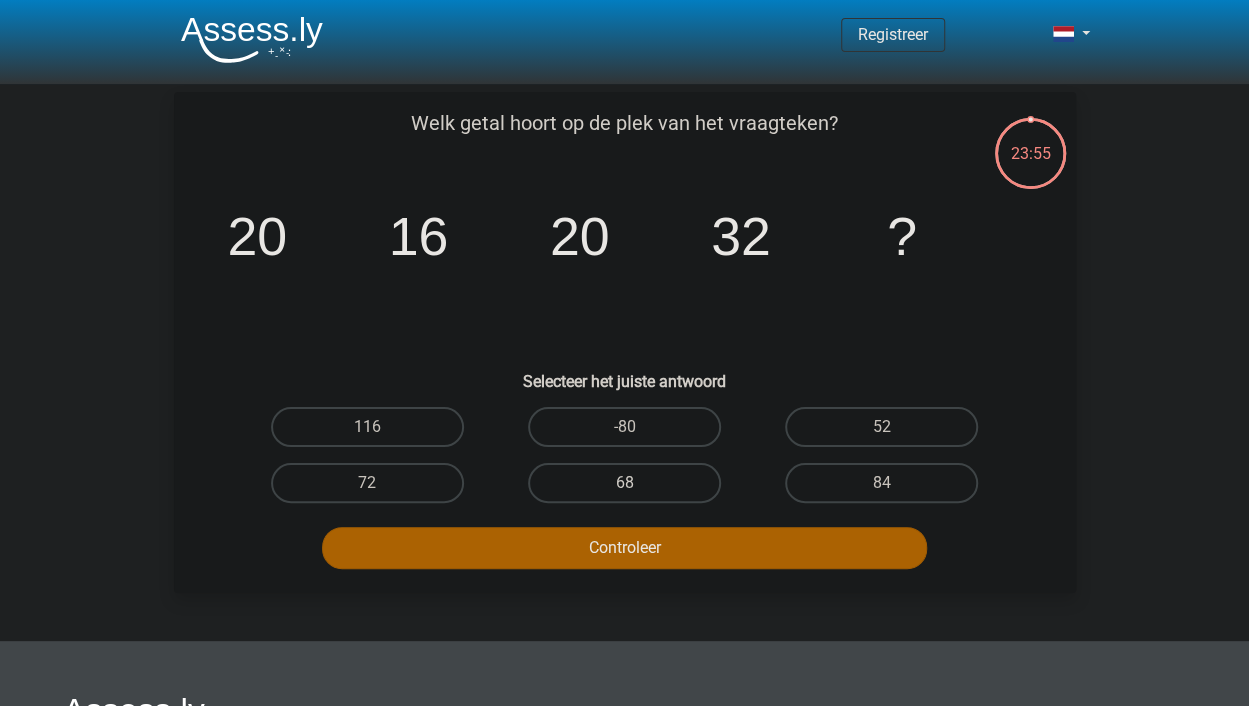 click on "68" at bounding box center (624, 483) 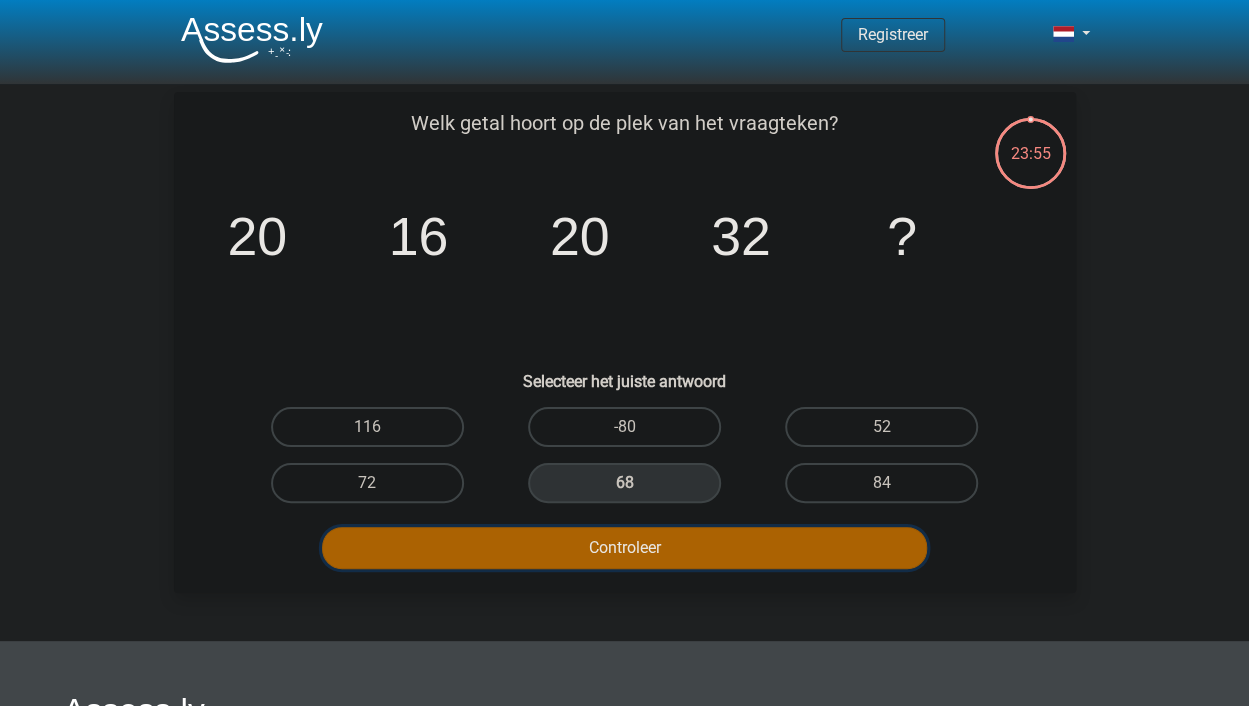 click on "Controleer" at bounding box center [624, 548] 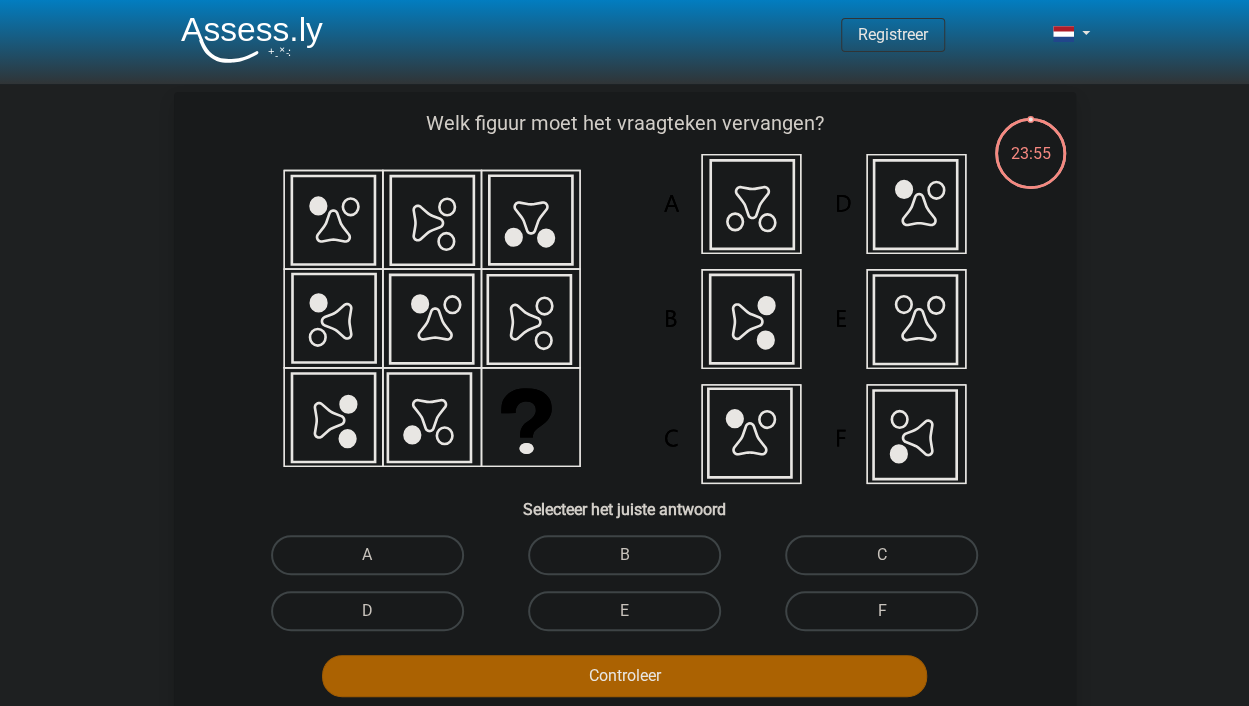 click 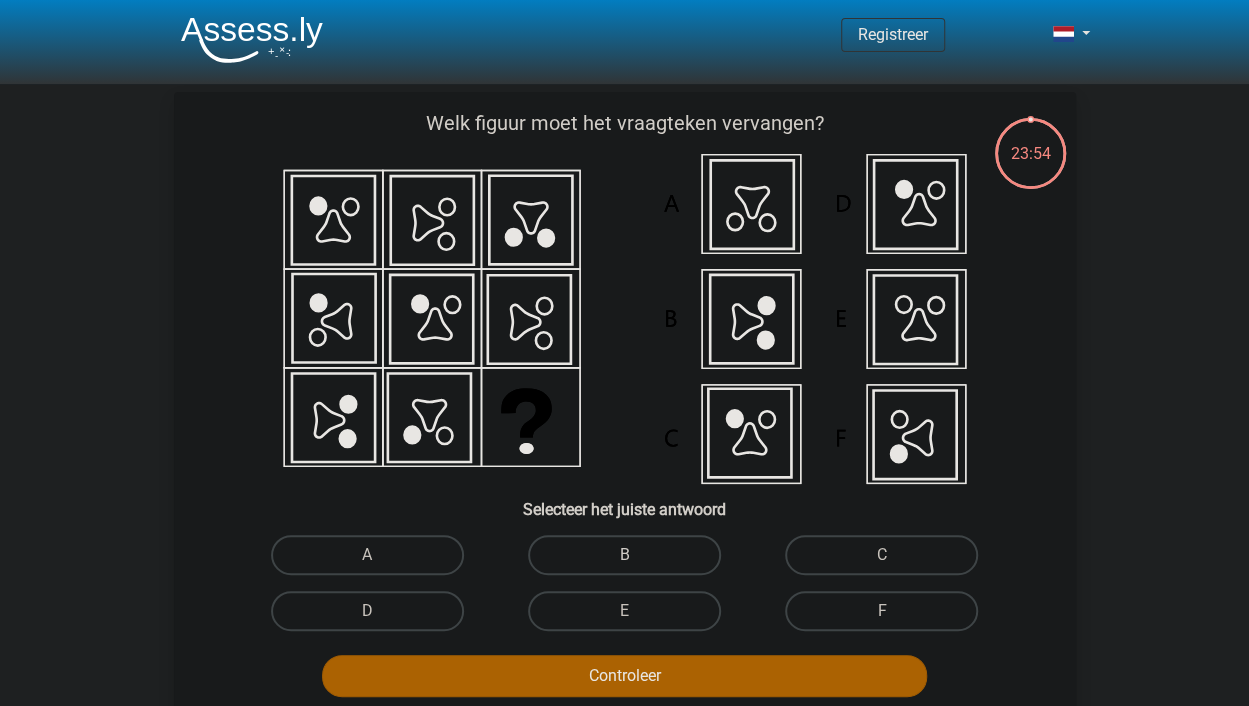 click on "B" at bounding box center (624, 555) 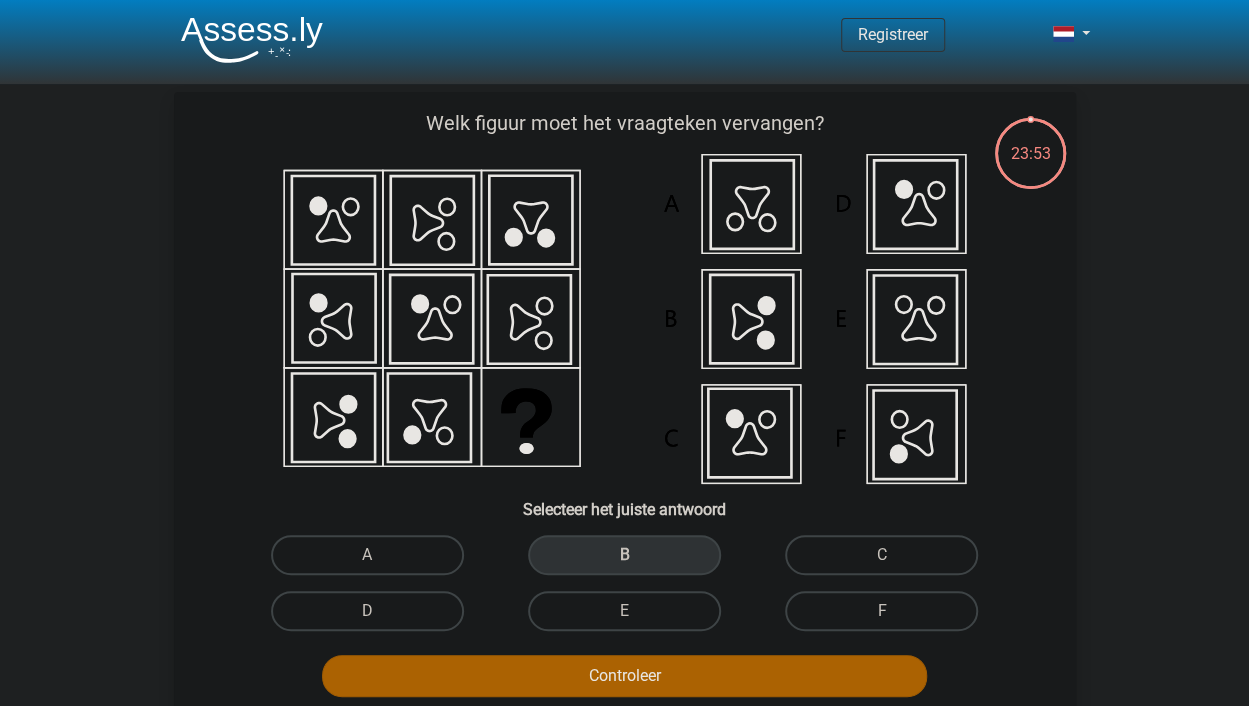 click on "E" at bounding box center (624, 611) 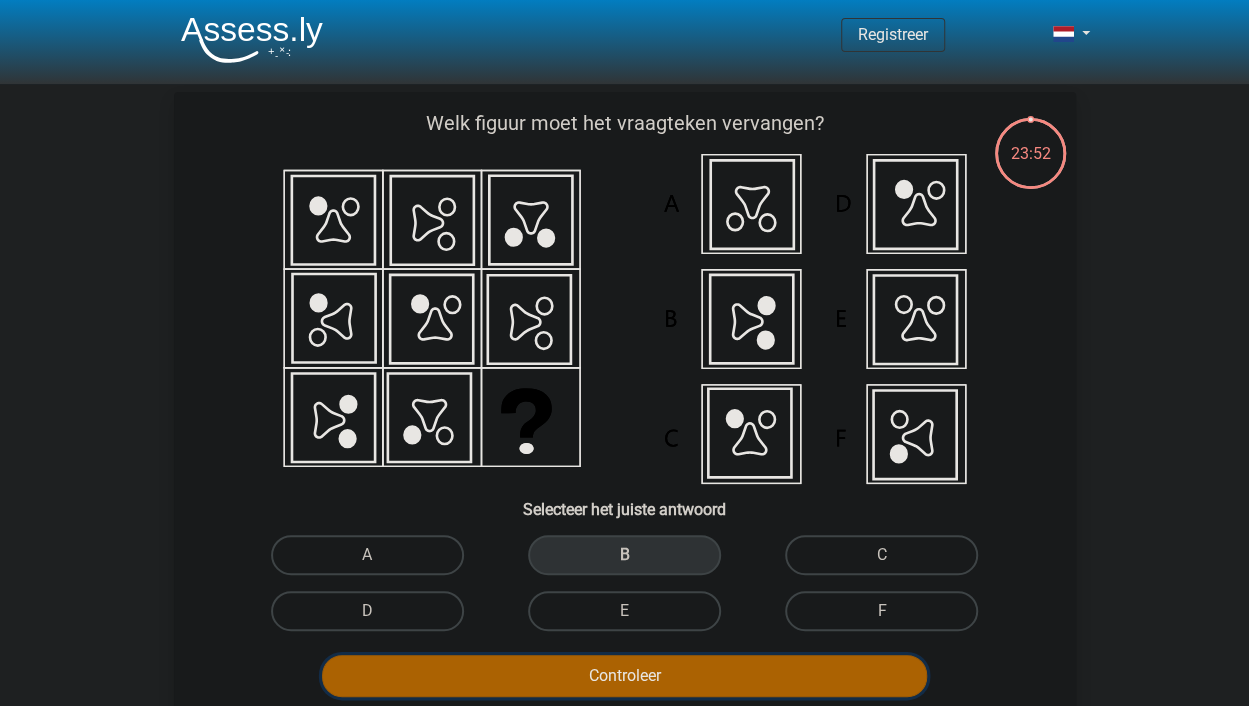 click on "Controleer" at bounding box center (624, 676) 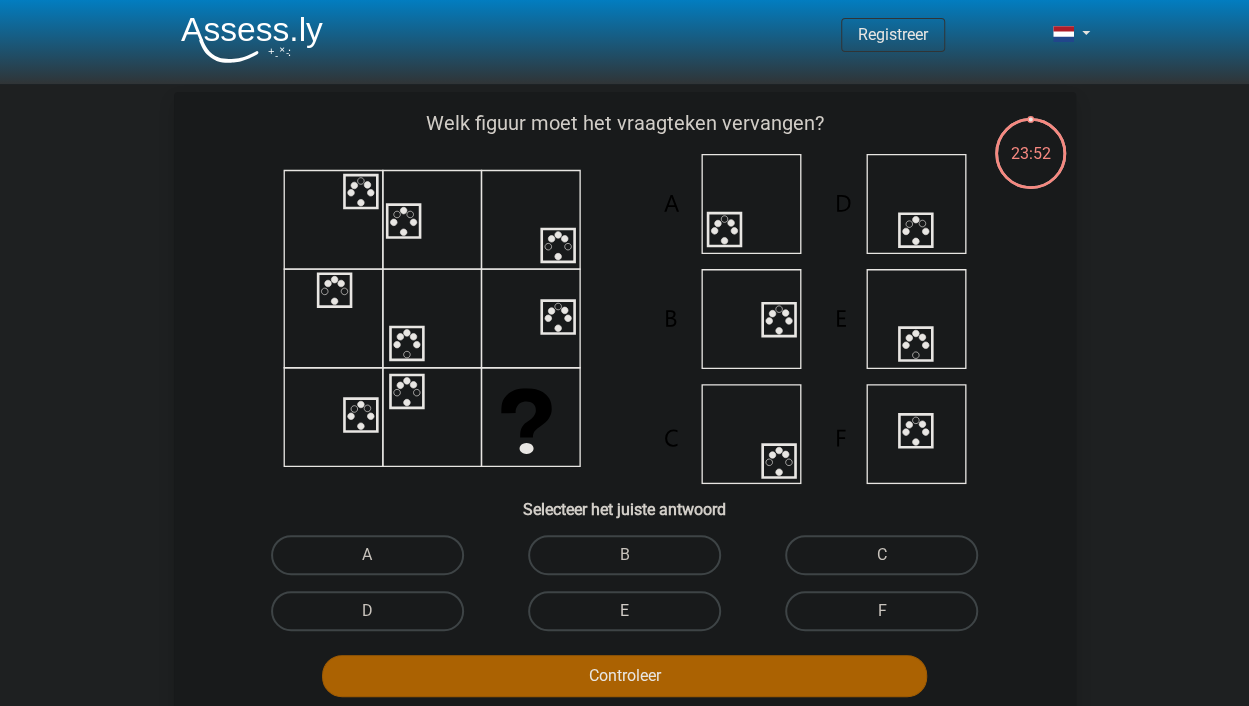 click on "E" at bounding box center [624, 611] 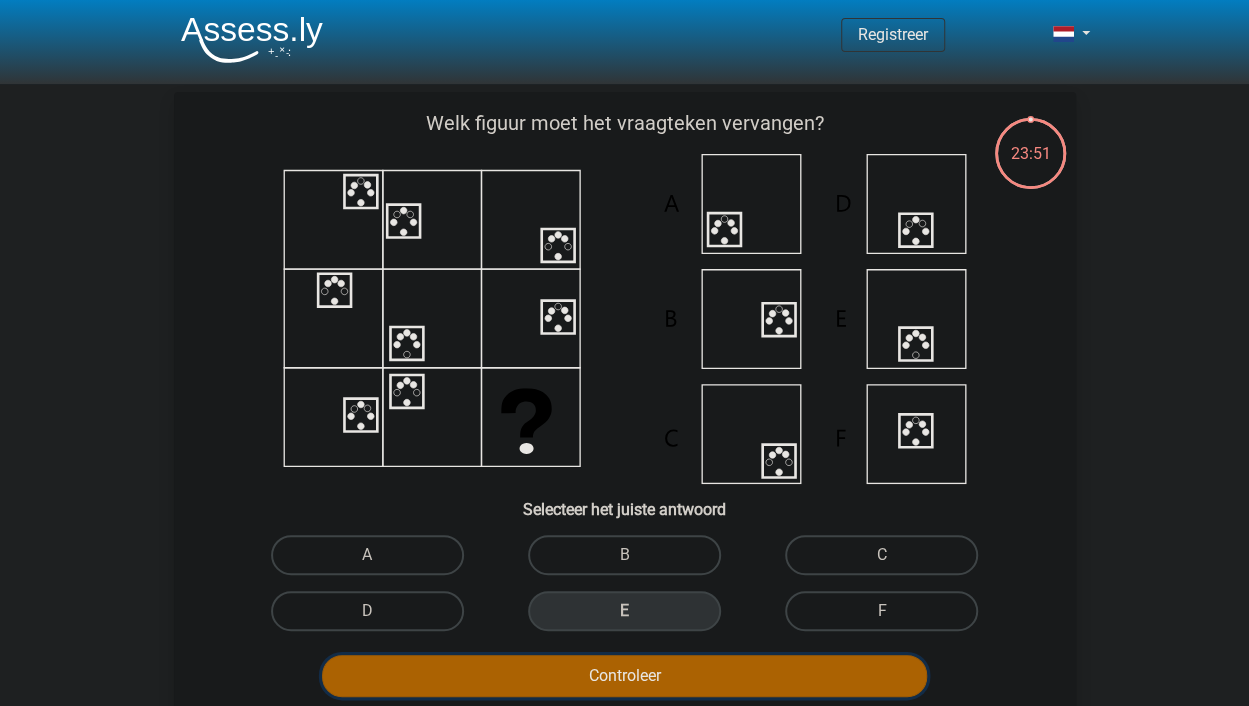 click on "Controleer" at bounding box center [624, 676] 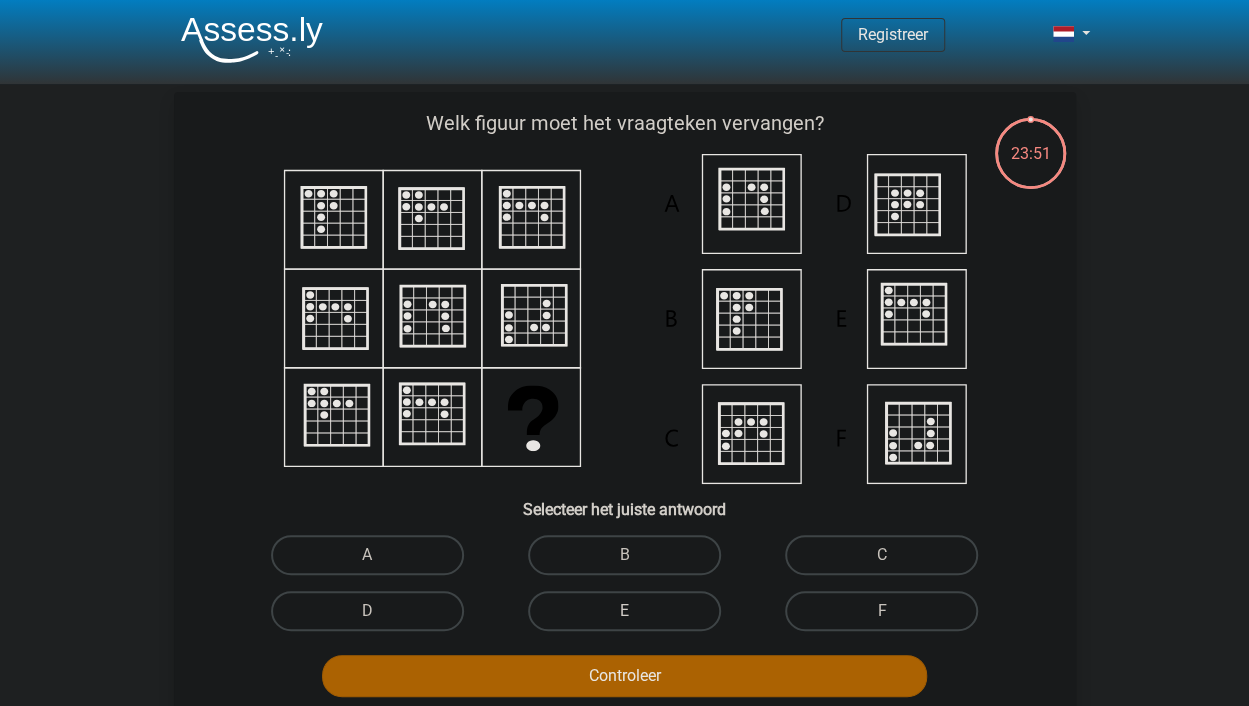 click on "E" at bounding box center (624, 611) 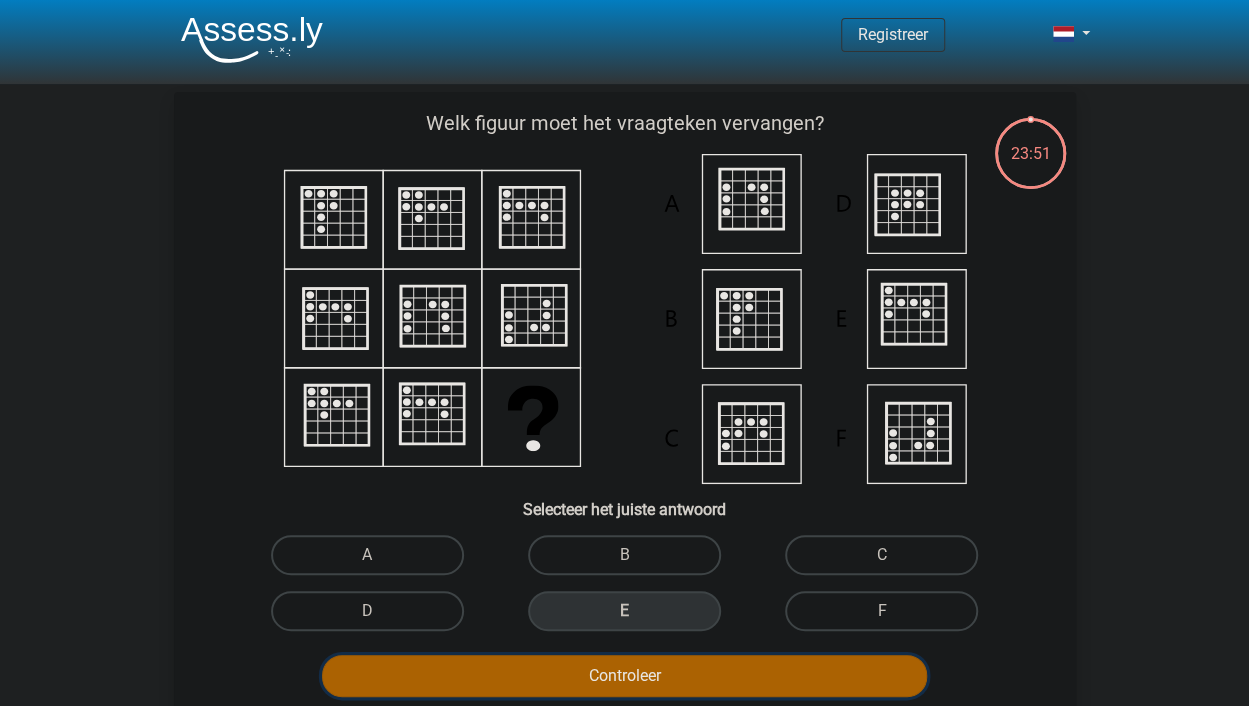 click on "Controleer" at bounding box center (624, 676) 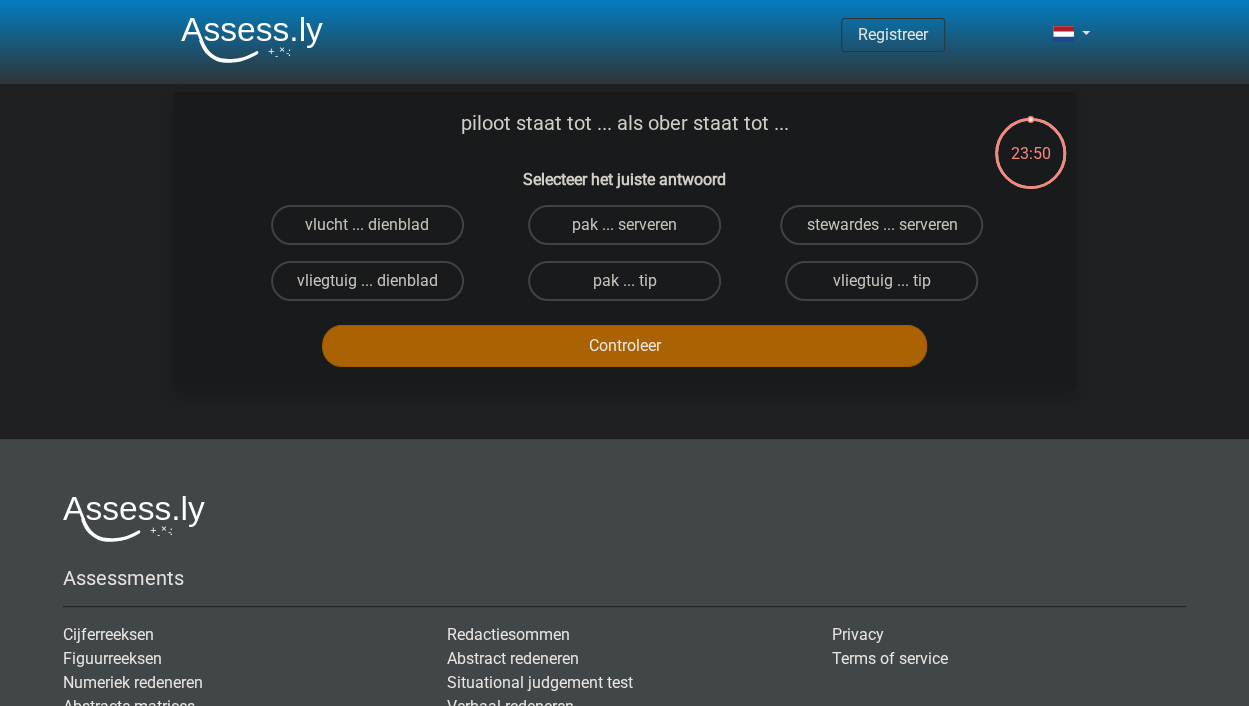 click on "Assessments
Cijferreeksen
Figuurreeksen
Numeriek redeneren
Abstracte matrices
Venn diagrammen" at bounding box center [624, 663] 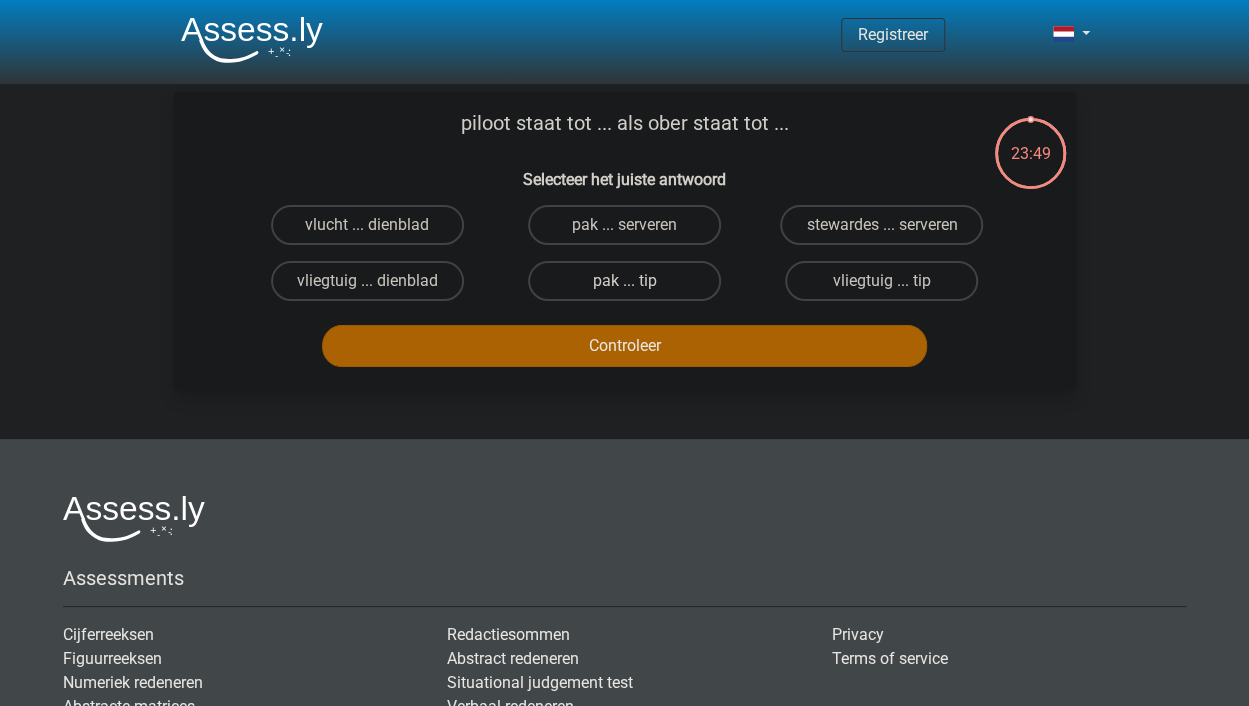click on "pak ... tip" at bounding box center [624, 281] 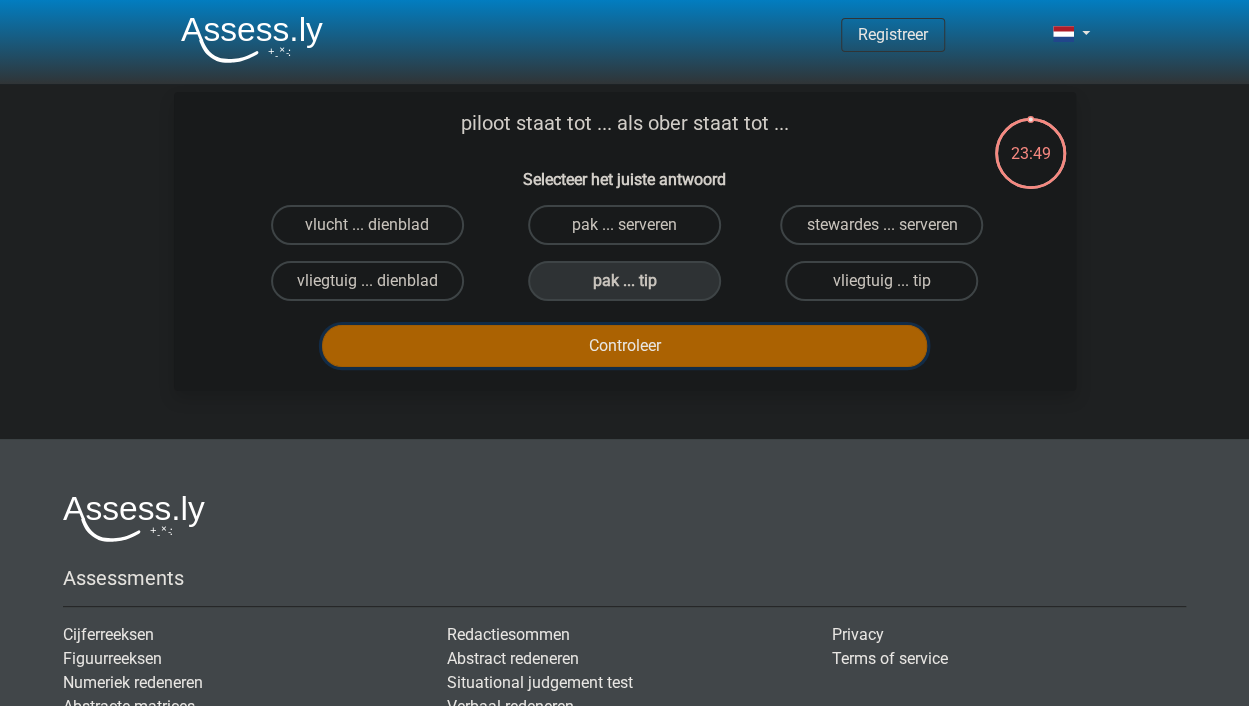 click on "Controleer" at bounding box center (624, 346) 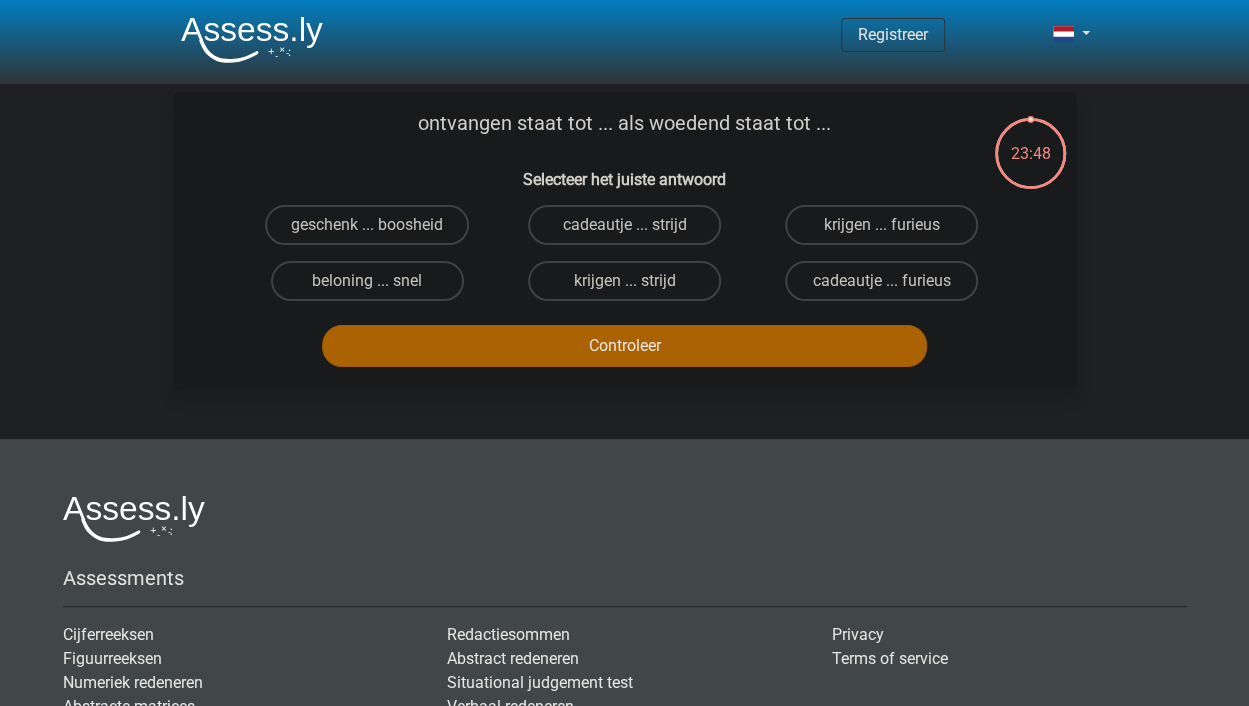 click on "krijgen ... strijd" at bounding box center [624, 281] 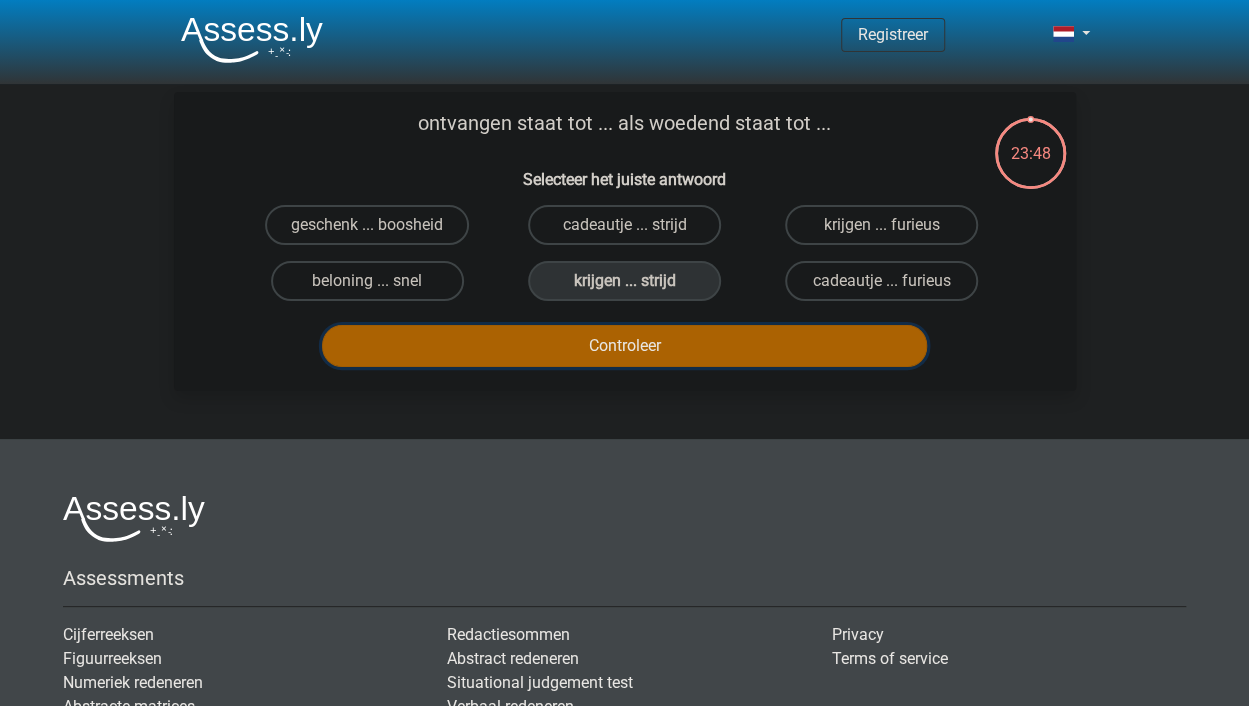 drag, startPoint x: 612, startPoint y: 357, endPoint x: 615, endPoint y: 331, distance: 26.172504 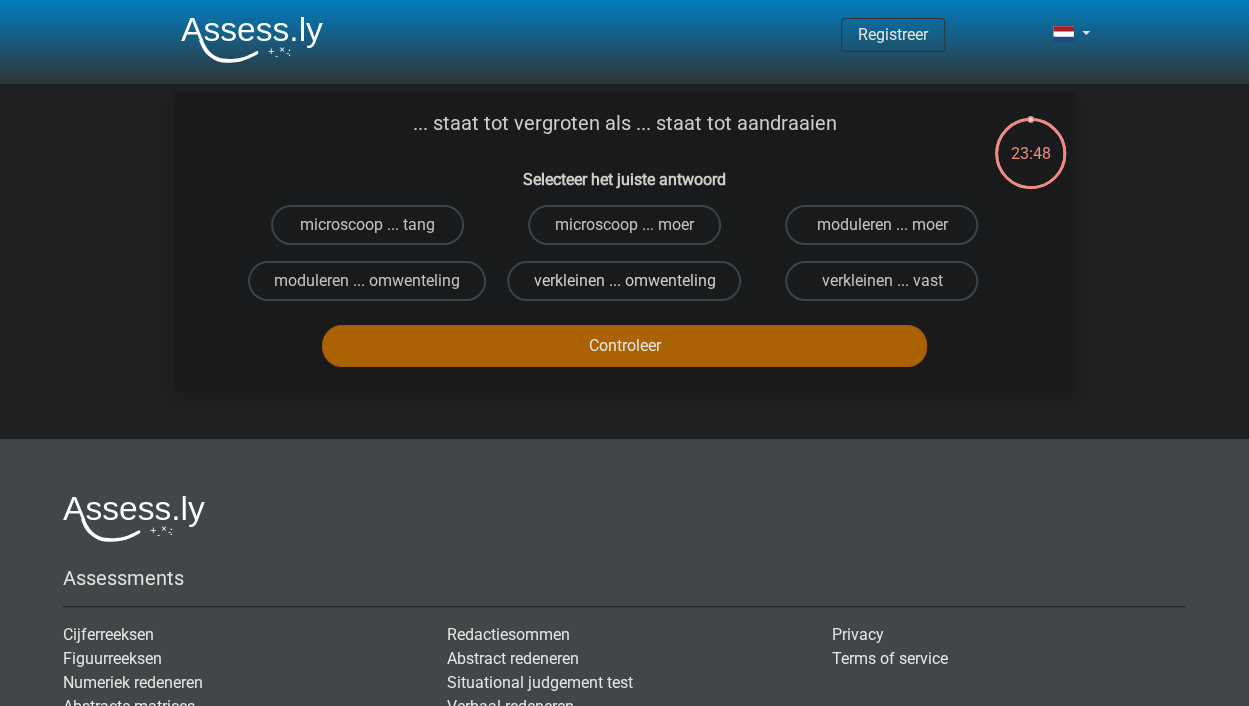click on "verkleinen ... omwenteling" at bounding box center [624, 281] 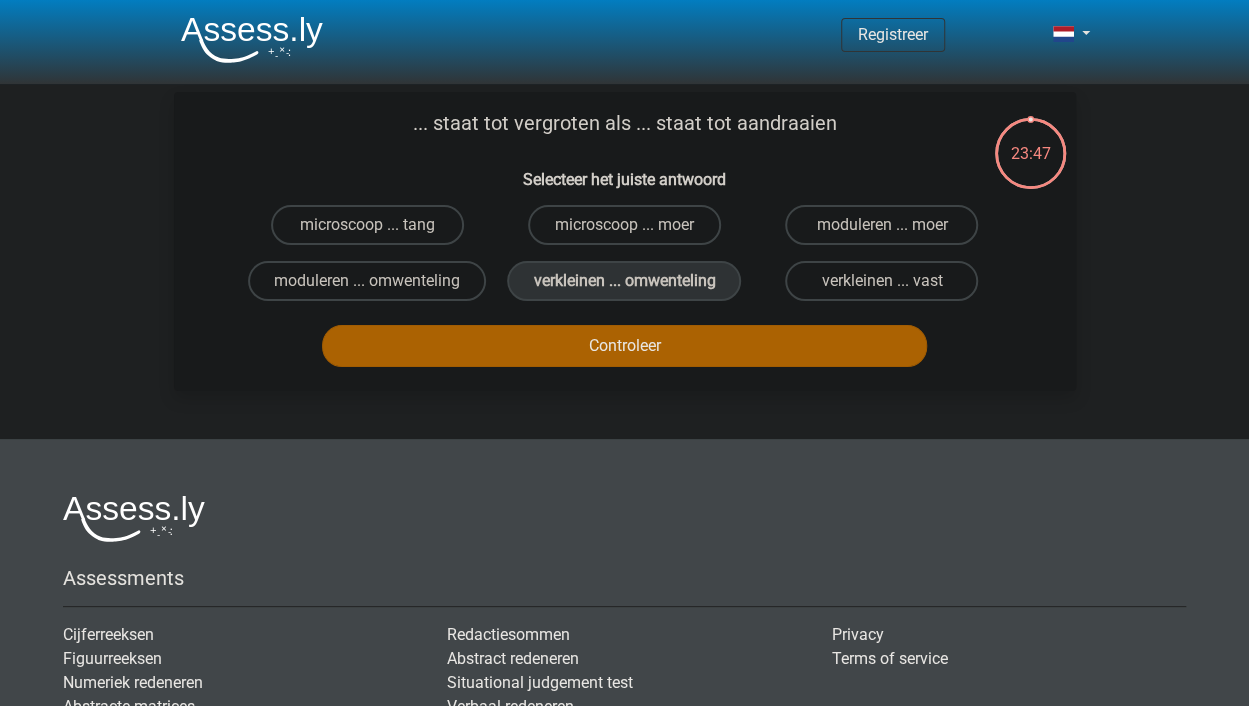 click on "Controleer" at bounding box center (625, 342) 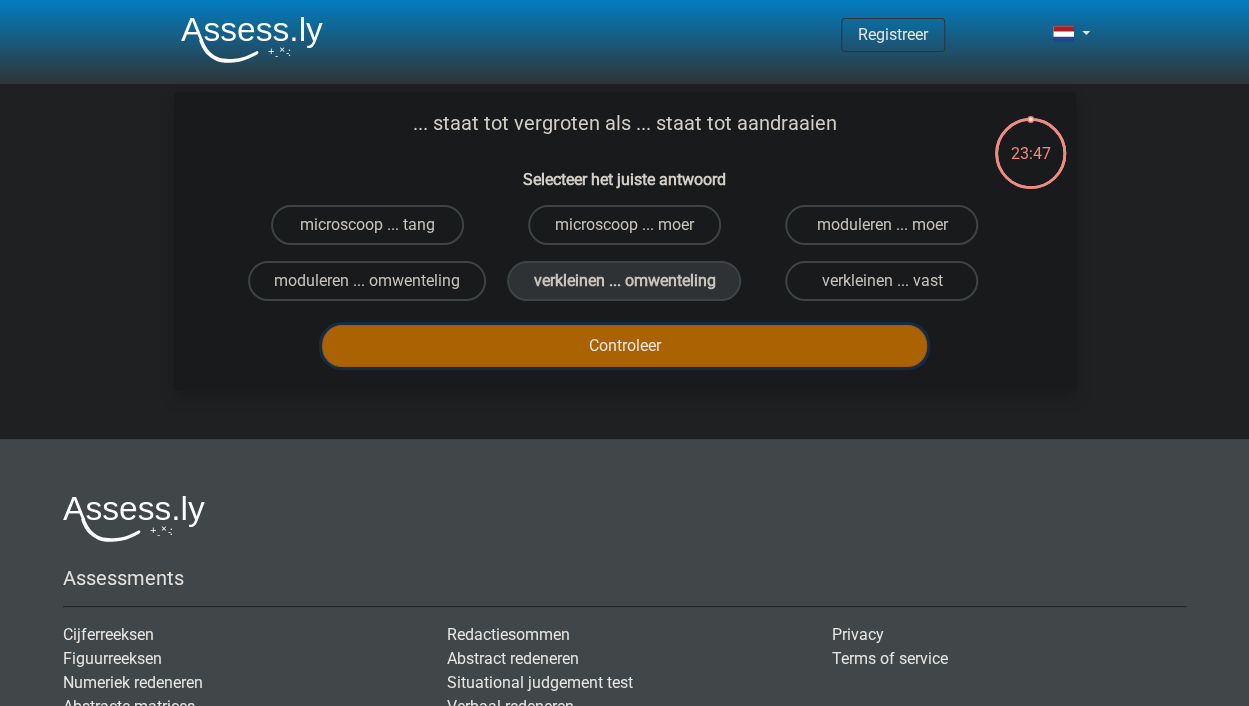 click on "Controleer" at bounding box center (624, 346) 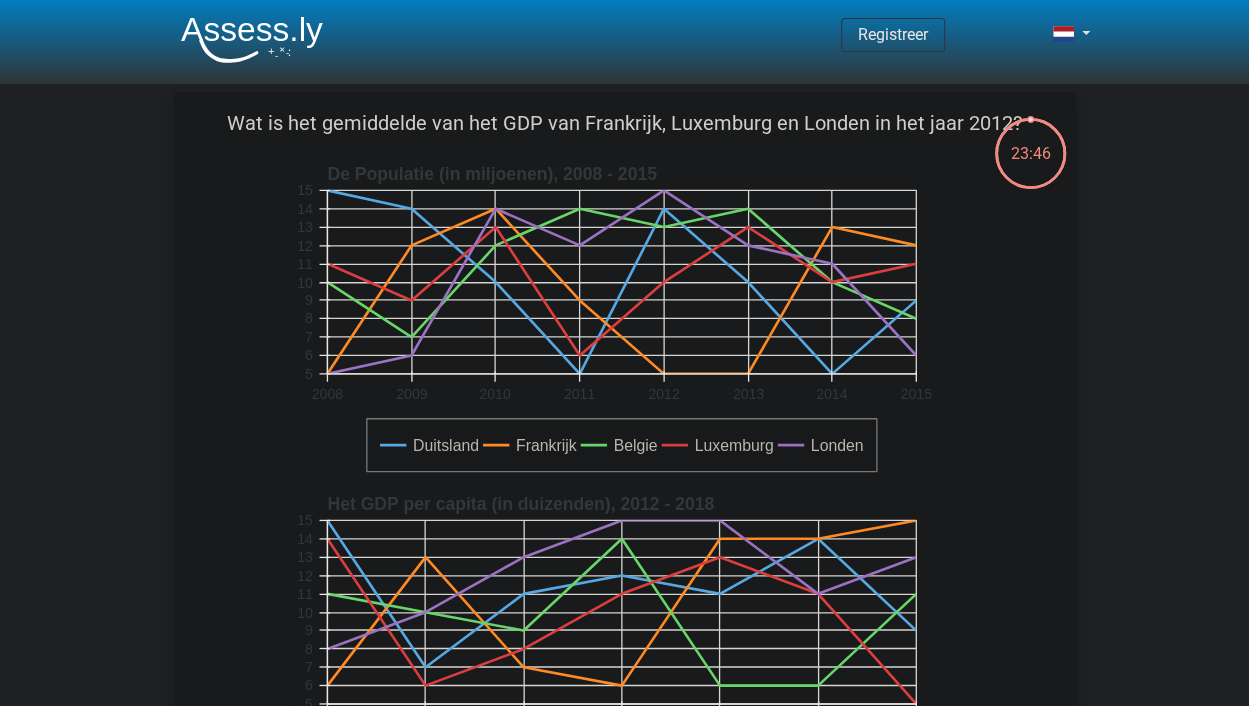 drag, startPoint x: 614, startPoint y: 329, endPoint x: 622, endPoint y: 293, distance: 36.878178 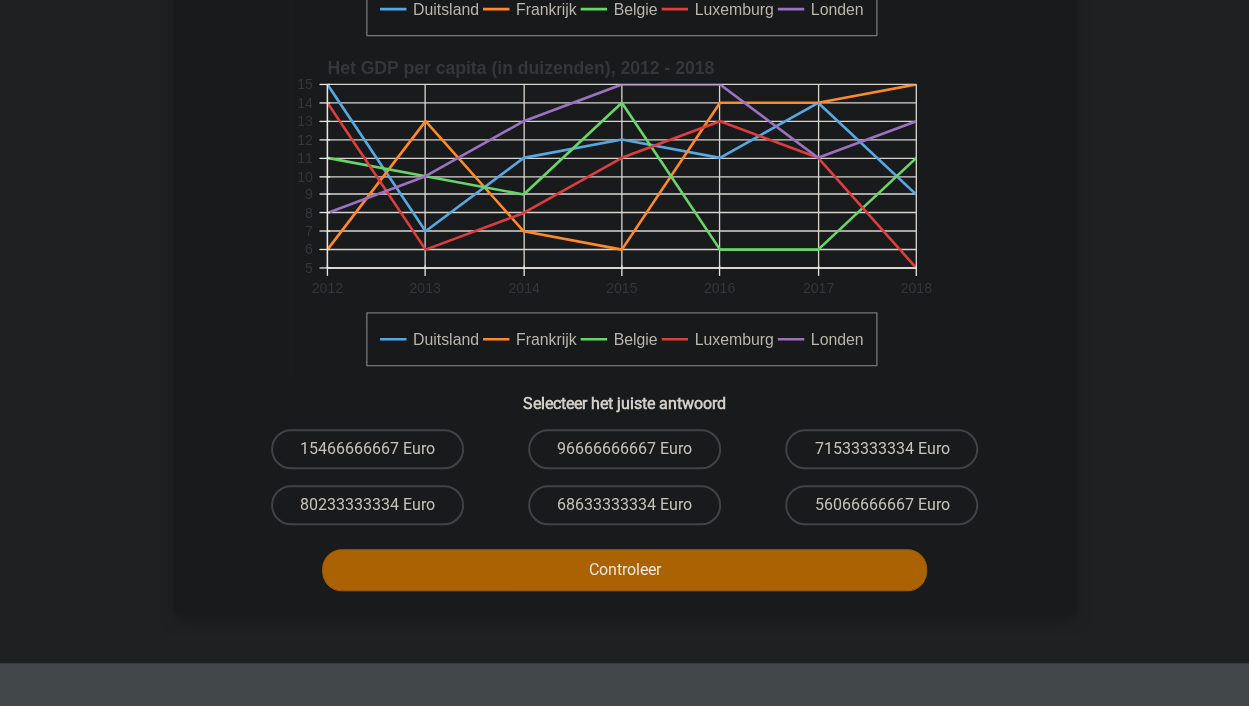 scroll, scrollTop: 500, scrollLeft: 0, axis: vertical 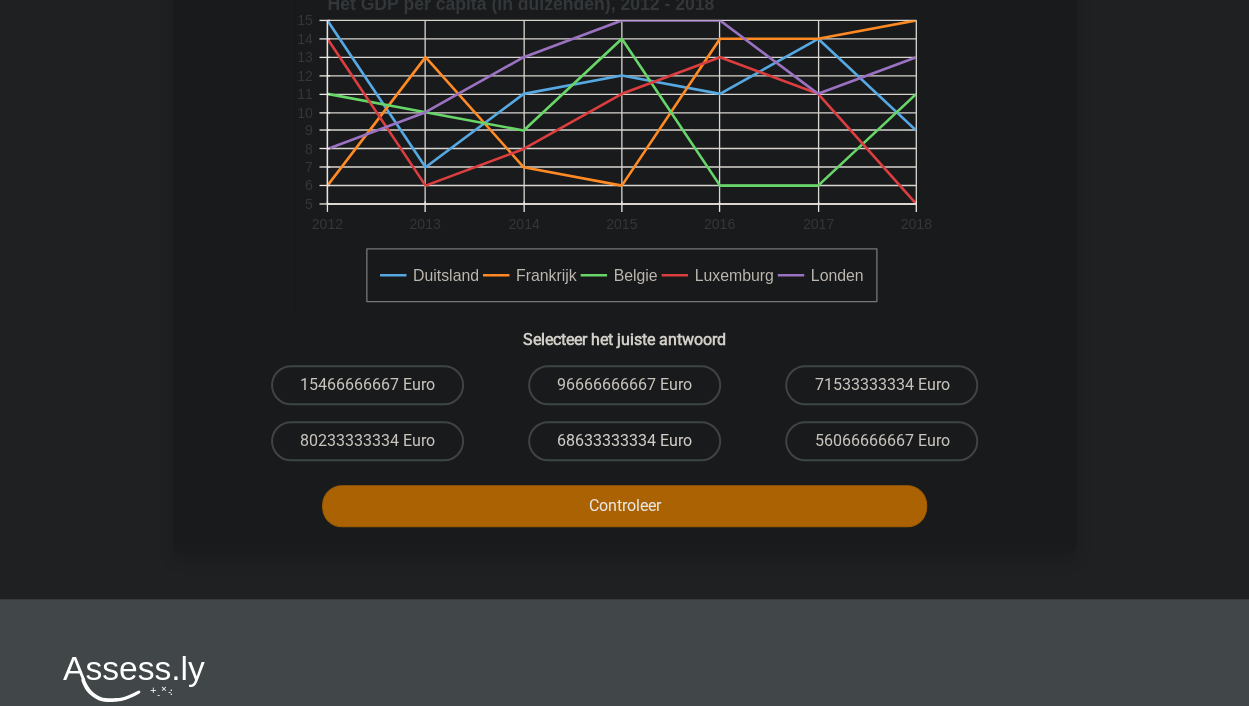 click on "68633333334 Euro" at bounding box center (624, 441) 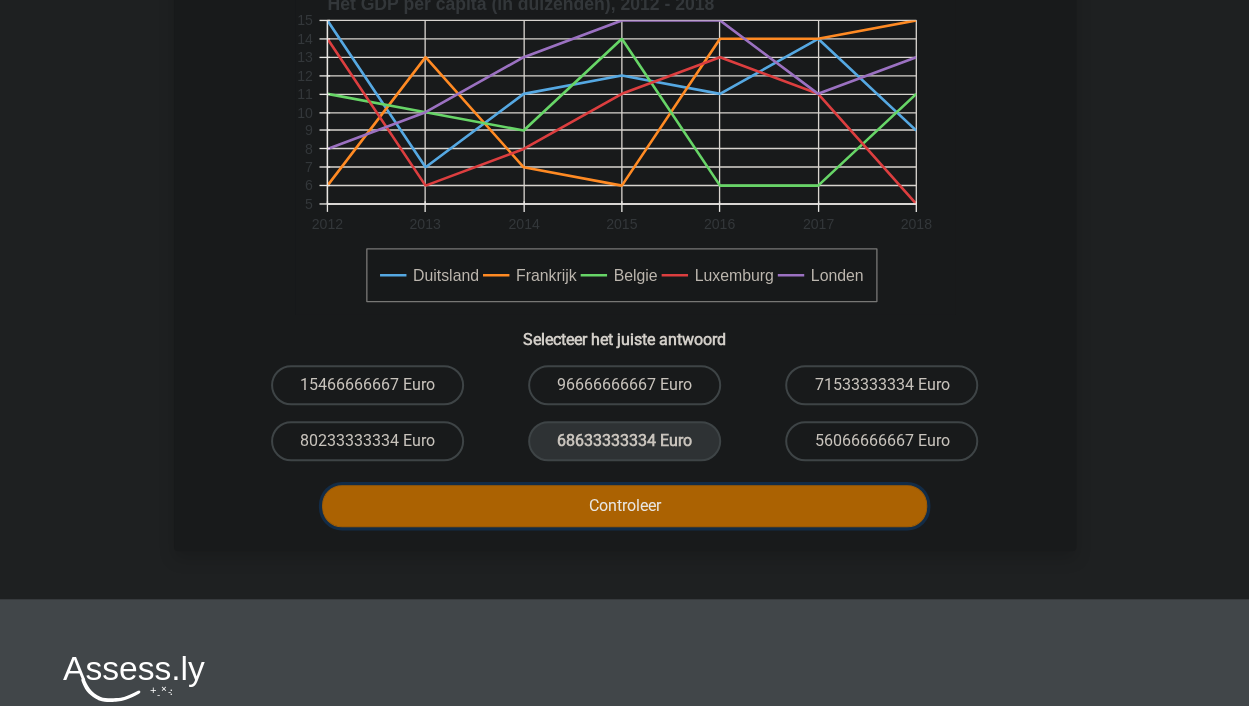 click on "Controleer" at bounding box center [624, 506] 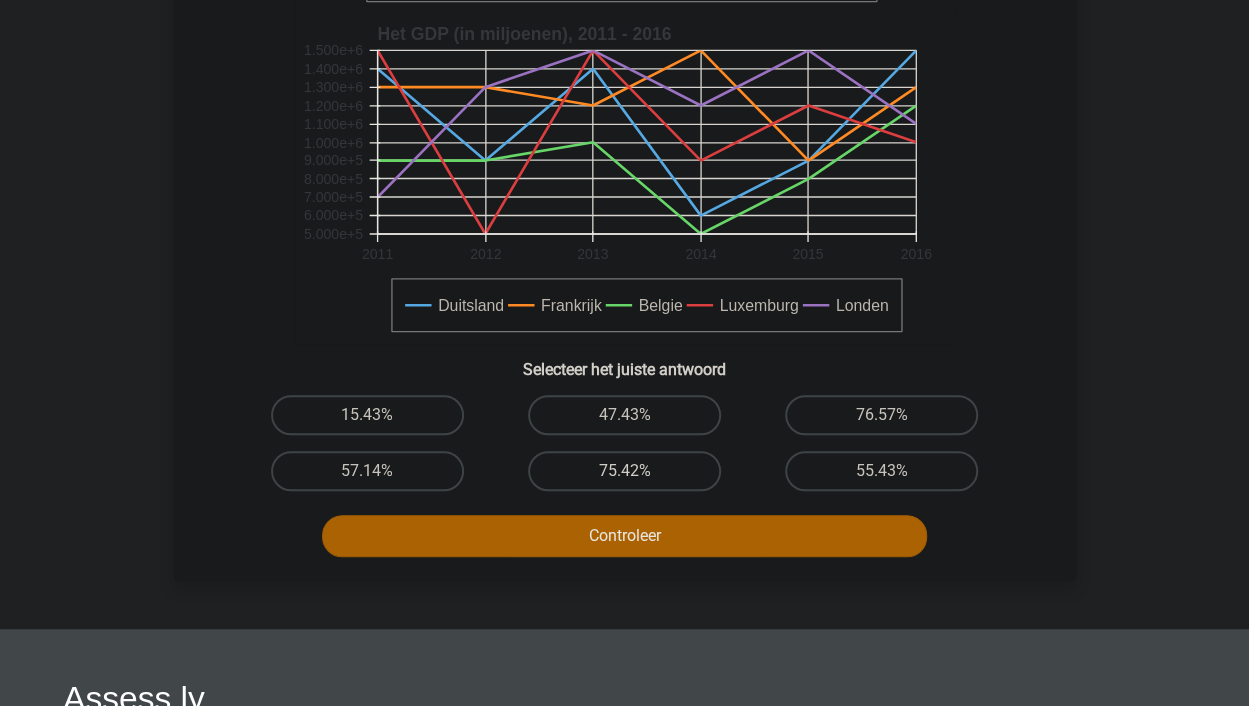 click on "75.42%" at bounding box center (624, 471) 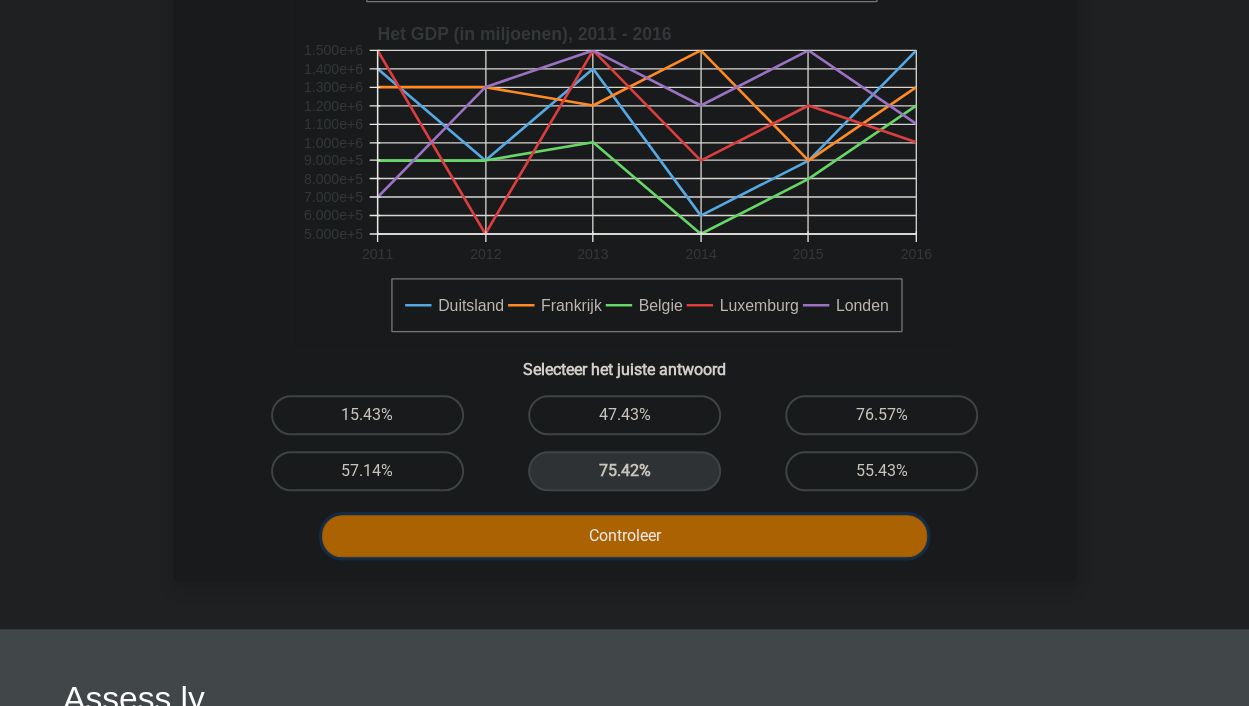 click on "Controleer" at bounding box center [624, 536] 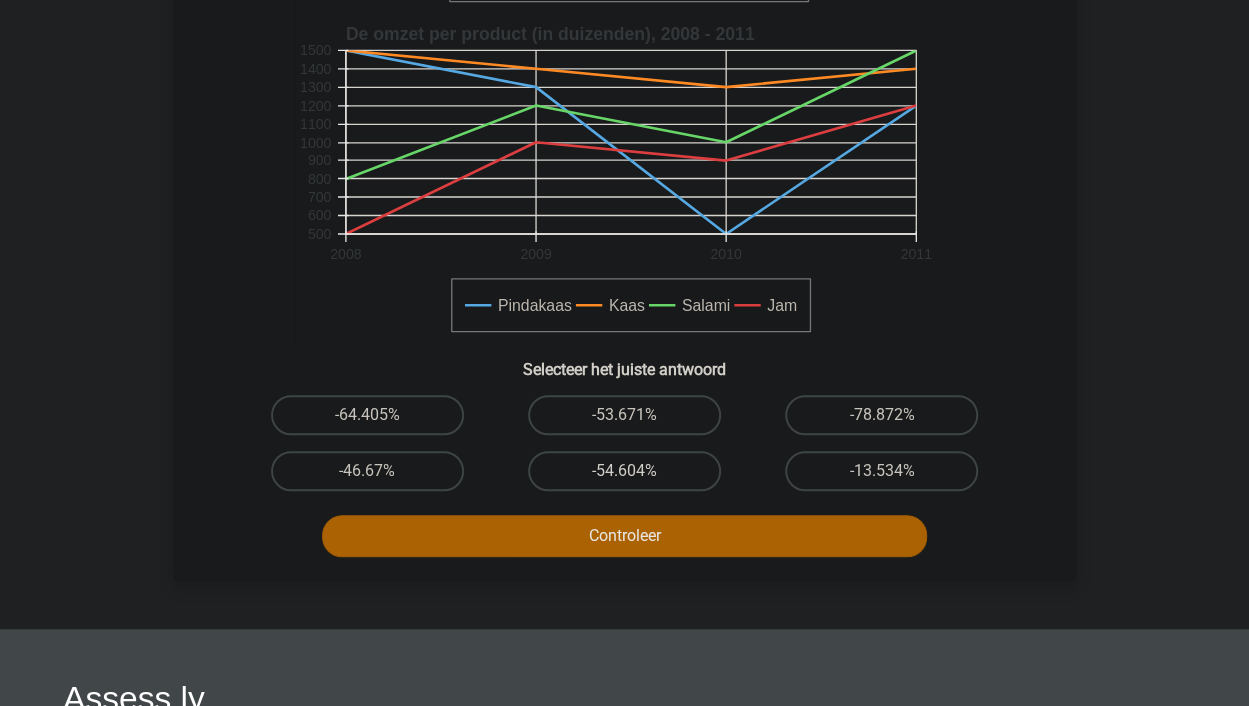click on "-54.604%" at bounding box center (624, 471) 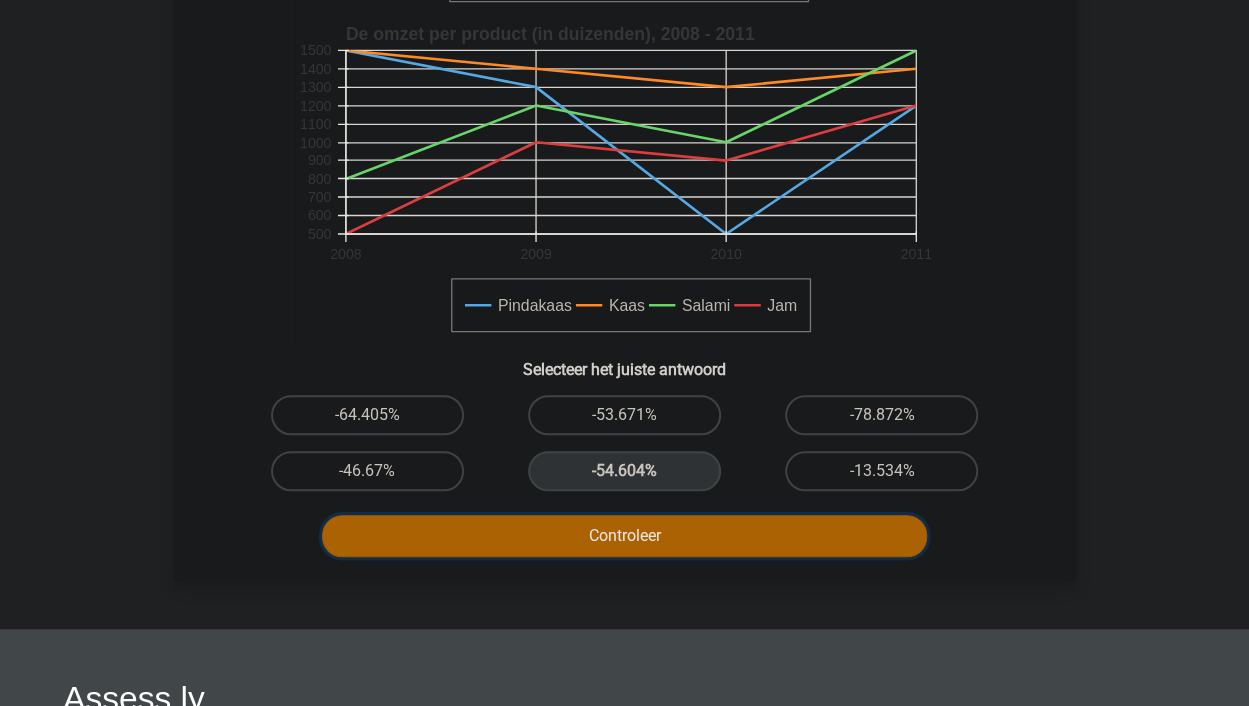 click on "Controleer" at bounding box center [624, 536] 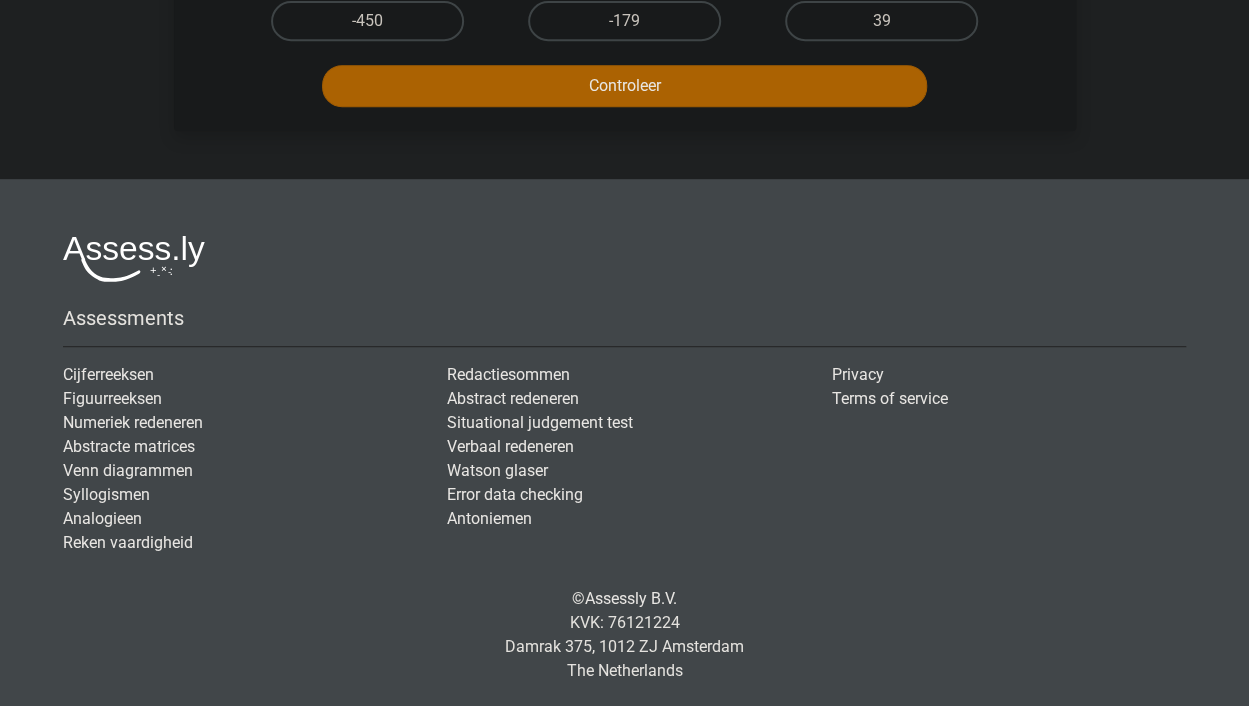 click on "Watson glaser" at bounding box center [624, 471] 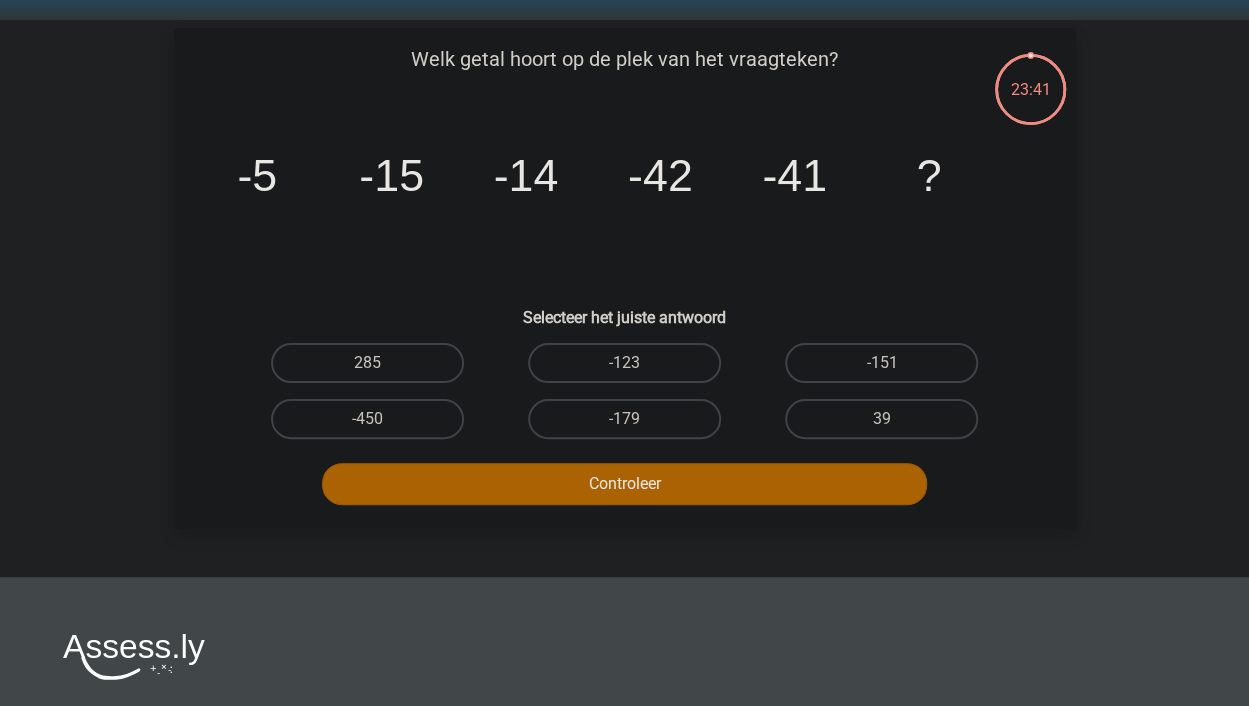 scroll, scrollTop: 62, scrollLeft: 0, axis: vertical 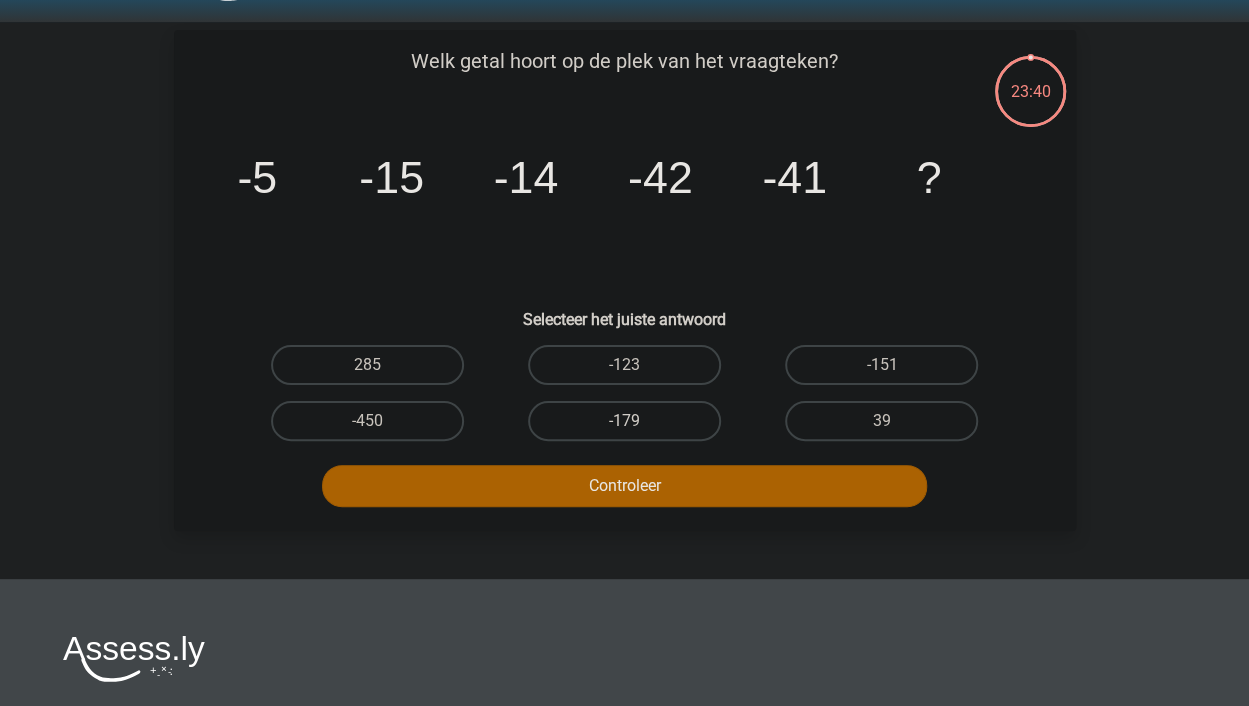 click on "-179" at bounding box center (624, 421) 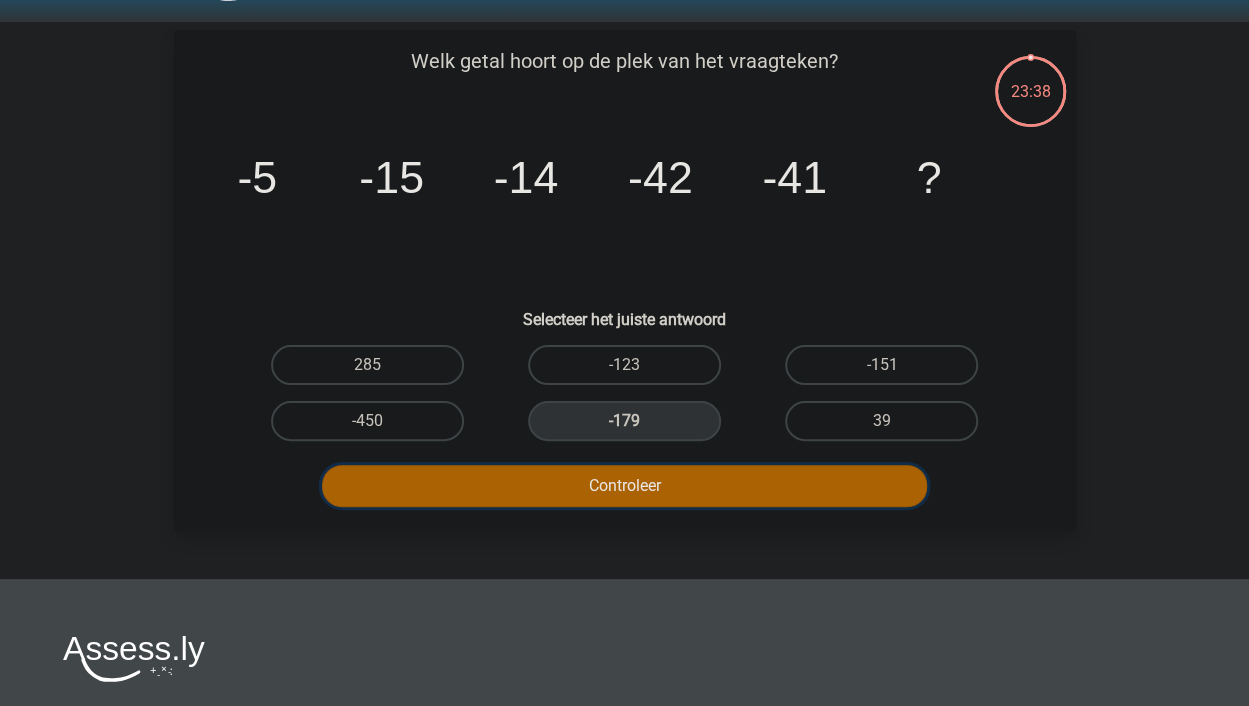 click on "Controleer" at bounding box center [624, 486] 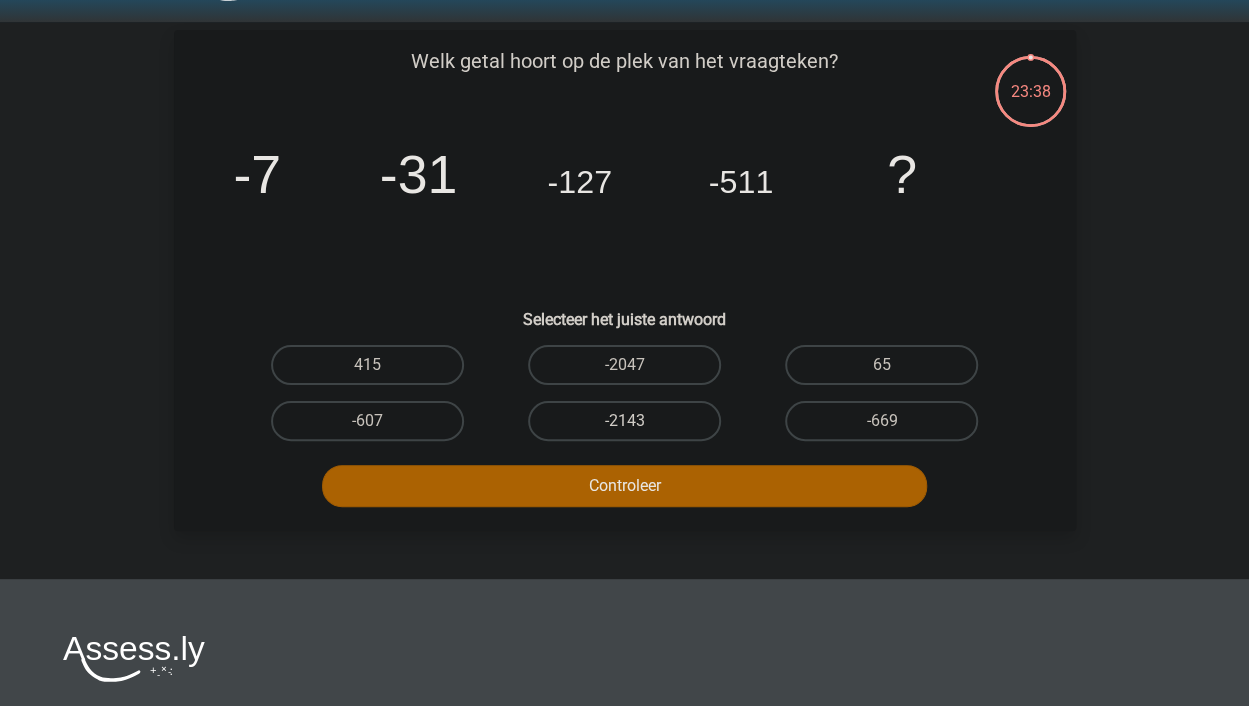 click on "-2143" at bounding box center [624, 421] 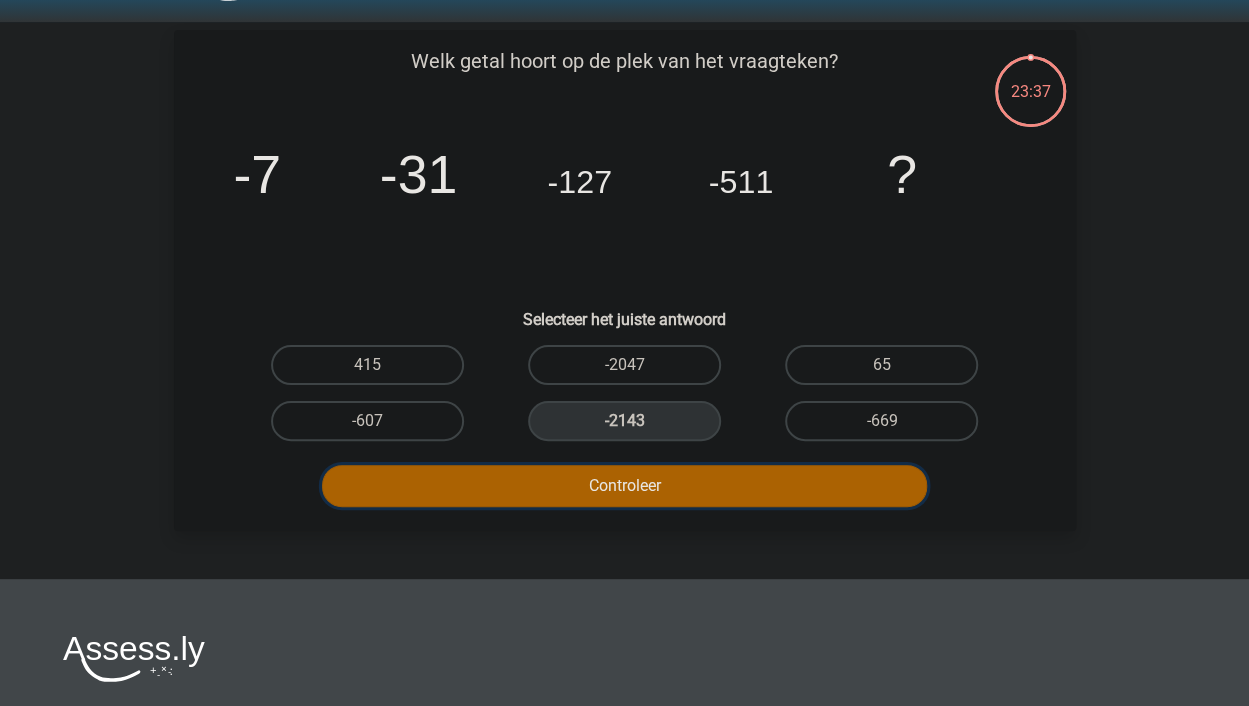 click on "Controleer" at bounding box center [624, 486] 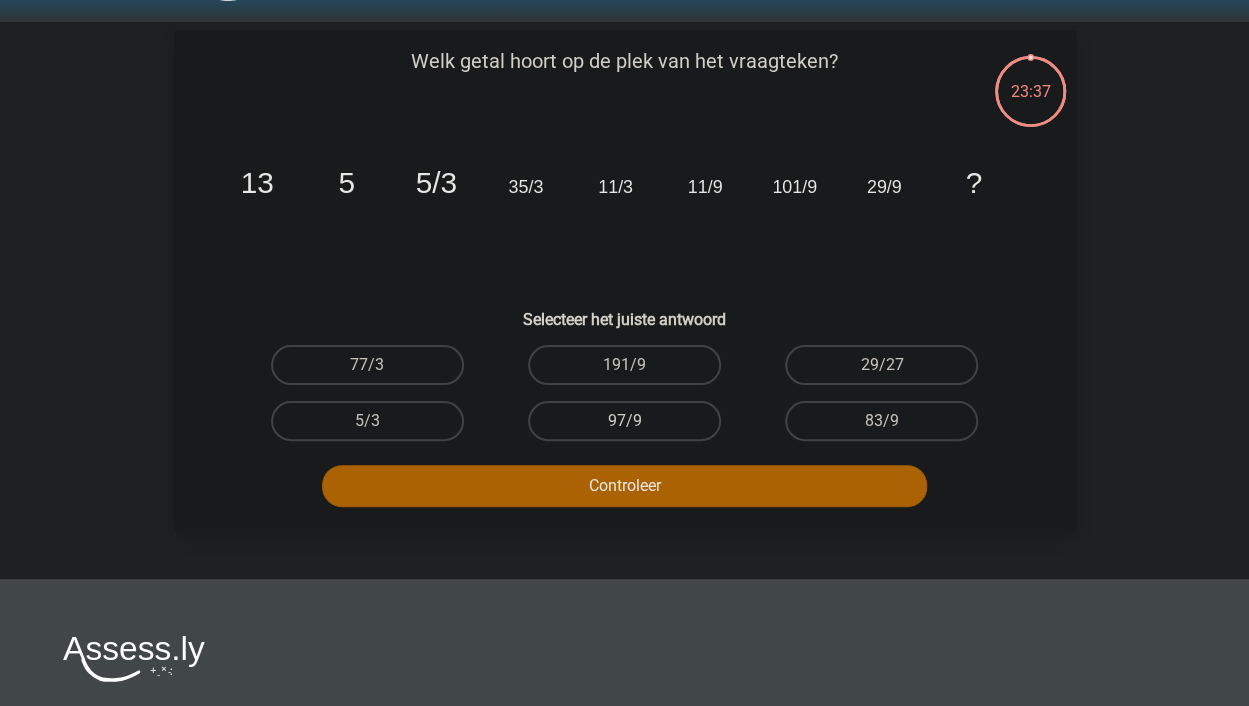 click on "97/9" at bounding box center (624, 421) 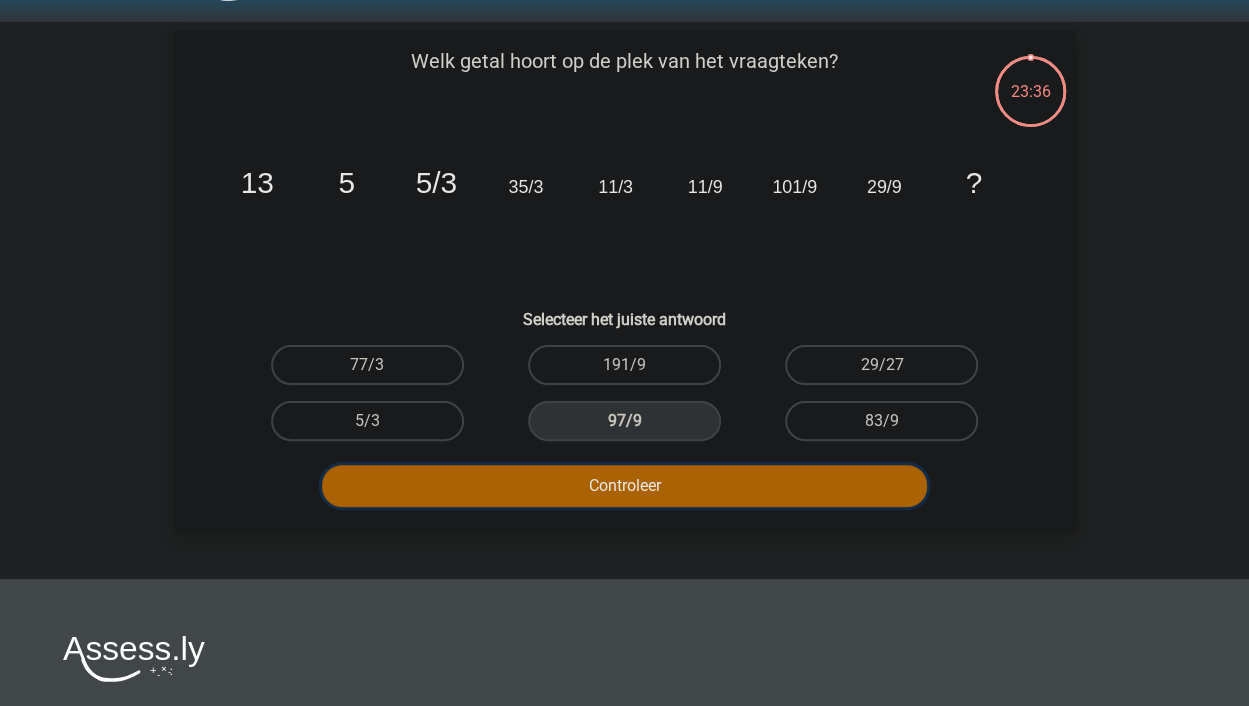 click on "Controleer" at bounding box center (624, 486) 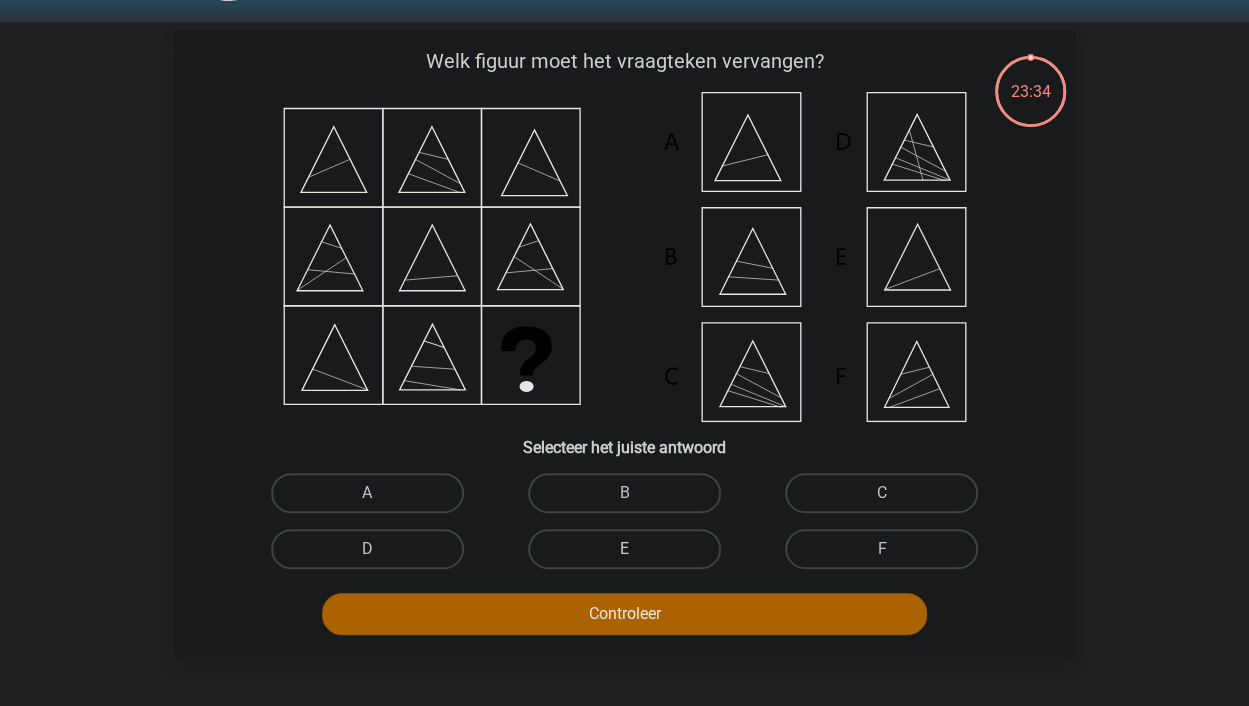 click on "E" at bounding box center [624, 549] 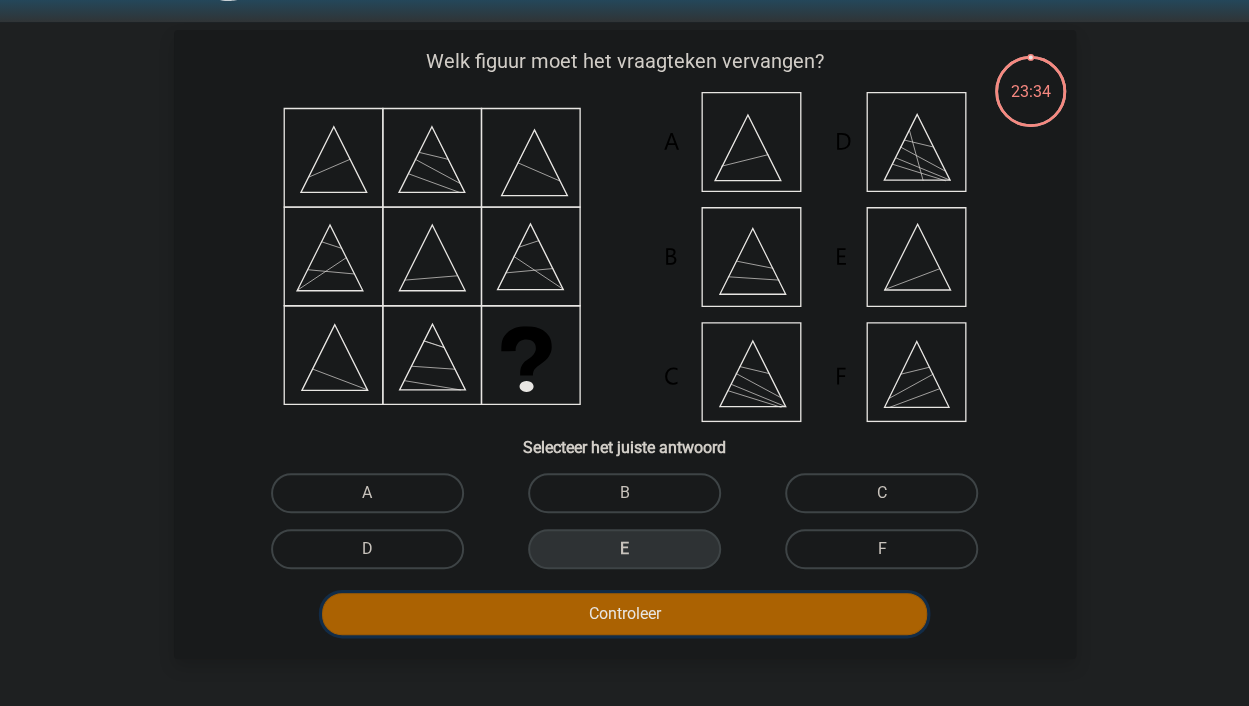 click on "Controleer" at bounding box center [624, 614] 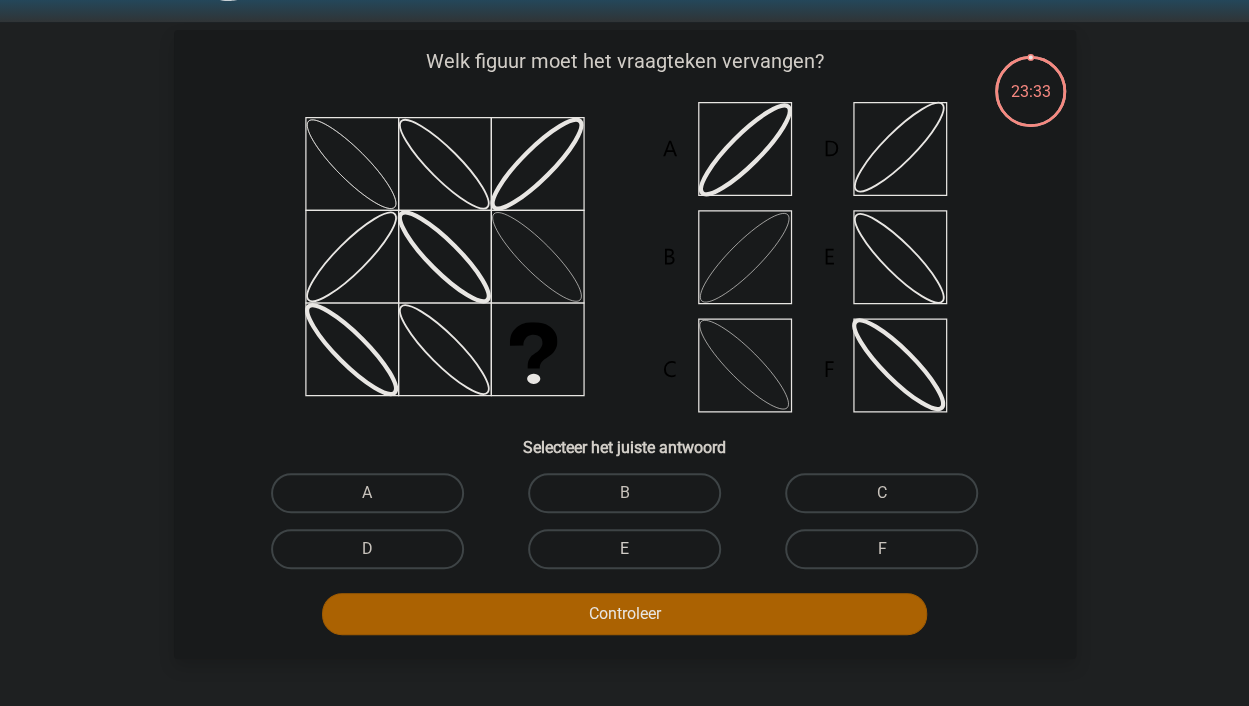 click on "E" at bounding box center [624, 549] 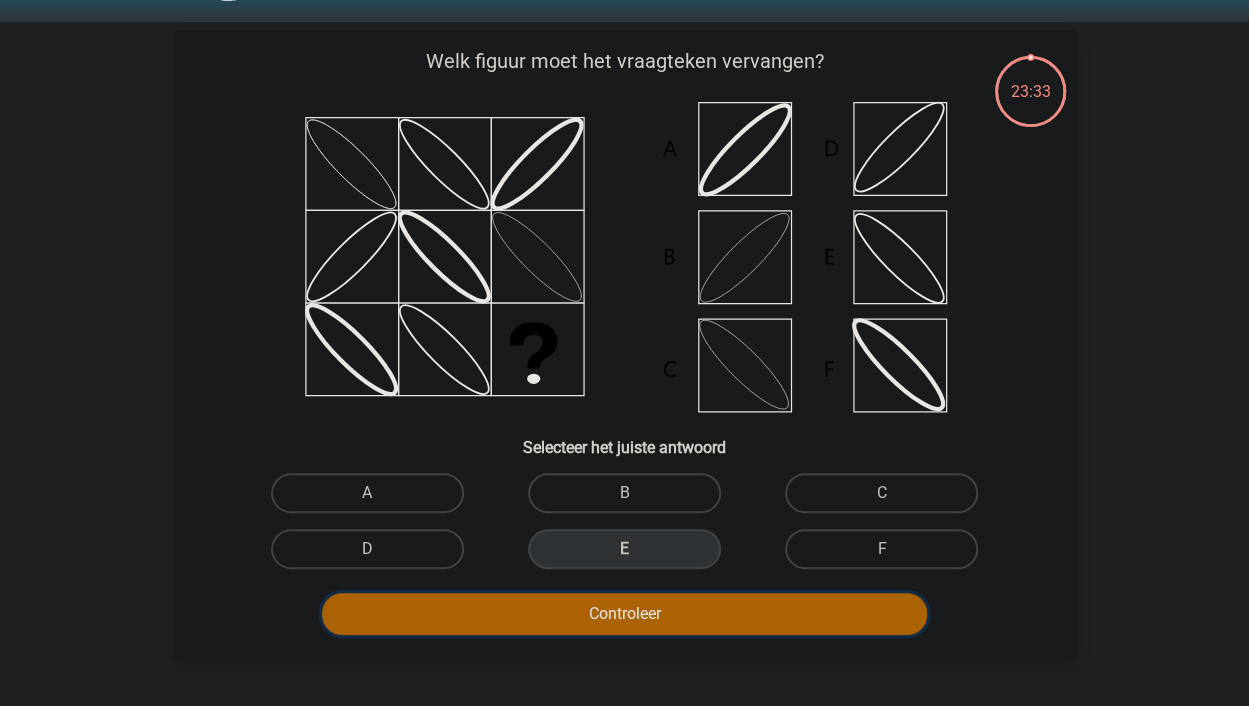 click on "Controleer" at bounding box center (624, 614) 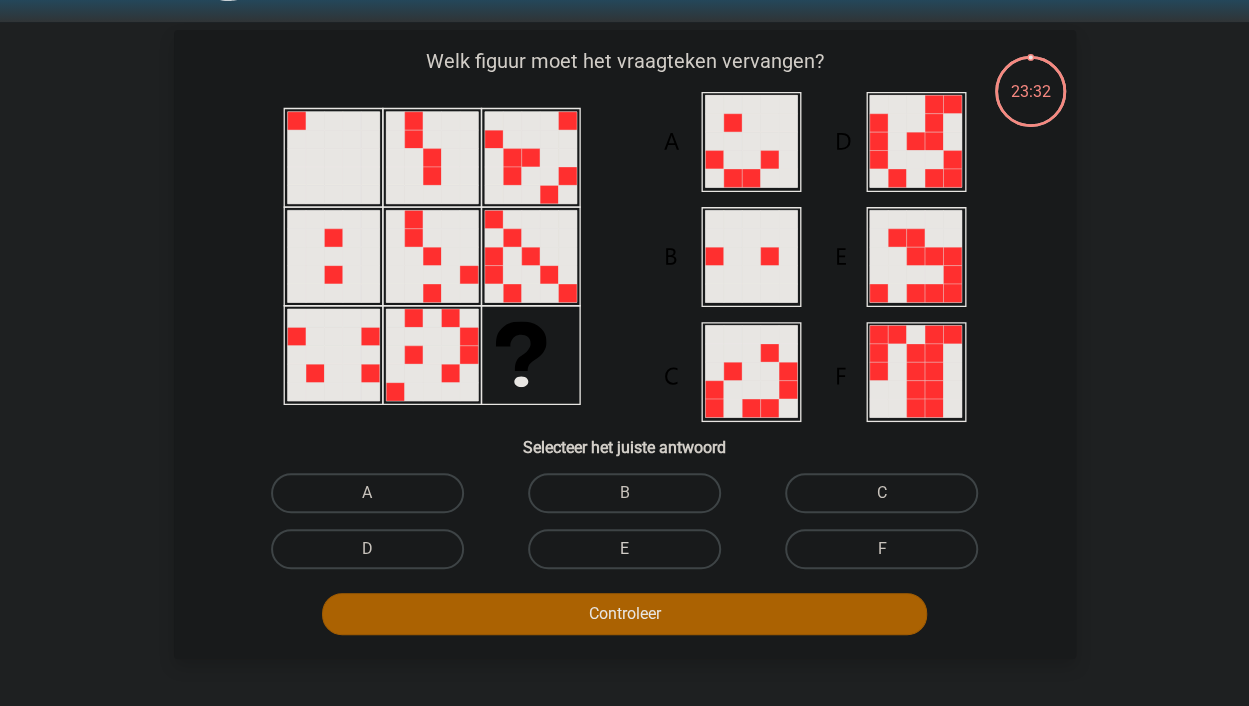 click on "E" at bounding box center (624, 549) 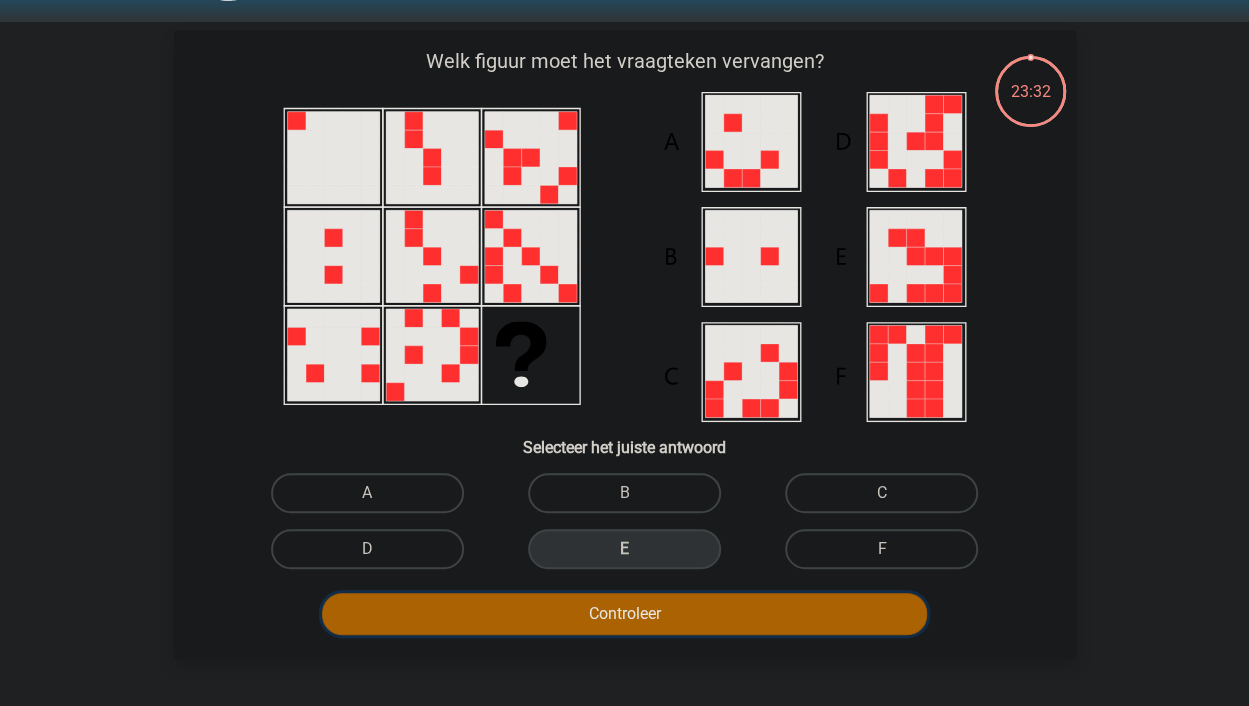 click on "Controleer" at bounding box center (624, 614) 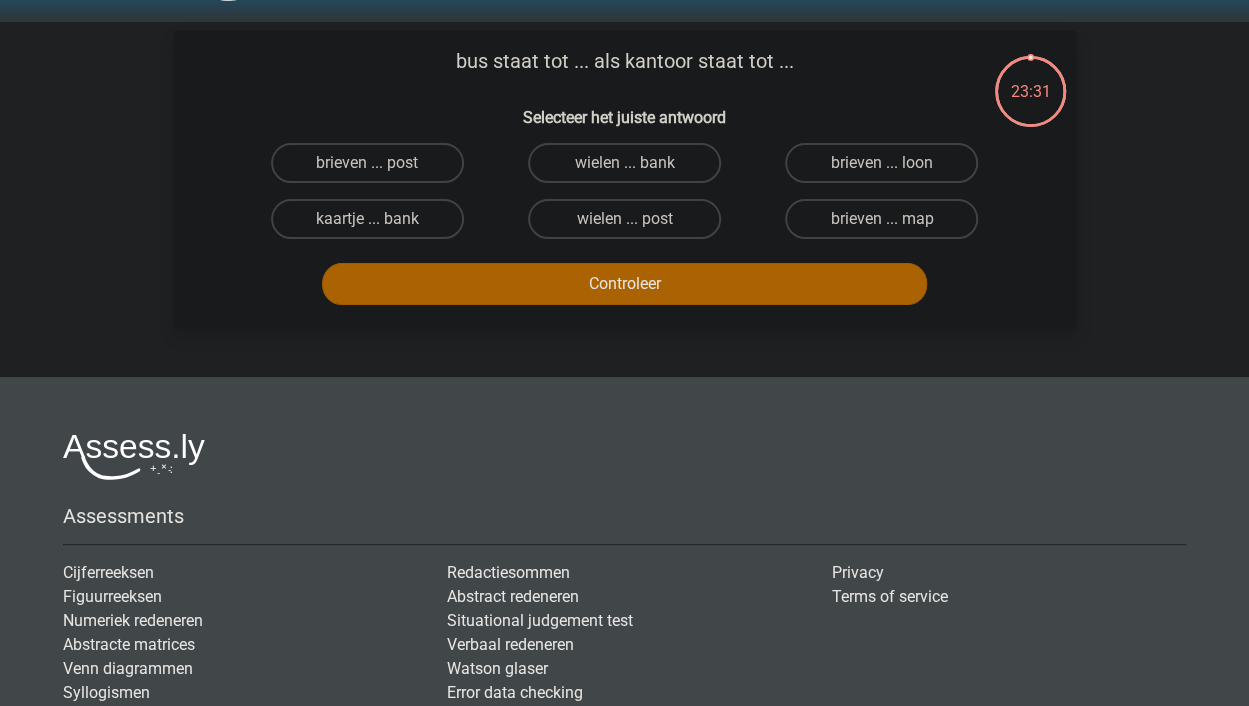 click on "Assessments
Cijferreeksen
Figuurreeksen
Numeriek redeneren
Abstracte matrices
Venn diagrammen" at bounding box center (624, 601) 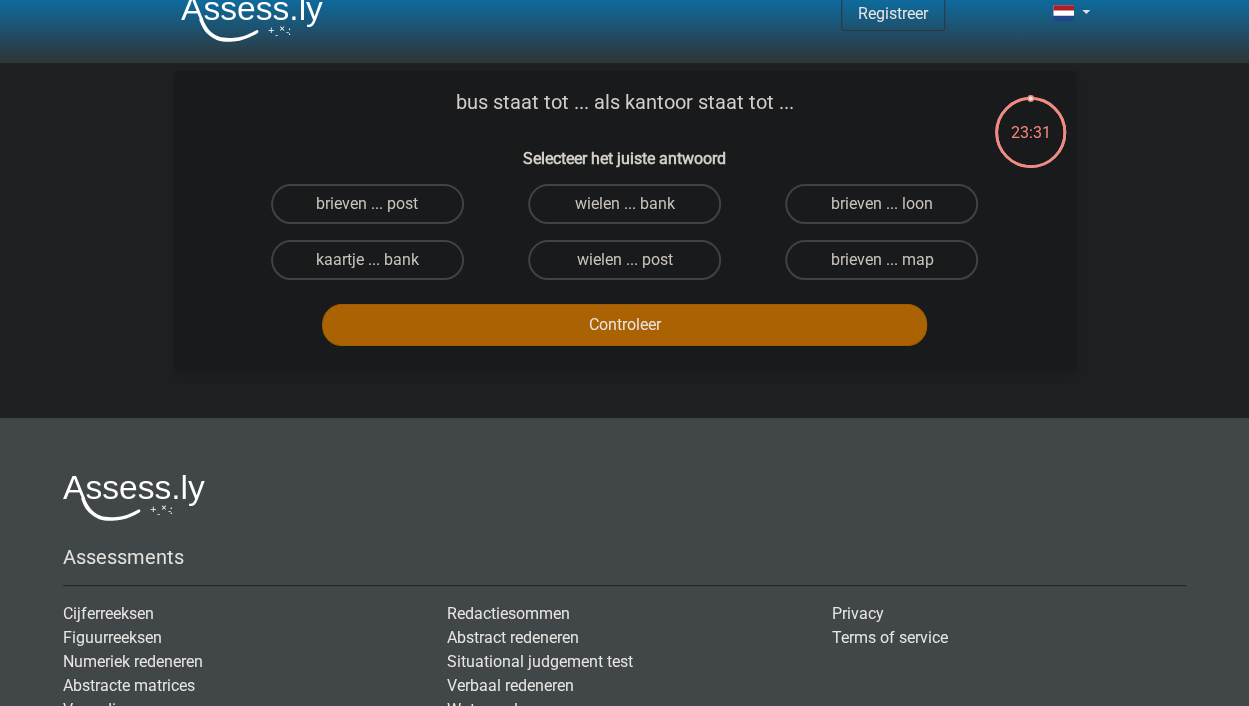 scroll, scrollTop: 0, scrollLeft: 0, axis: both 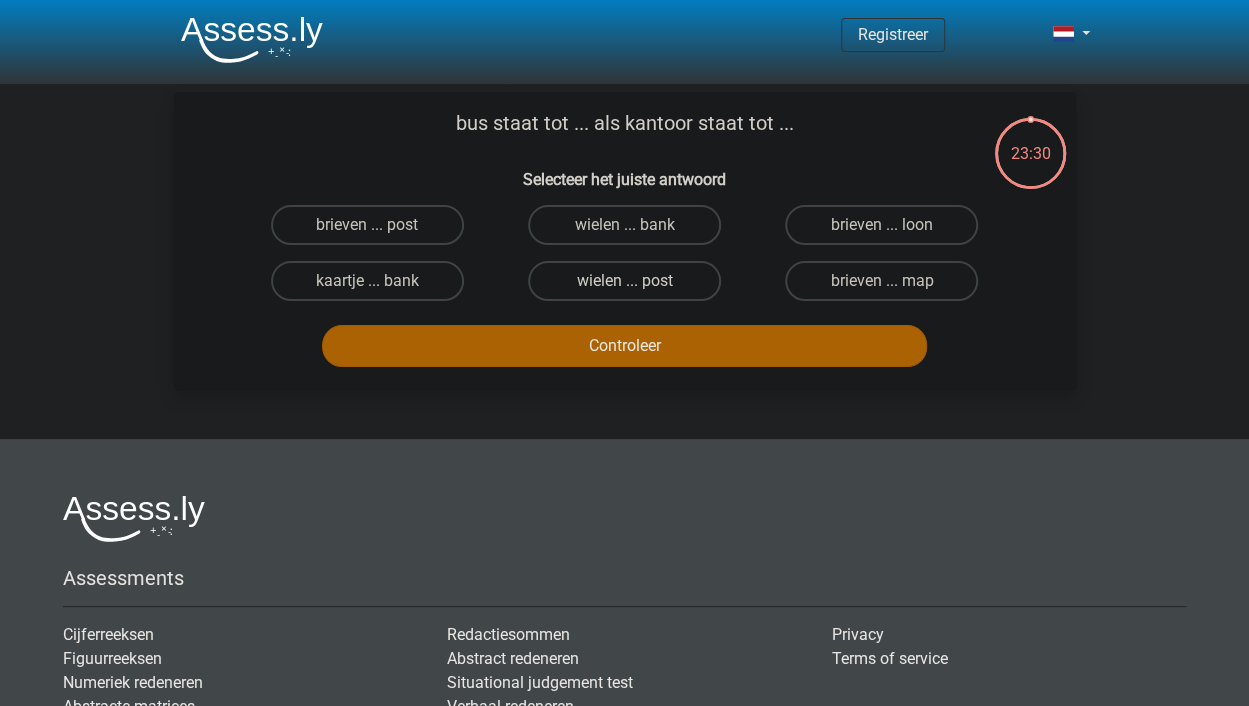 click on "wielen ... post" at bounding box center (624, 281) 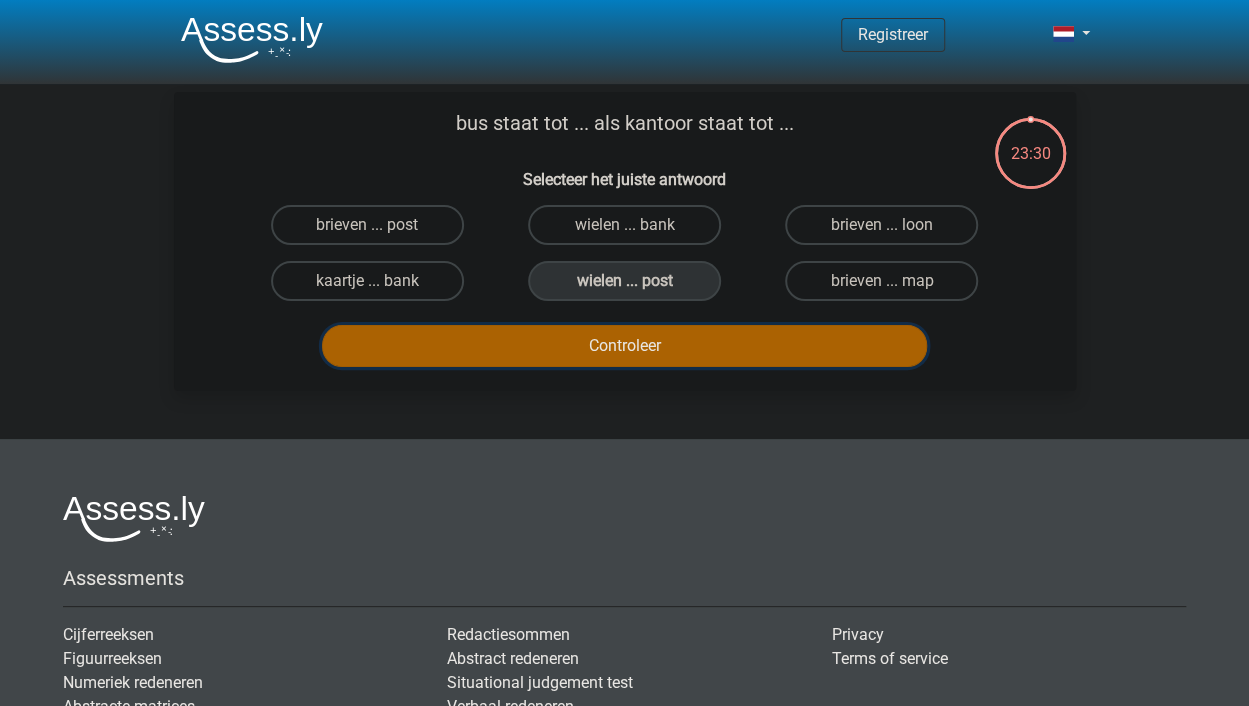 click on "Controleer" at bounding box center [624, 346] 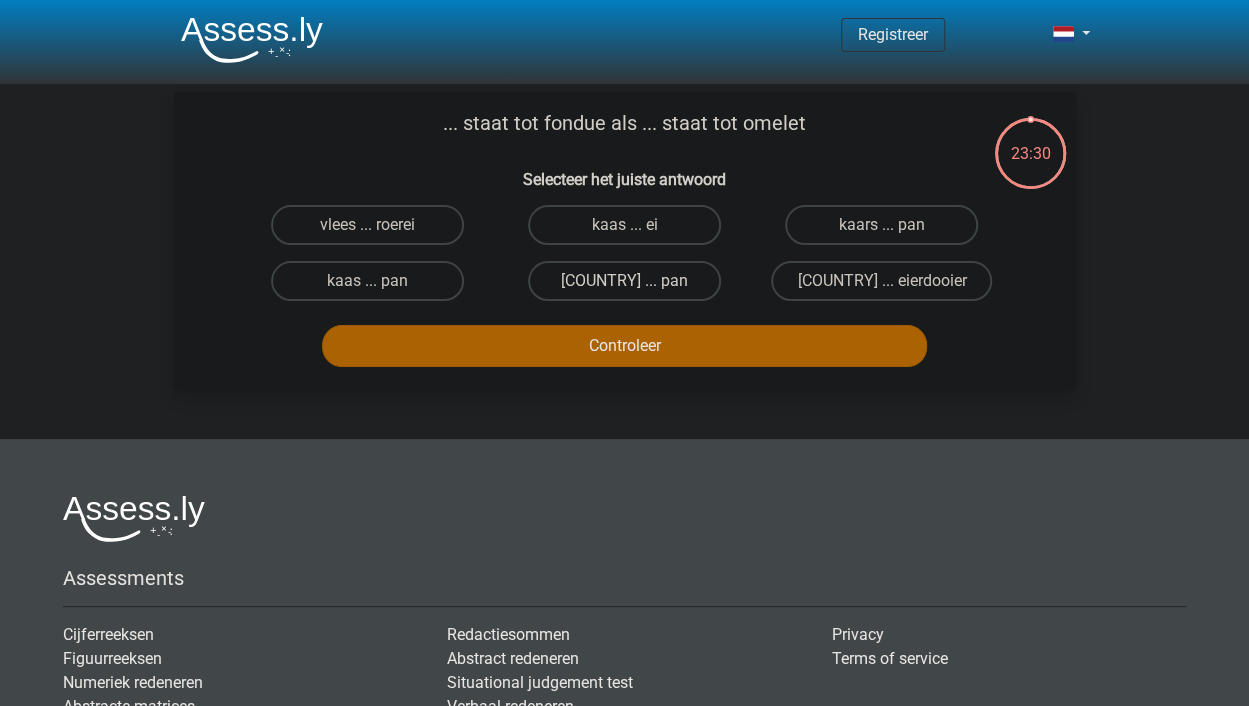 click on "zwitserland ... pan" at bounding box center [624, 281] 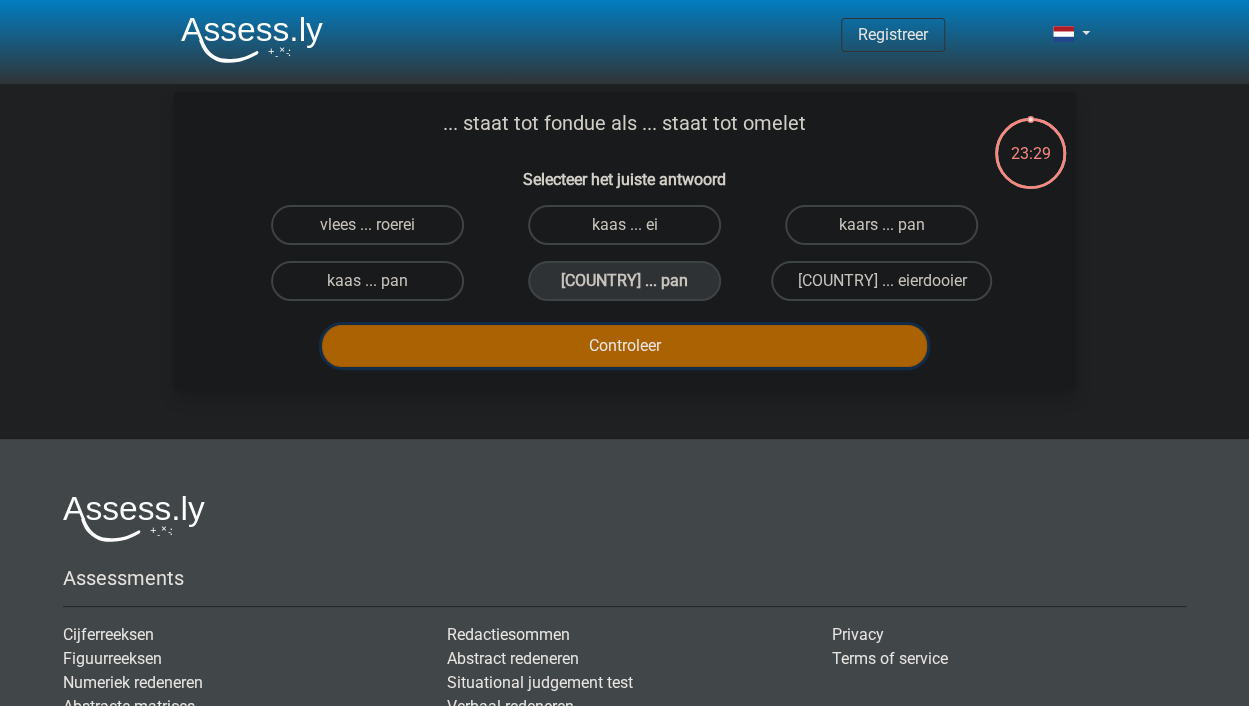 click on "Controleer" at bounding box center [624, 346] 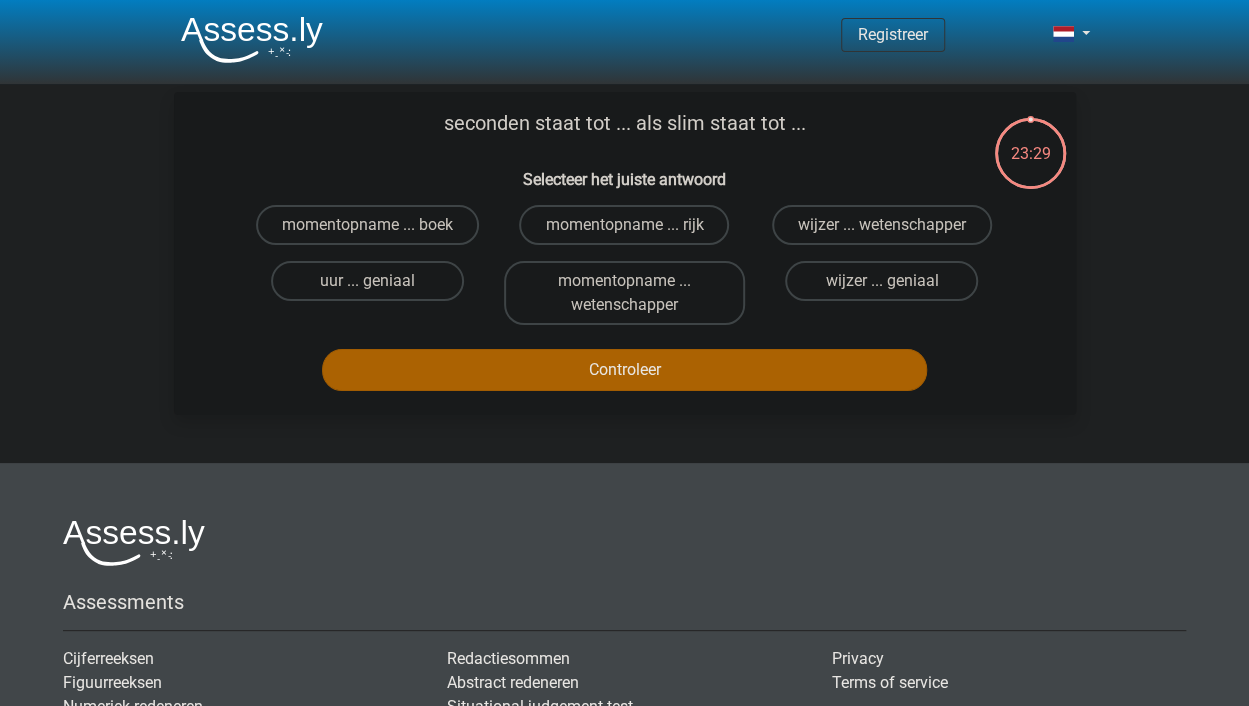 click on "momentopname ... wetenschapper" at bounding box center (630, 287) 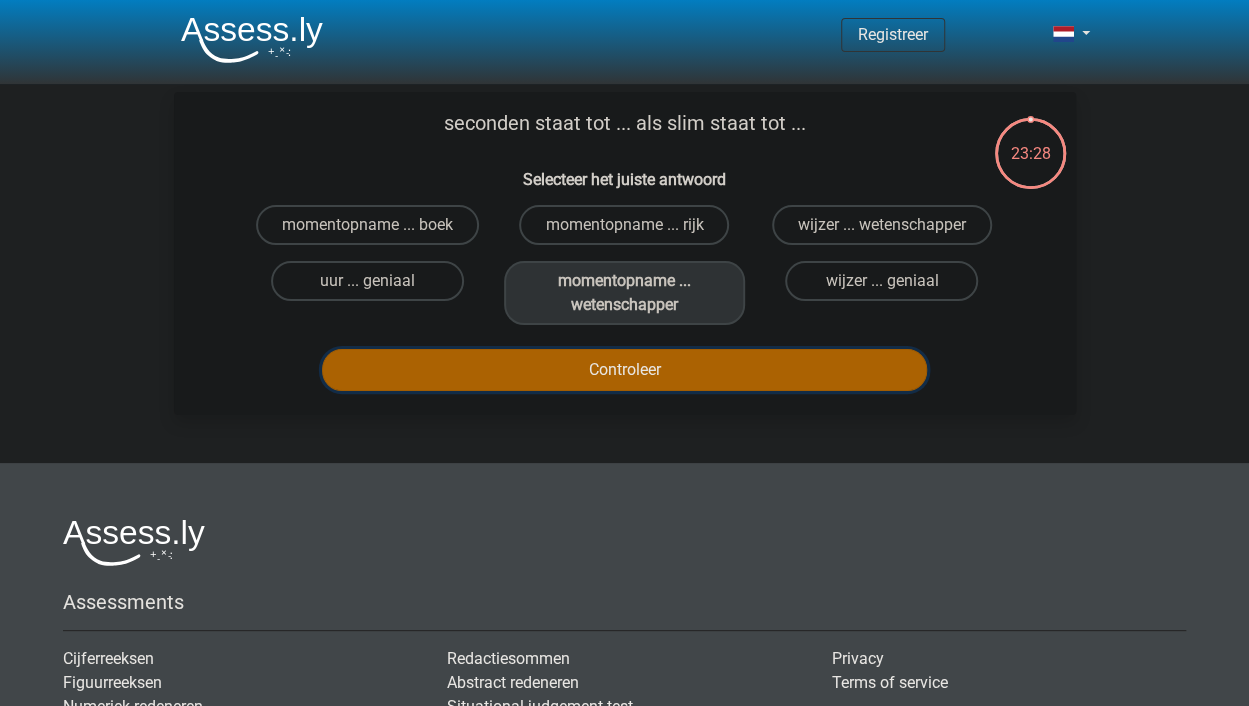 click on "Controleer" at bounding box center (624, 370) 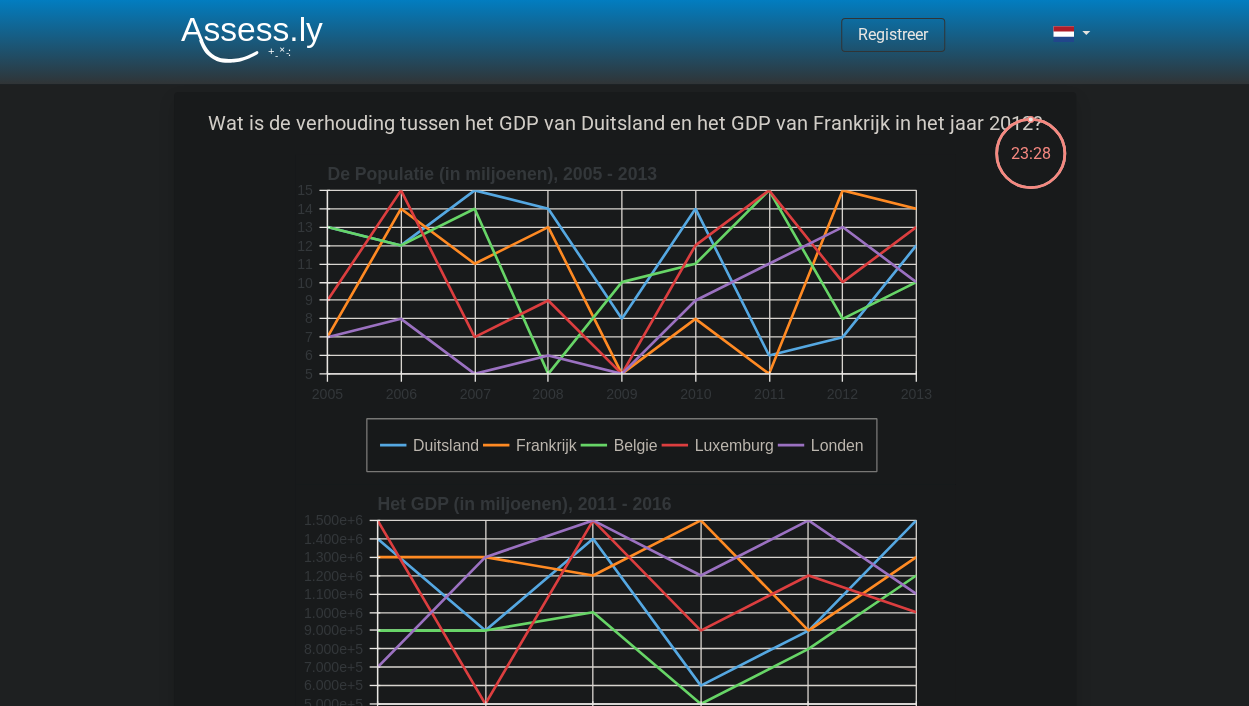 click 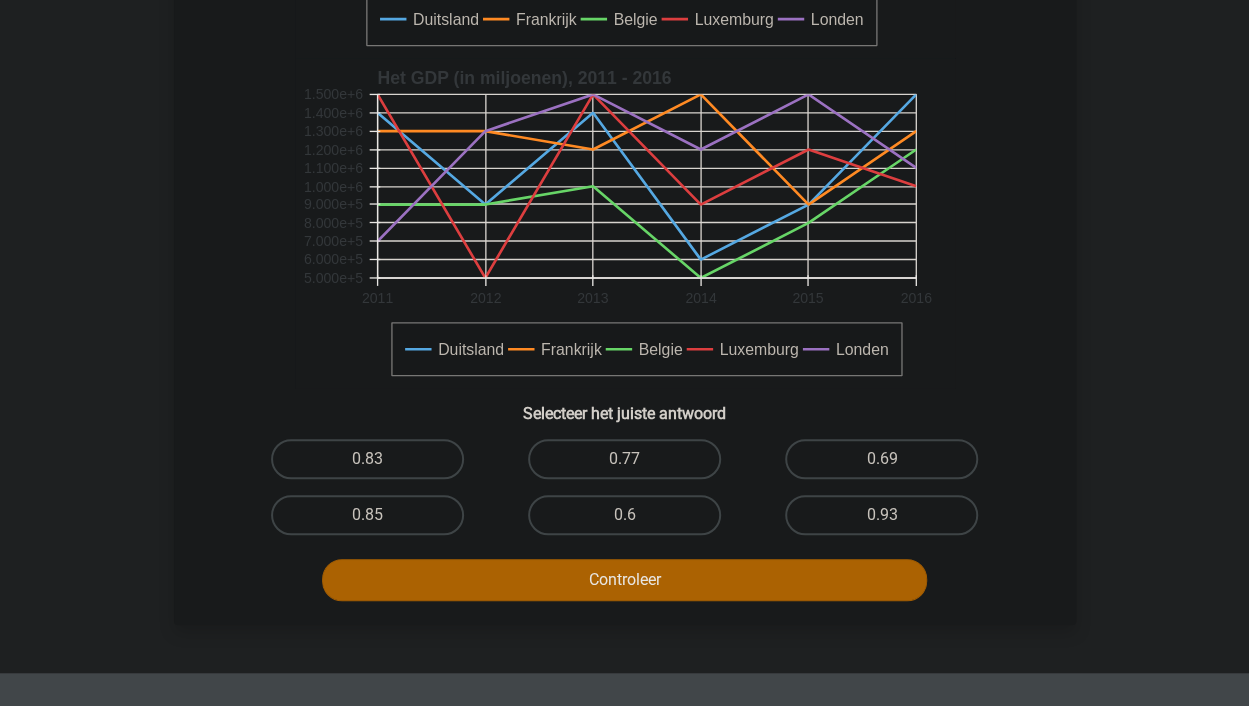 scroll, scrollTop: 500, scrollLeft: 0, axis: vertical 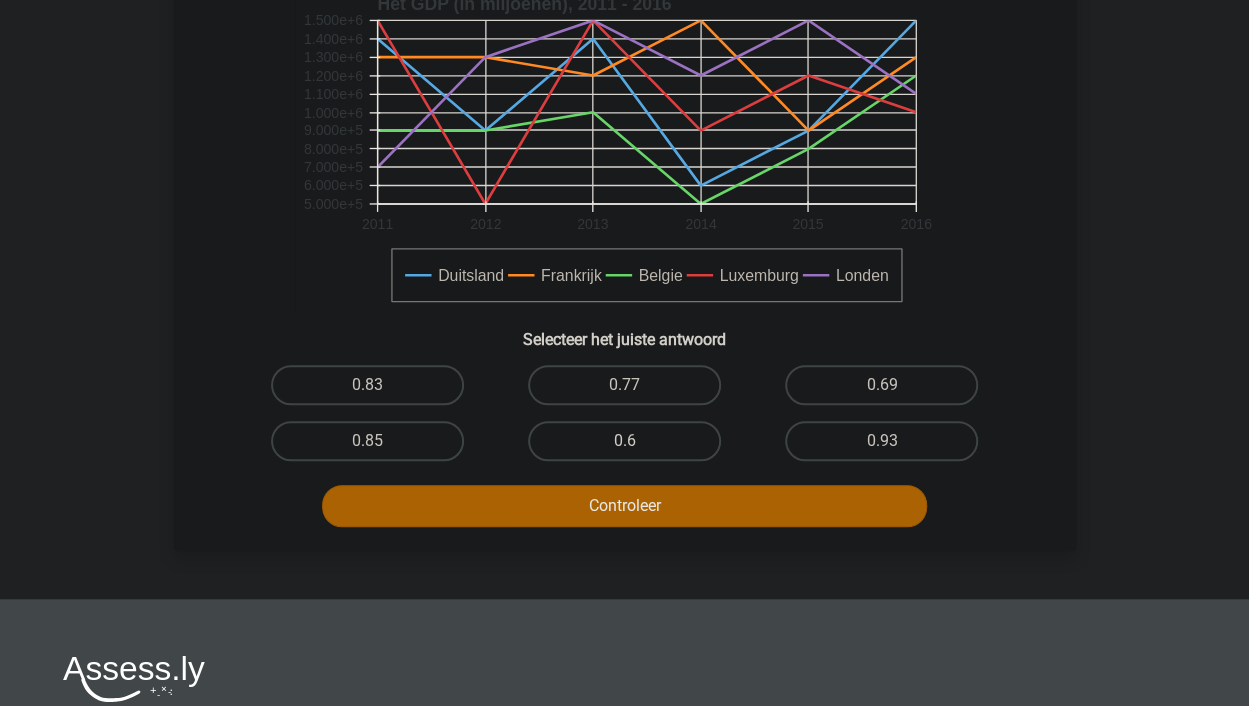 click on "0.6" at bounding box center [624, 441] 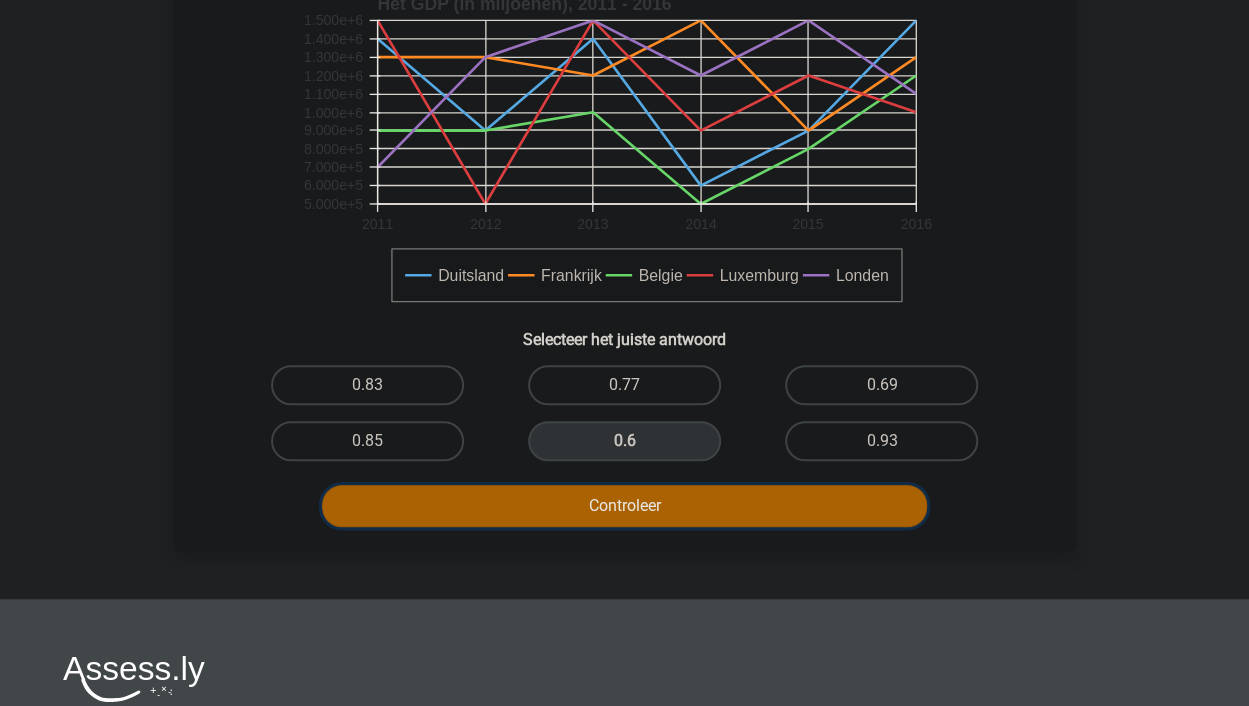 click on "Controleer" at bounding box center (624, 506) 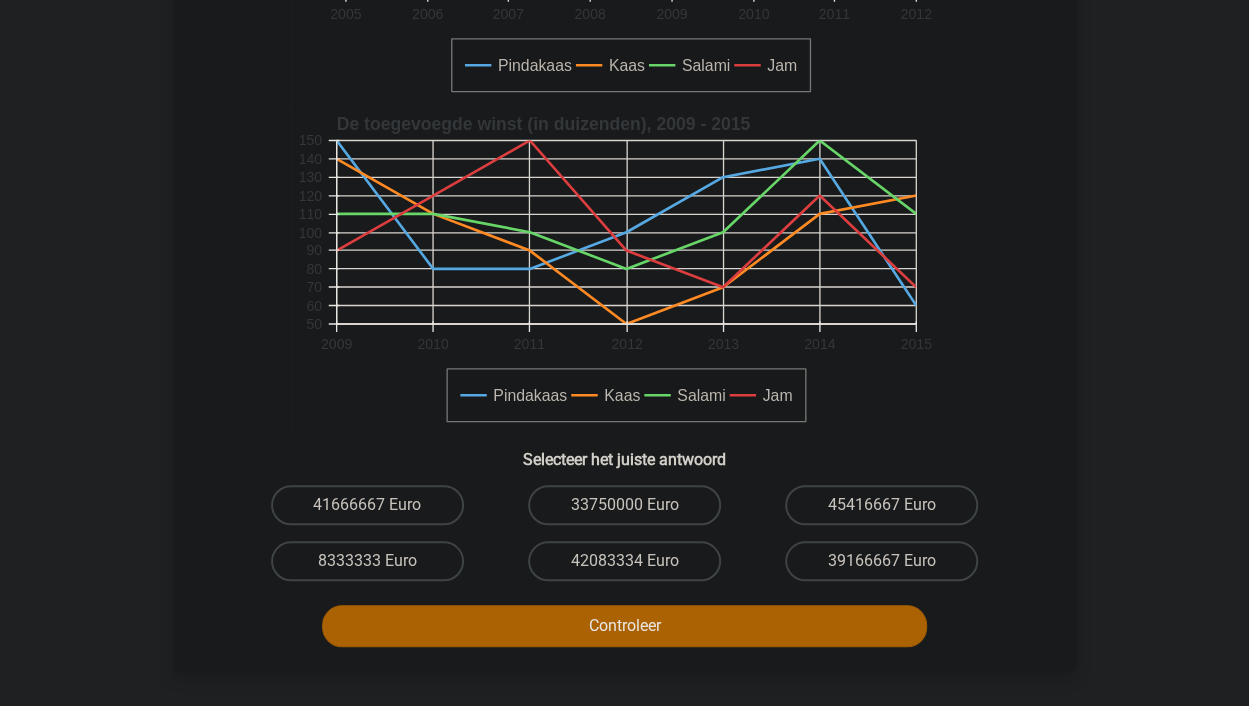 drag, startPoint x: 627, startPoint y: 491, endPoint x: 637, endPoint y: 451, distance: 41.231056 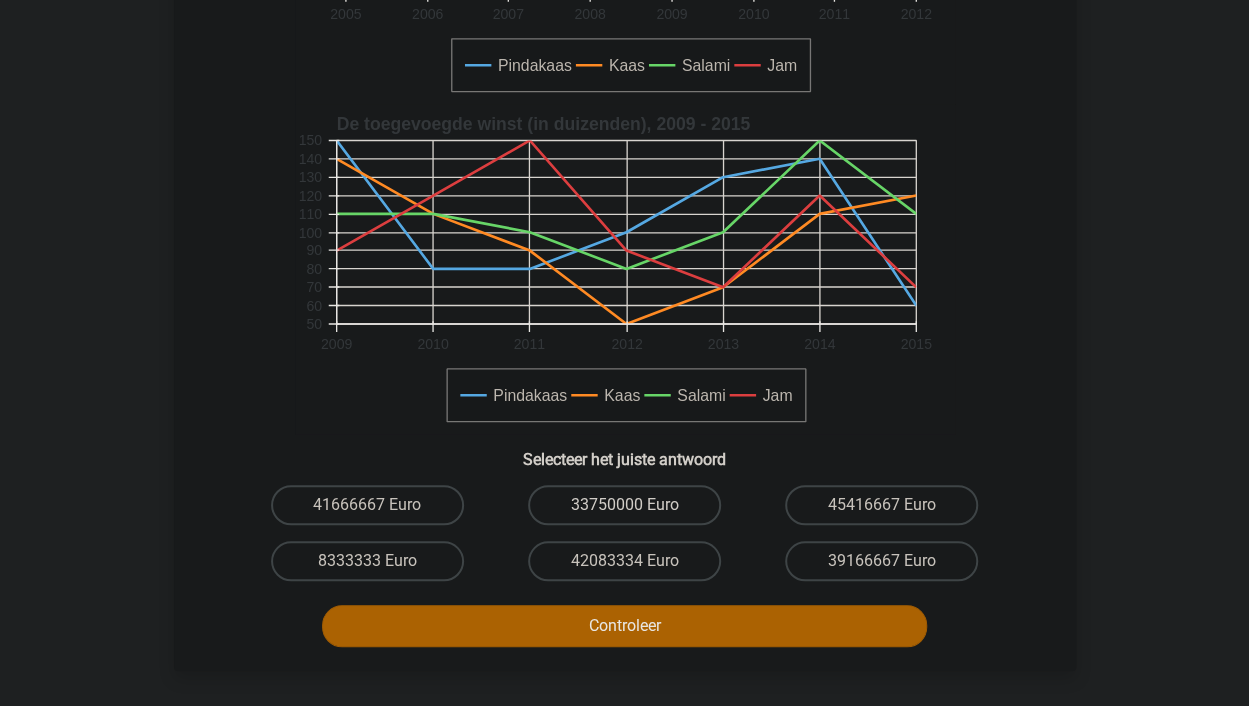 click on "33750000 Euro" at bounding box center (624, 505) 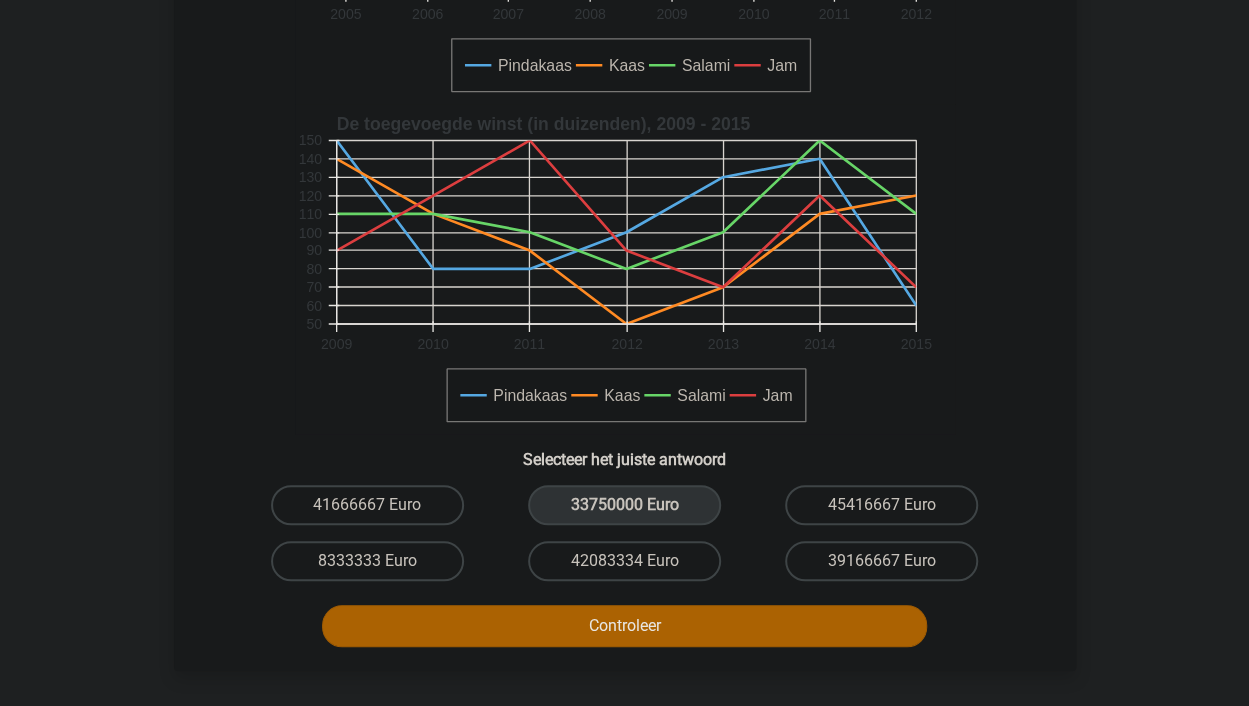 click on "42083334 Euro" at bounding box center (624, 561) 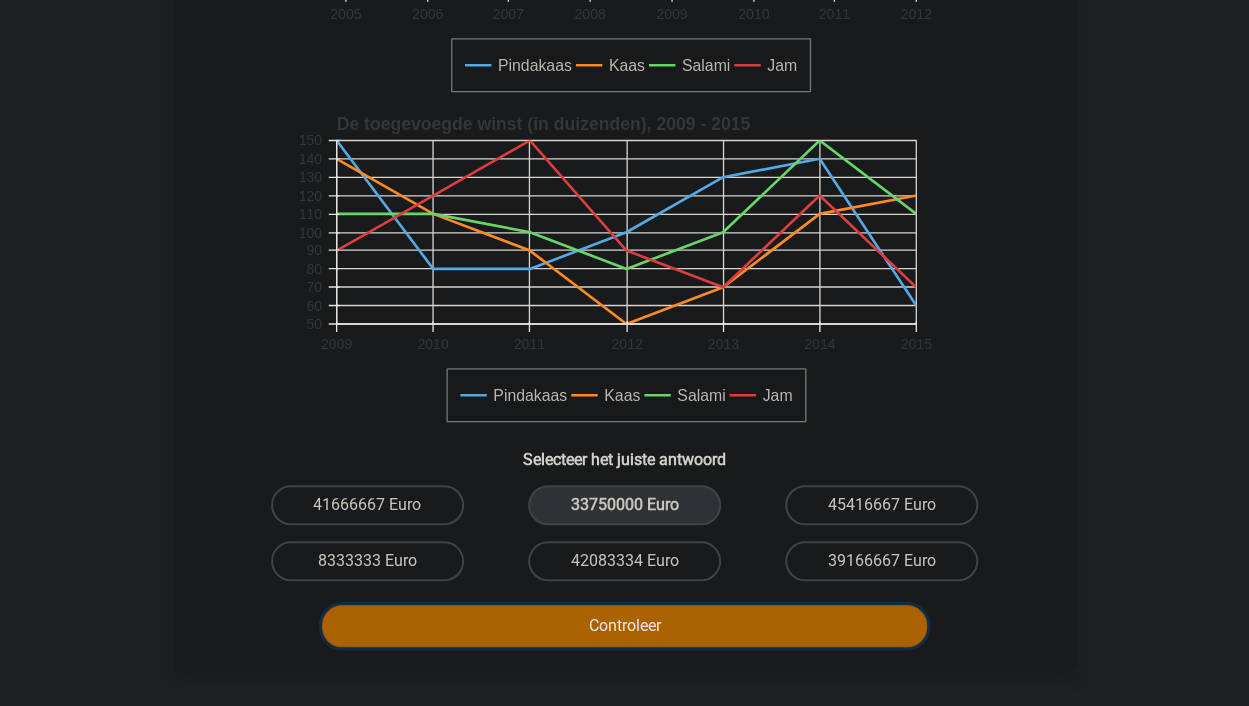 click on "Controleer" at bounding box center [624, 626] 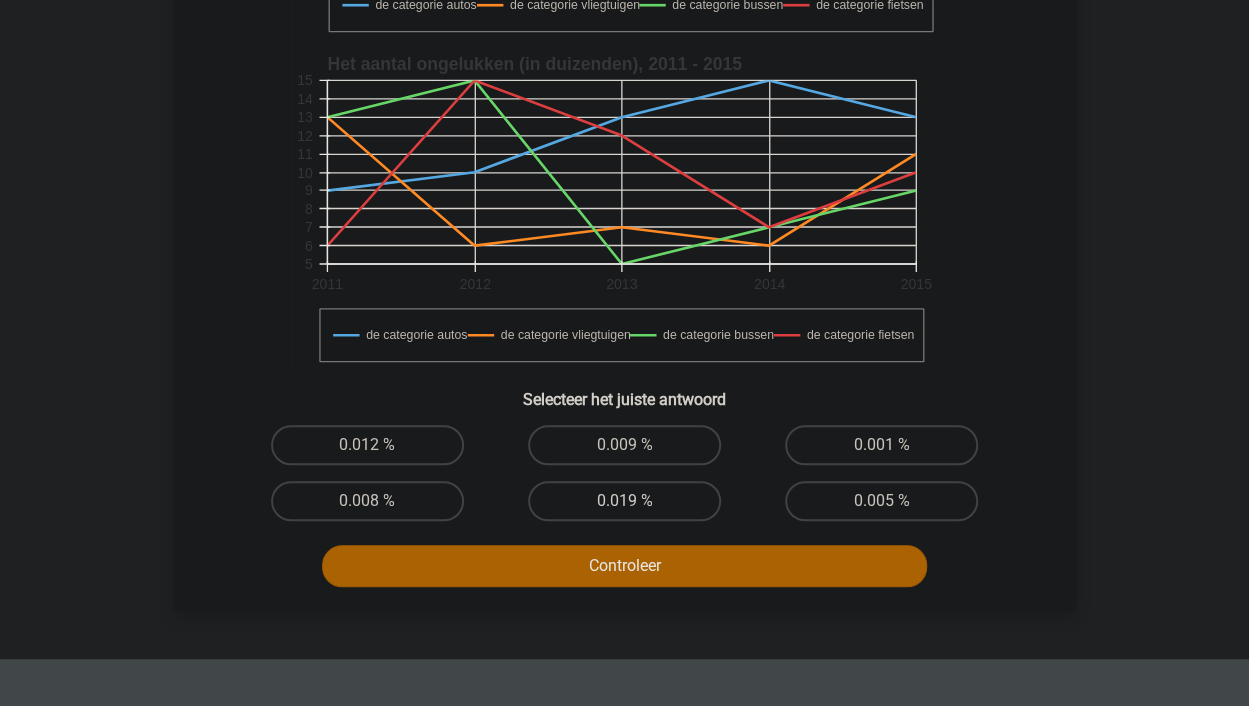 click on "0.019 %" at bounding box center [624, 501] 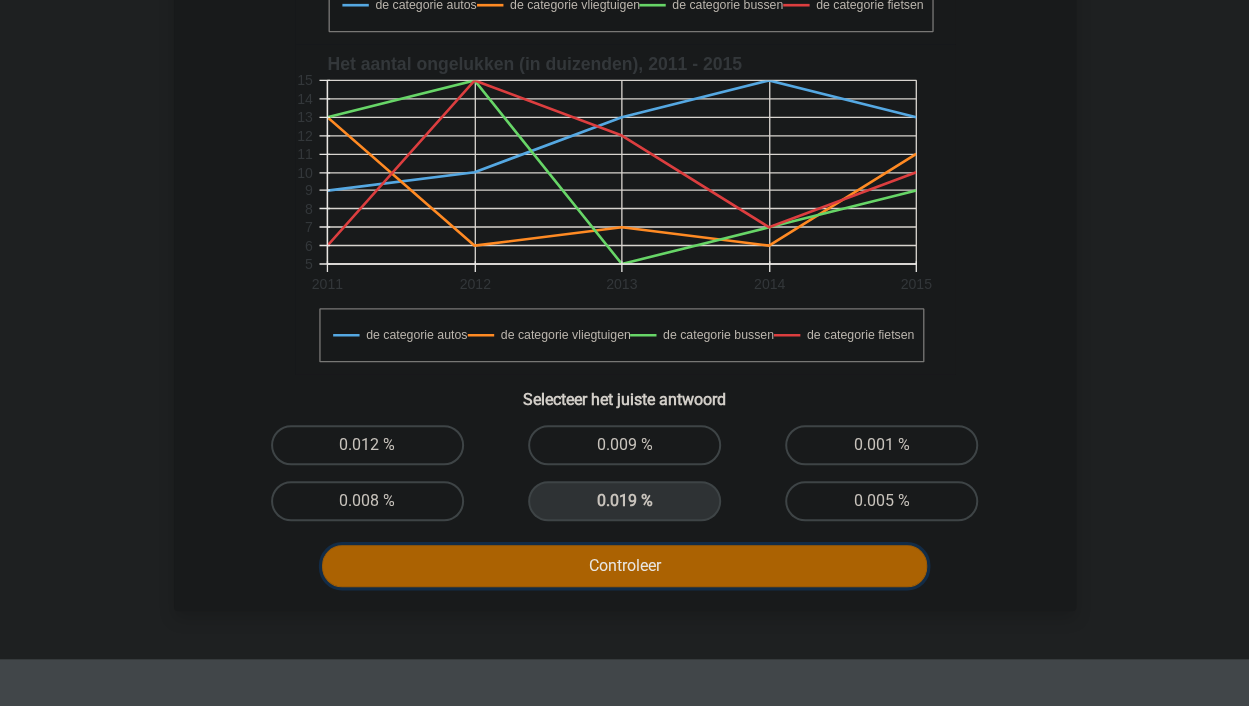 click on "Controleer" at bounding box center [624, 566] 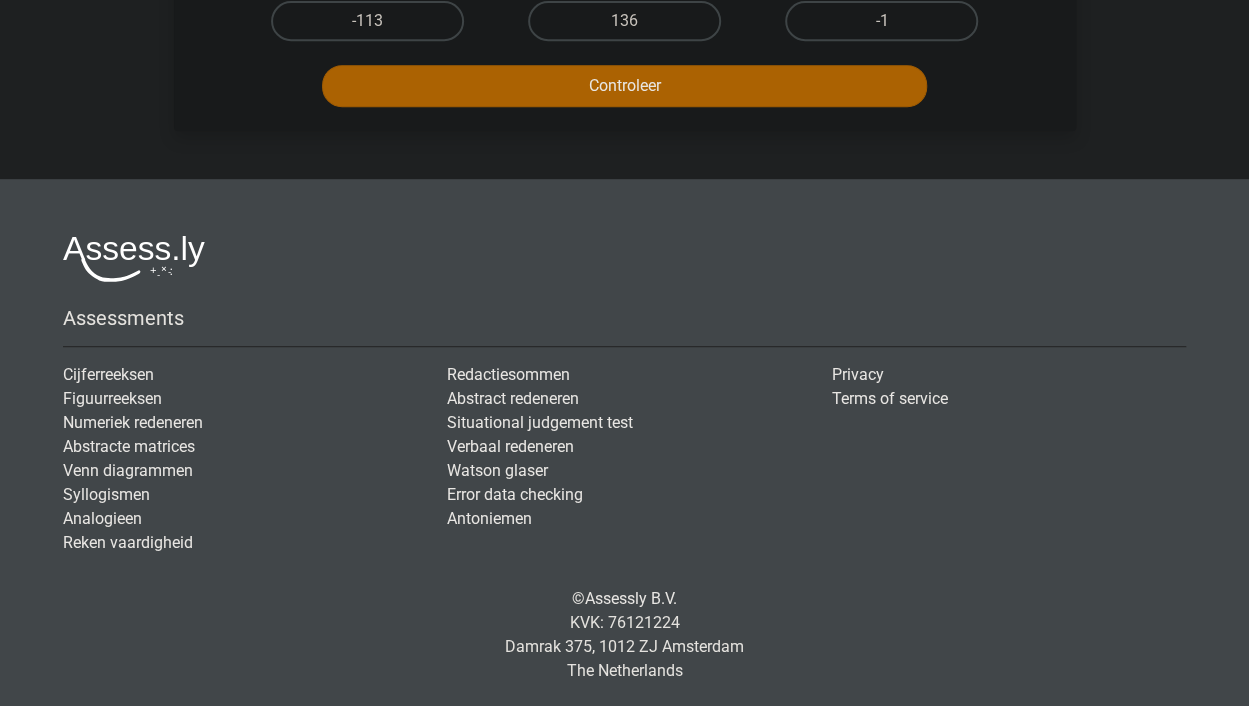 click on "Antoniemen" at bounding box center (624, 519) 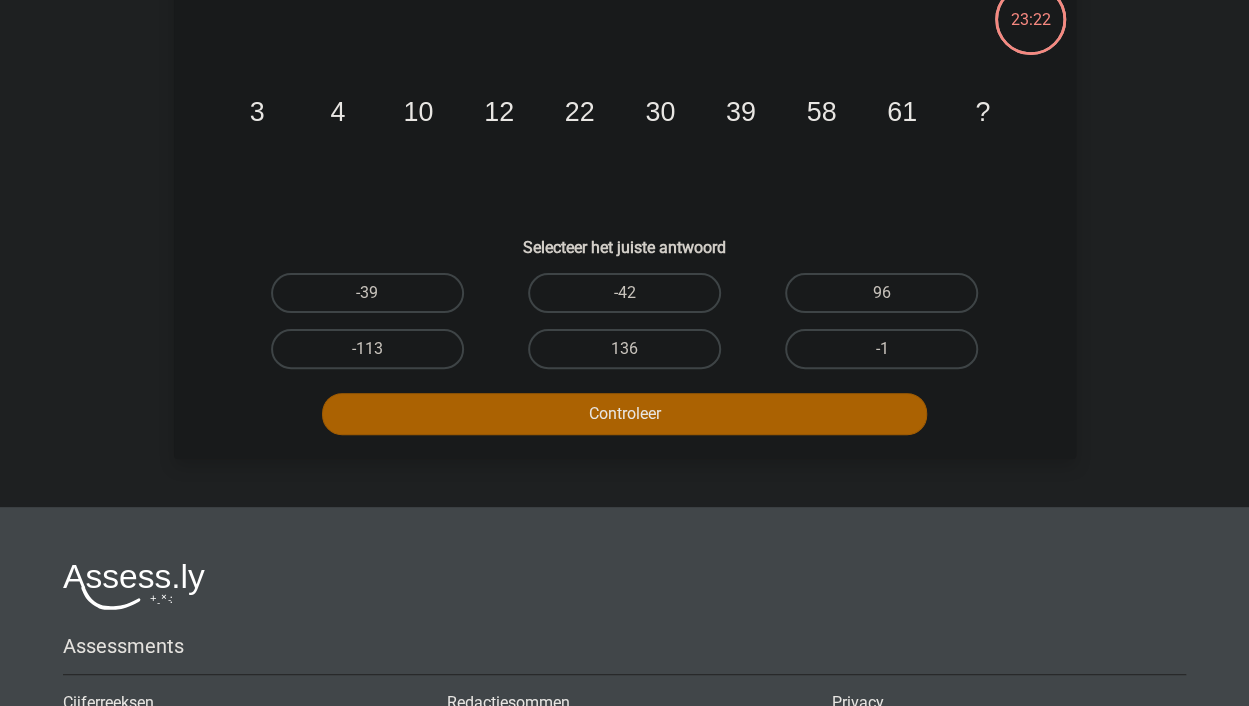 scroll, scrollTop: 162, scrollLeft: 0, axis: vertical 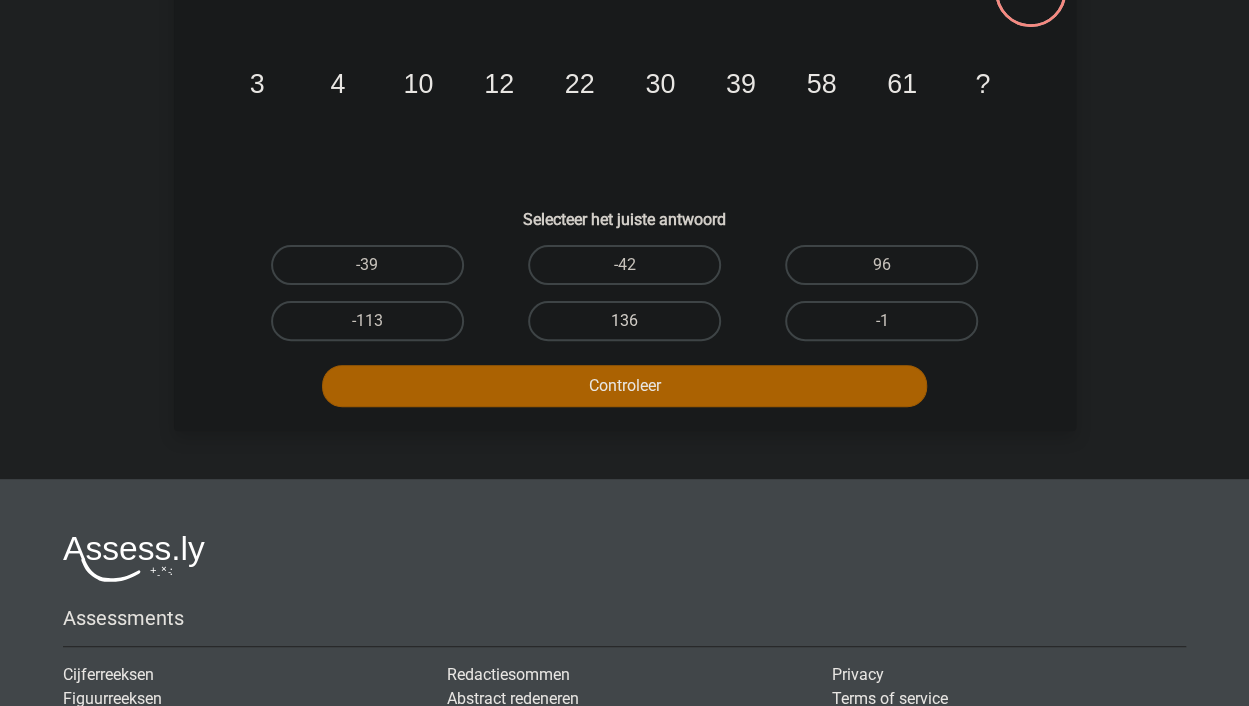 click on "136" at bounding box center (624, 321) 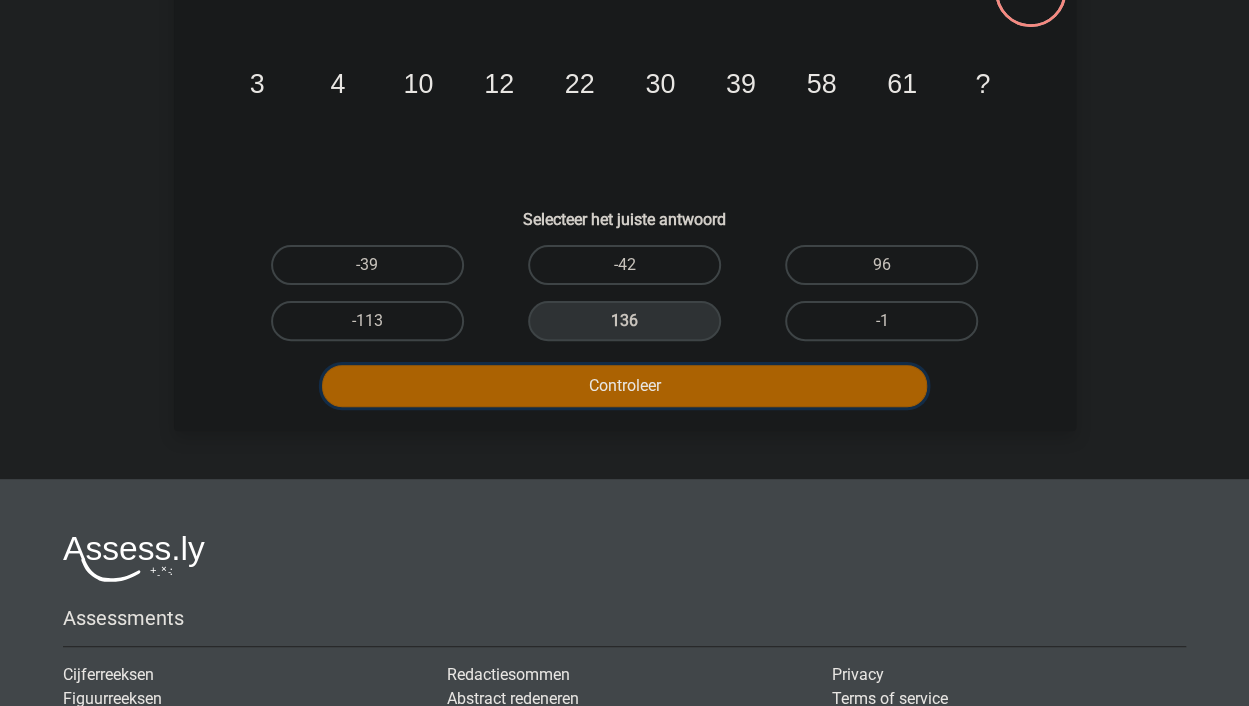 click on "Controleer" at bounding box center (624, 386) 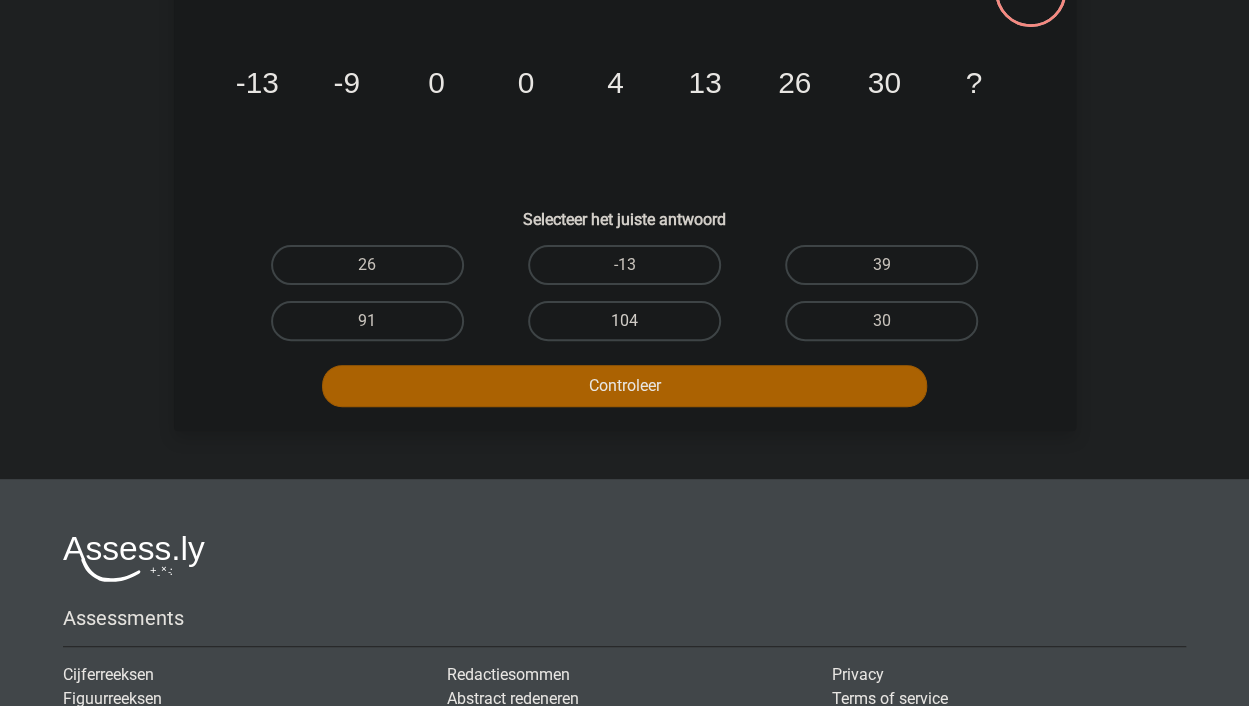 click on "104" at bounding box center (624, 321) 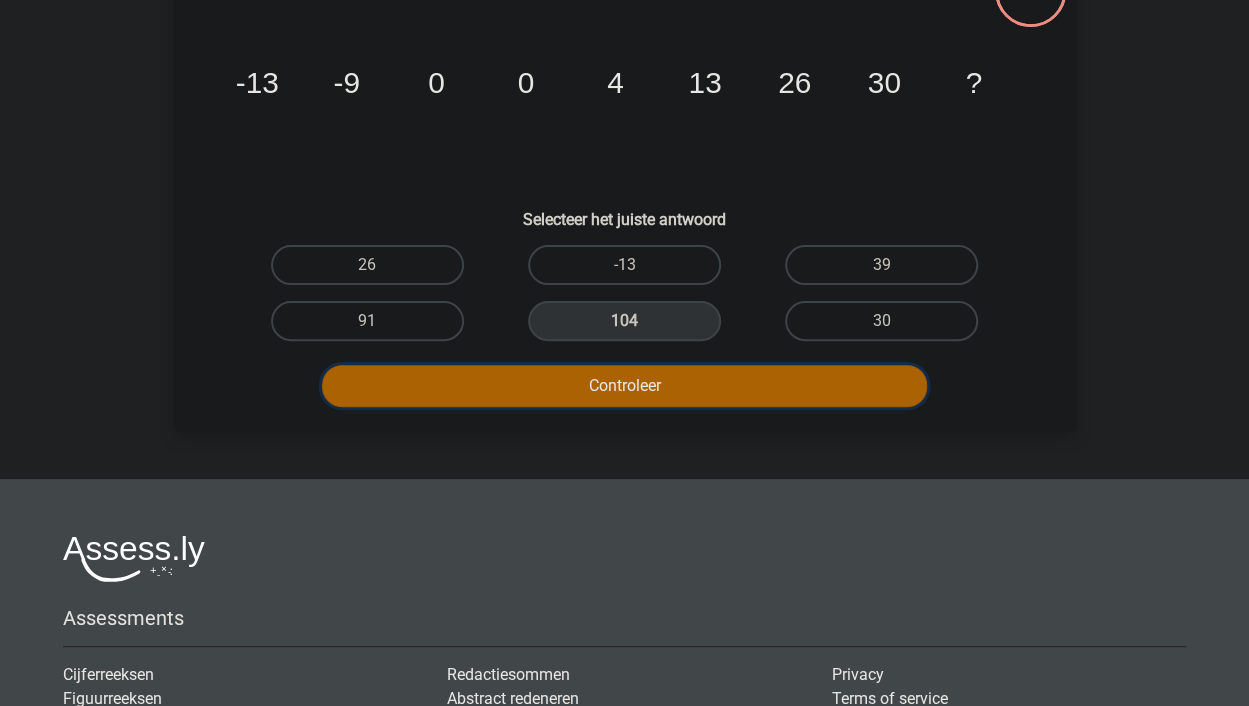 click on "Controleer" at bounding box center [624, 386] 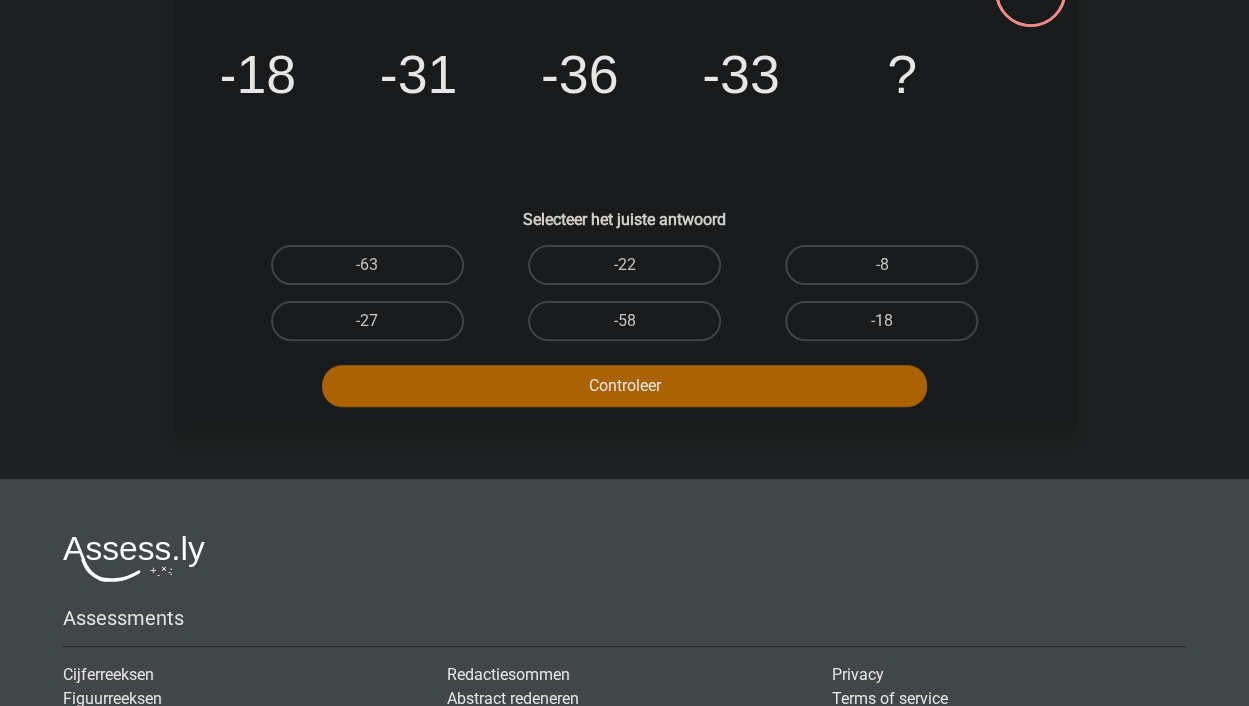 click on "-58" at bounding box center [624, 321] 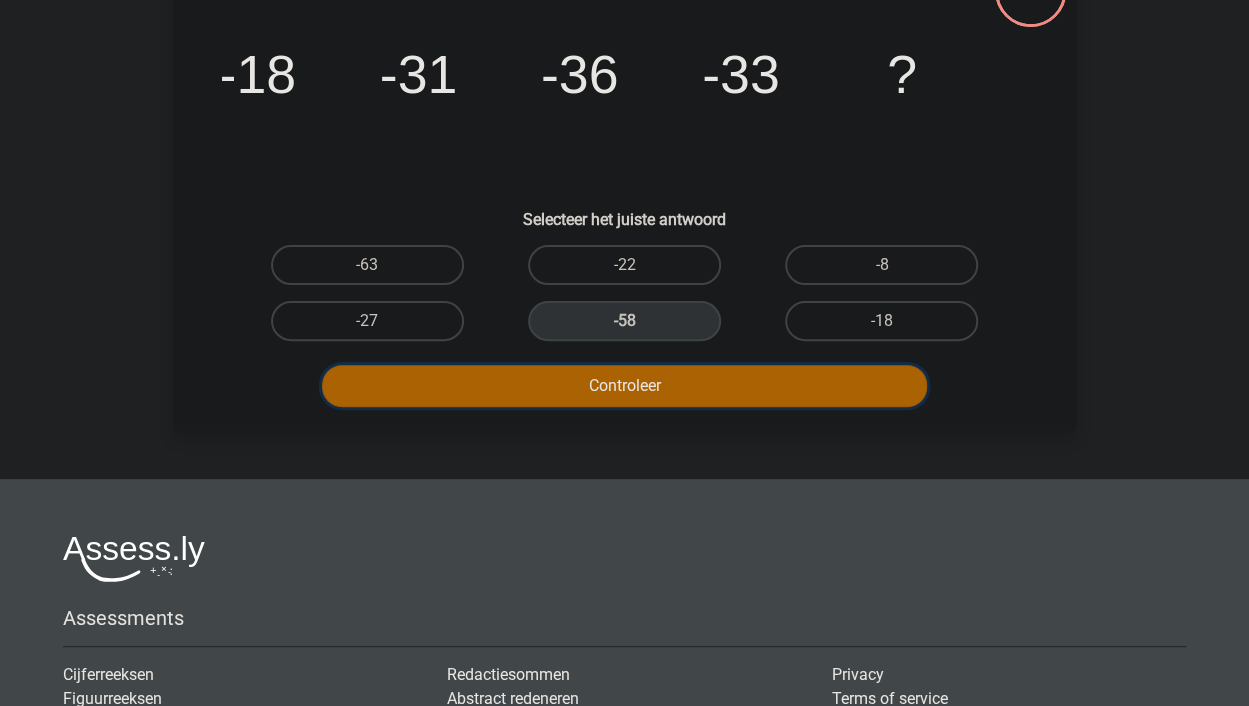 click on "Controleer" at bounding box center (624, 386) 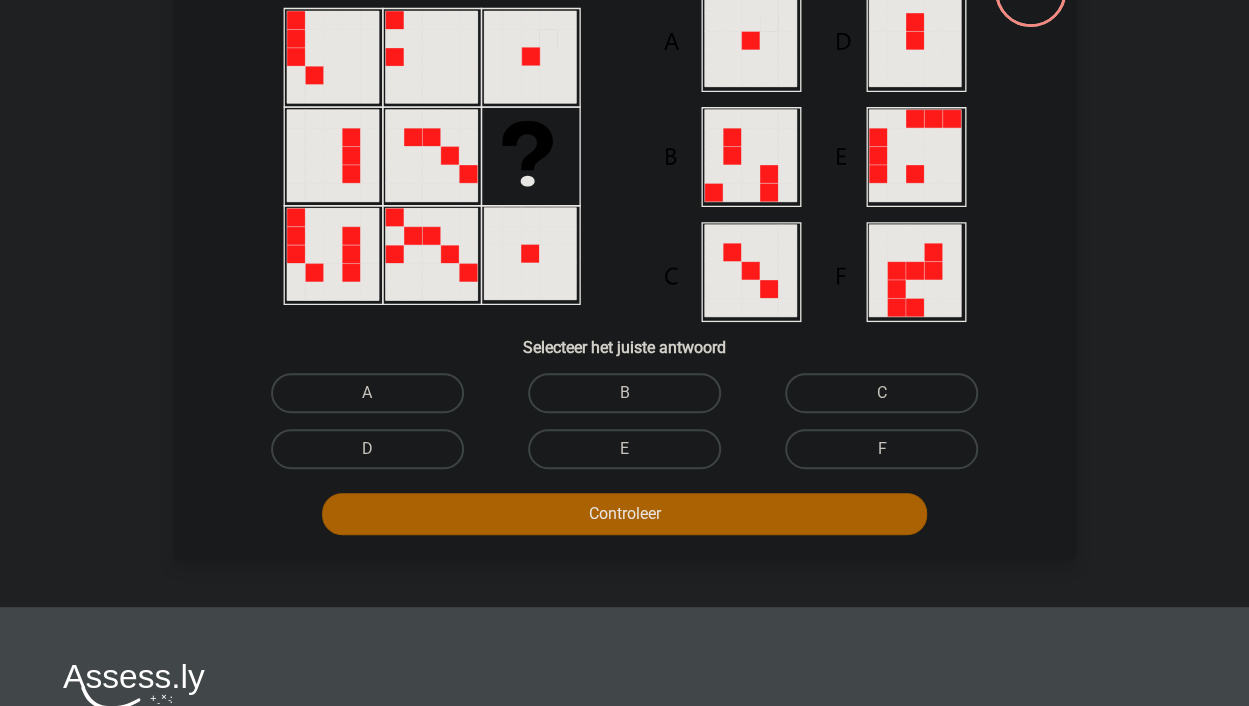 click on "Selecteer het juiste antwoord" at bounding box center (625, 339) 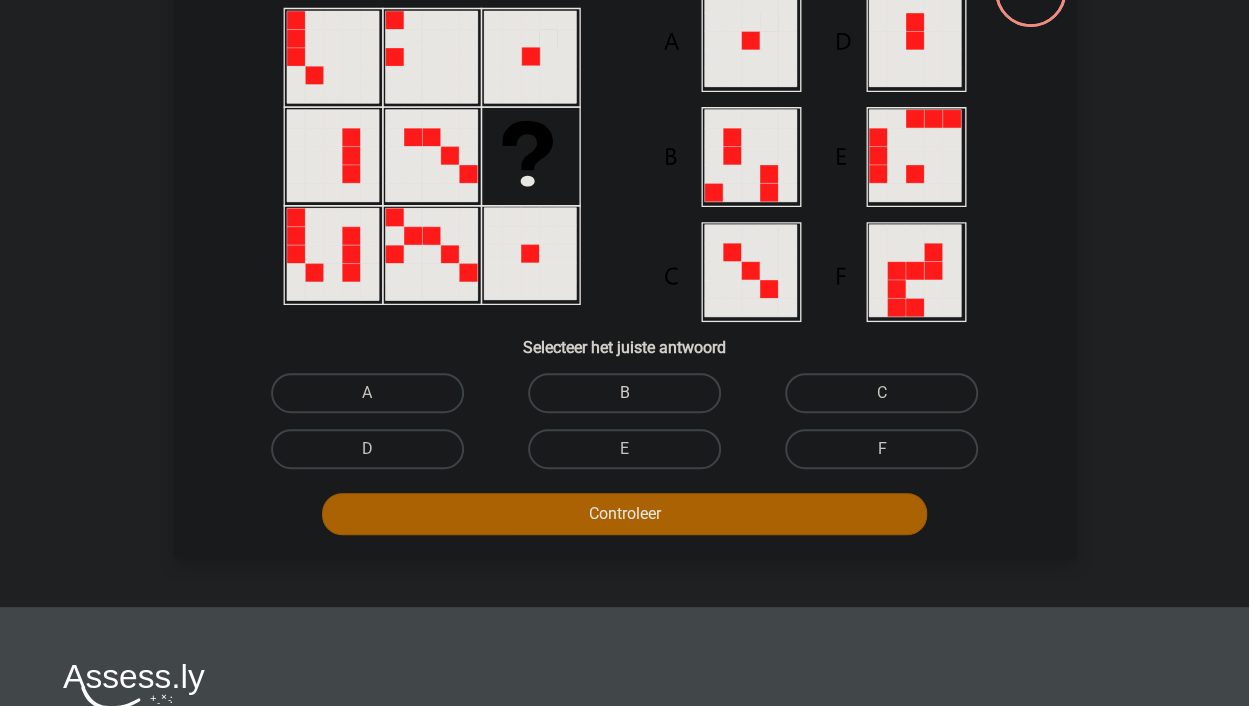 click on "B" at bounding box center (624, 393) 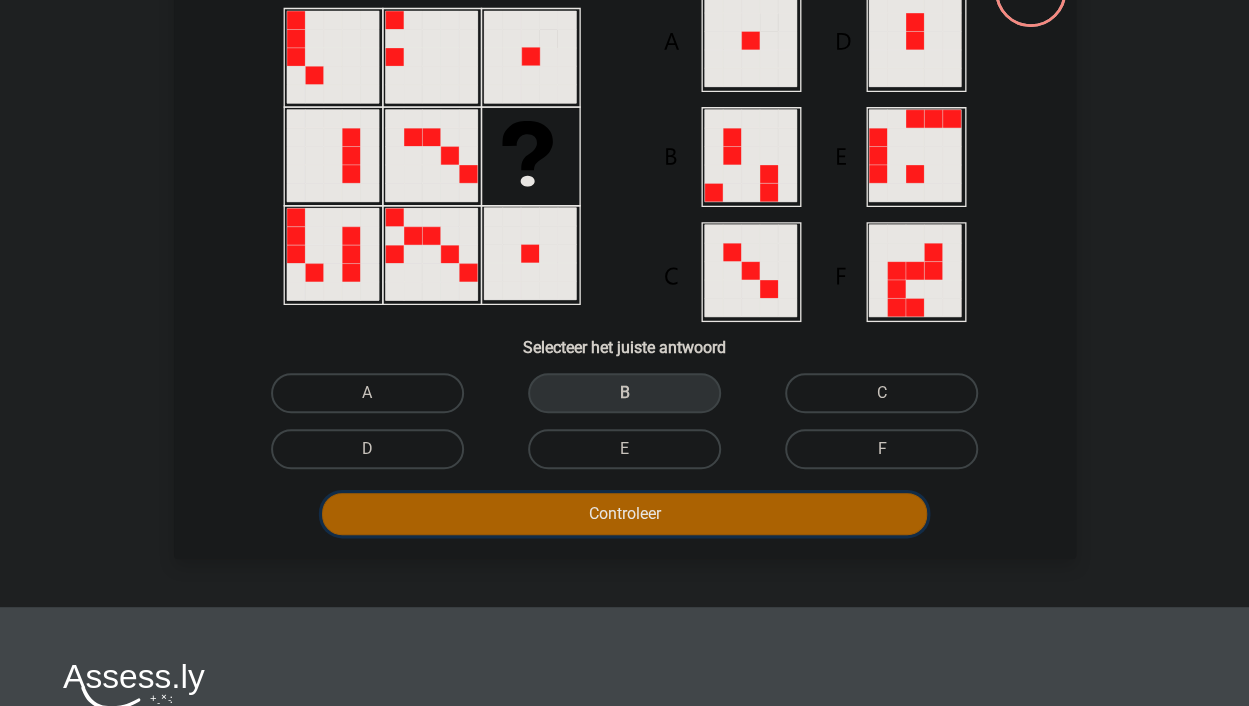 click on "Controleer" at bounding box center (624, 514) 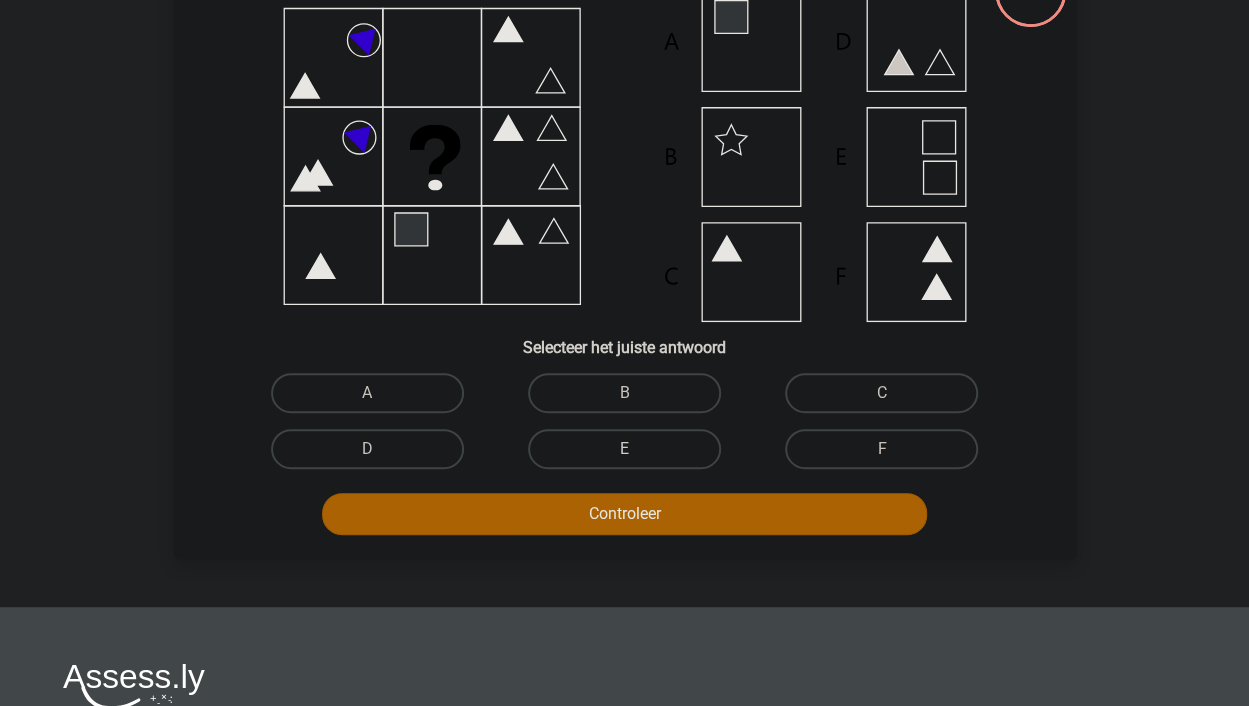 click on "E" at bounding box center [624, 449] 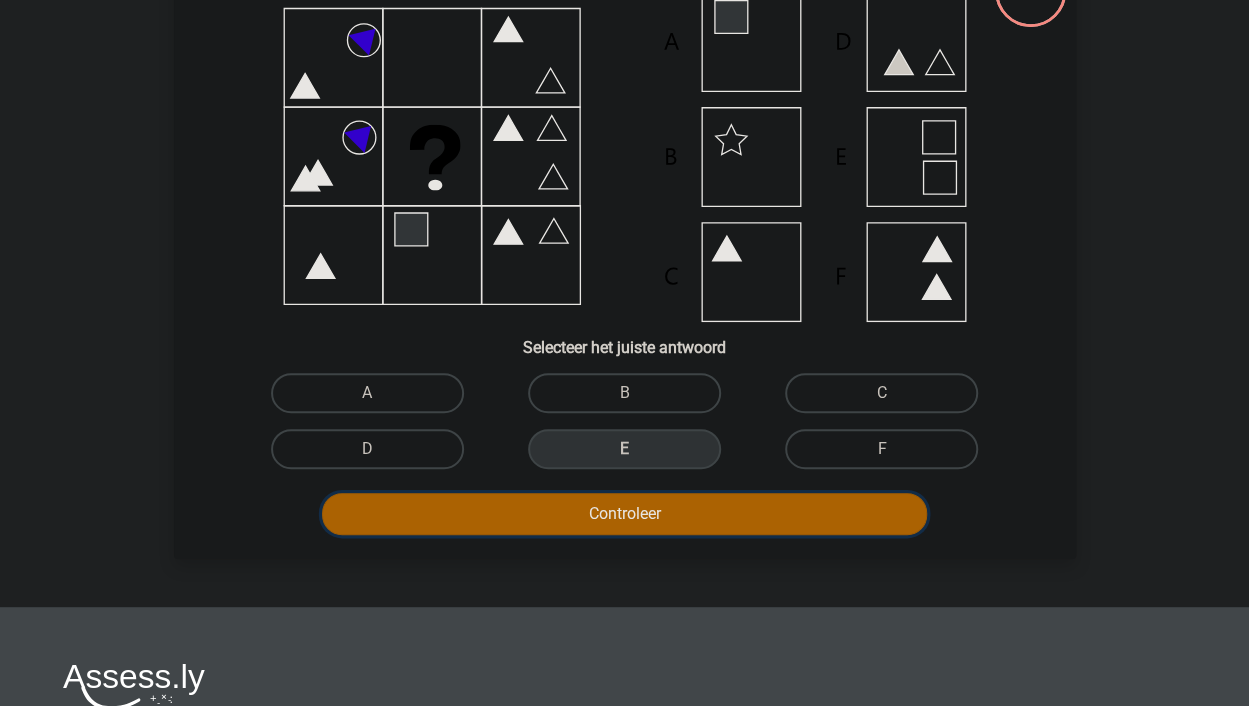 click on "Controleer" at bounding box center (624, 514) 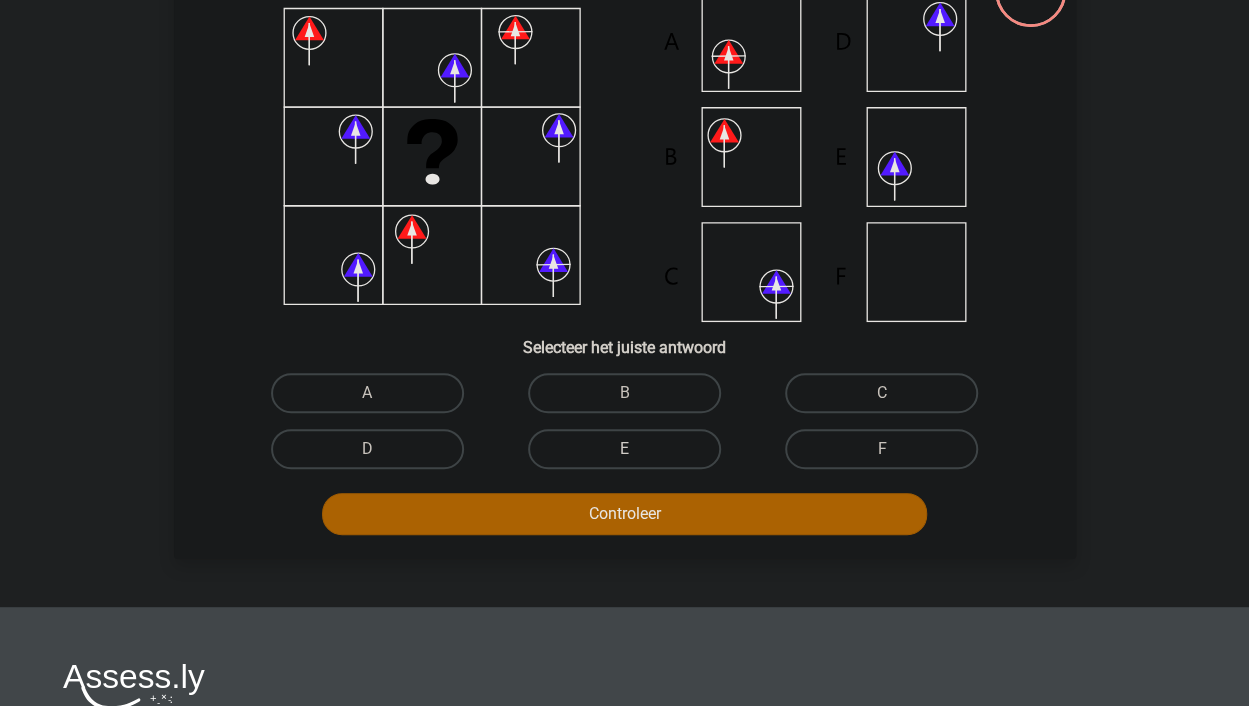 click on "E" at bounding box center (624, 449) 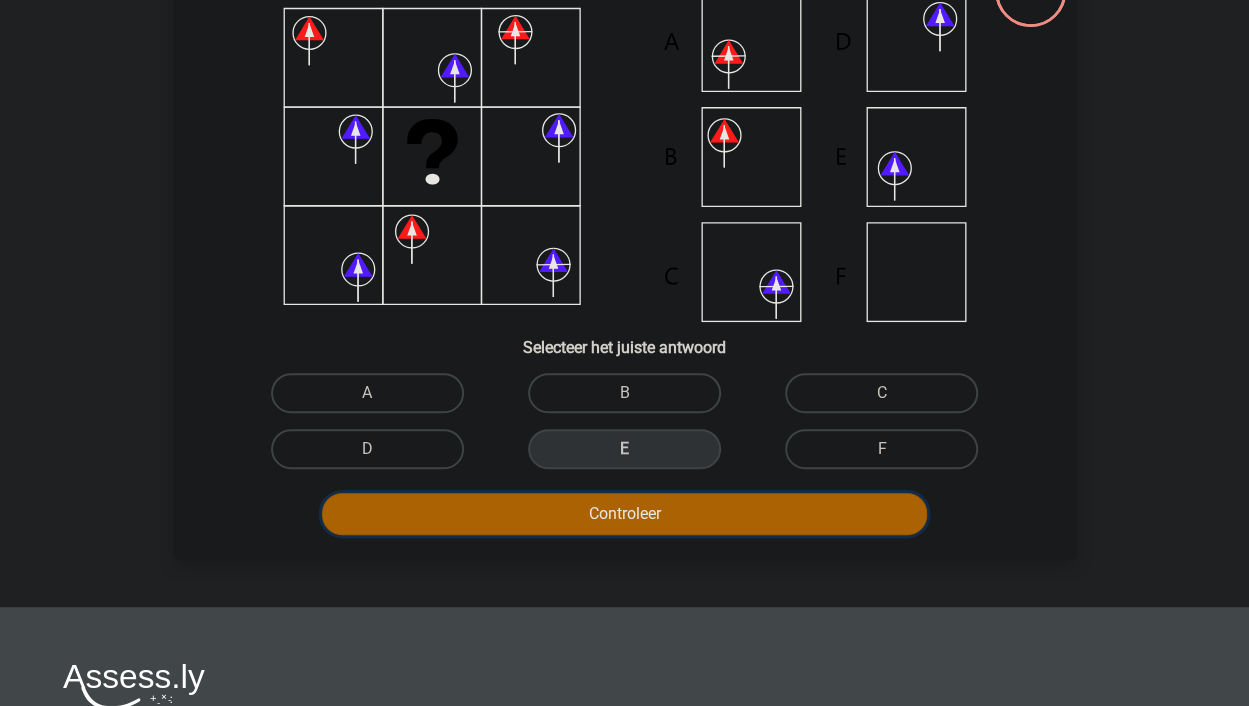 click on "Controleer" at bounding box center [624, 514] 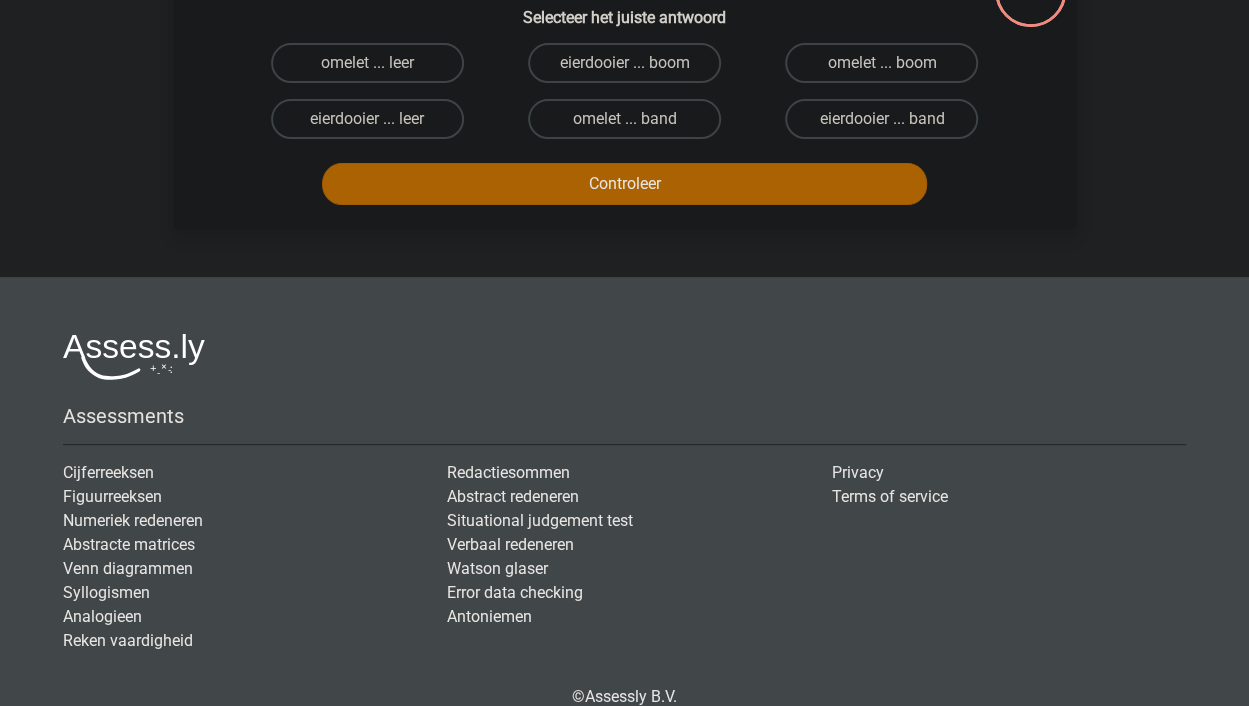 click on "Assessments
Cijferreeksen
Figuurreeksen
Numeriek redeneren
Abstracte matrices
Venn diagrammen" at bounding box center [624, 501] 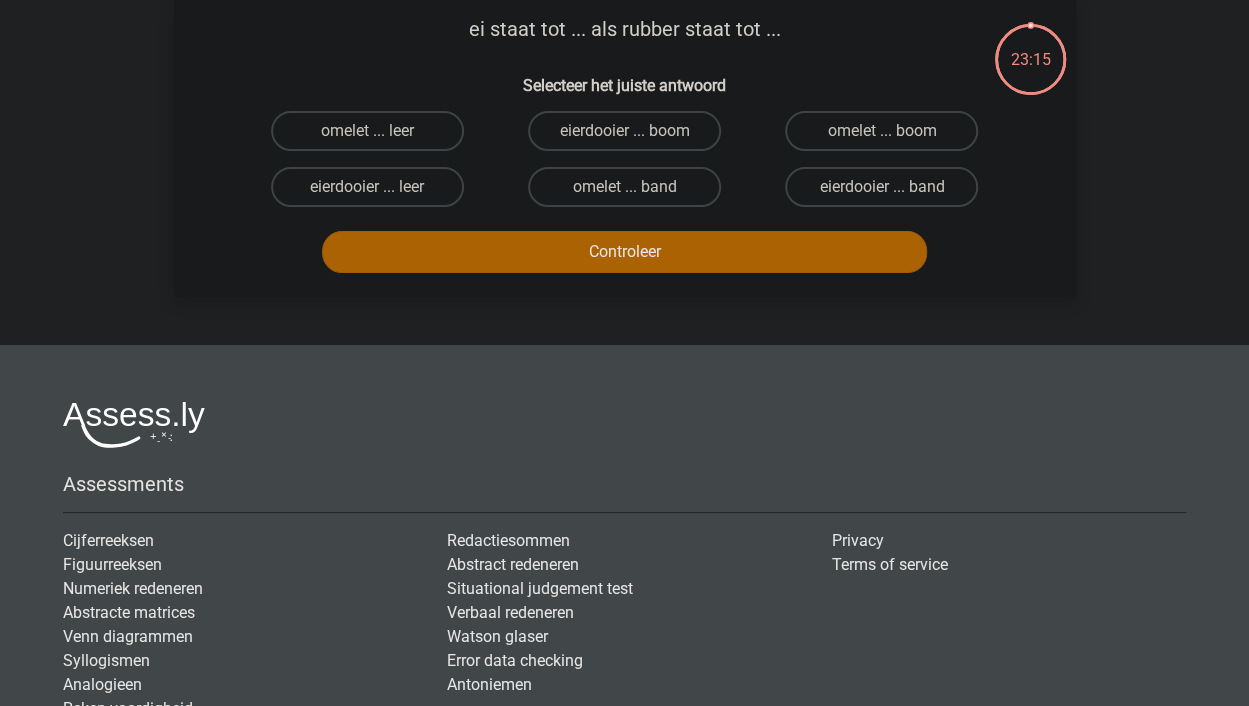 scroll, scrollTop: 62, scrollLeft: 0, axis: vertical 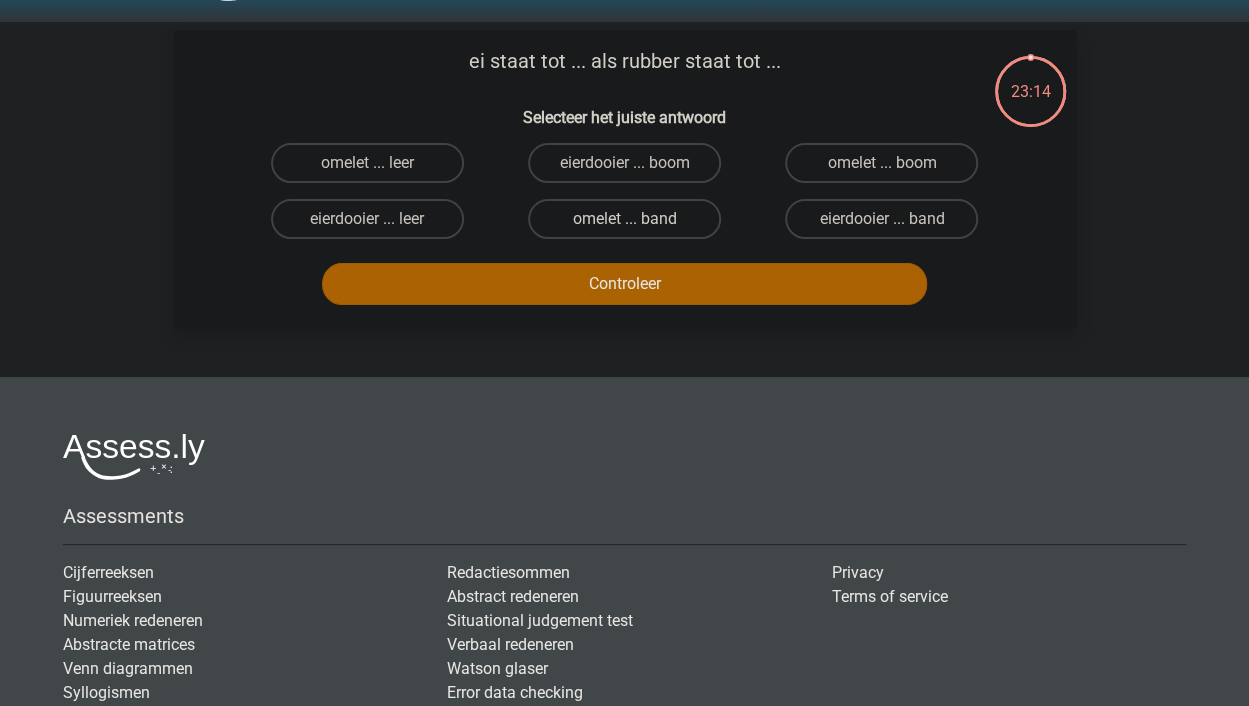 click on "omelet ... band" at bounding box center (624, 219) 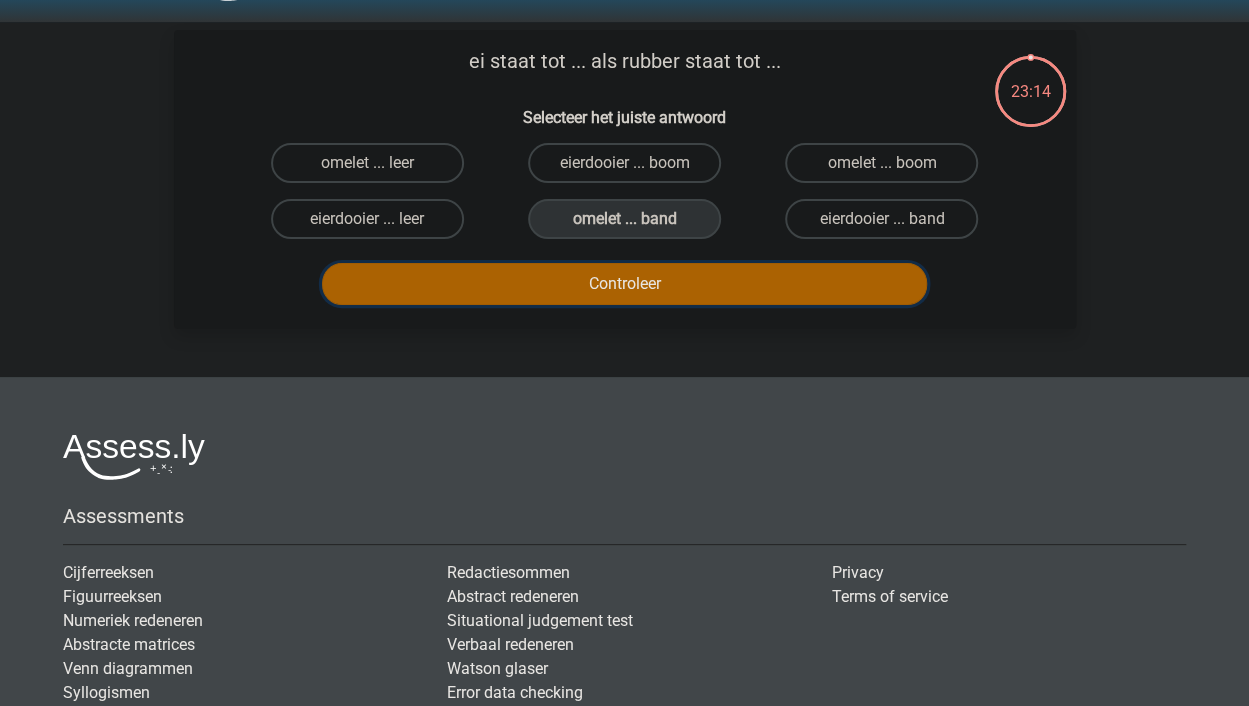 click on "Controleer" at bounding box center [624, 284] 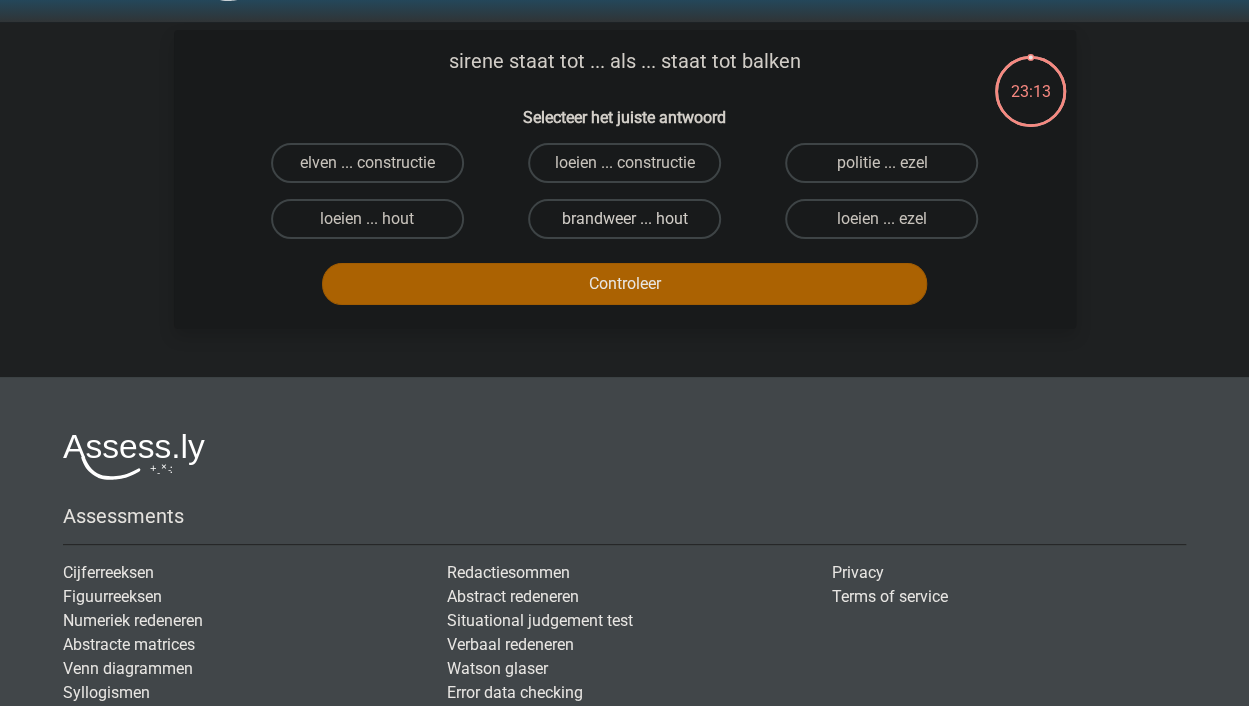 drag, startPoint x: 602, startPoint y: 273, endPoint x: 610, endPoint y: 229, distance: 44.72136 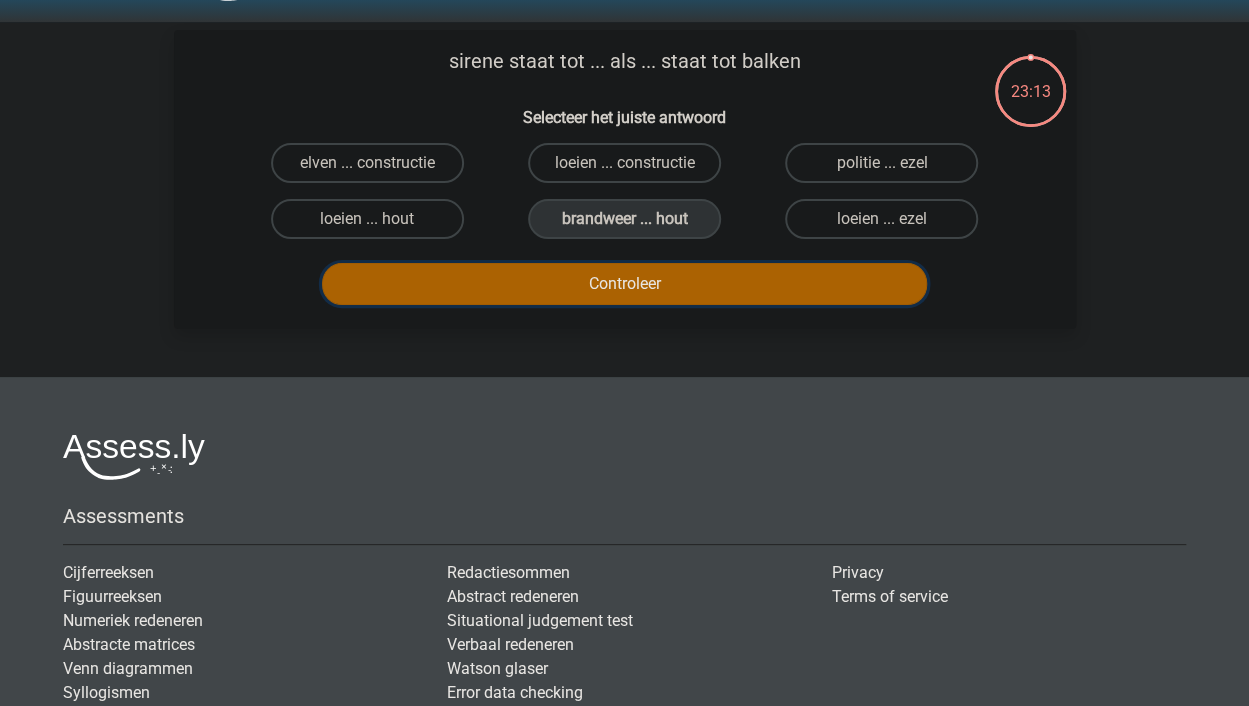 click on "Controleer" at bounding box center [624, 284] 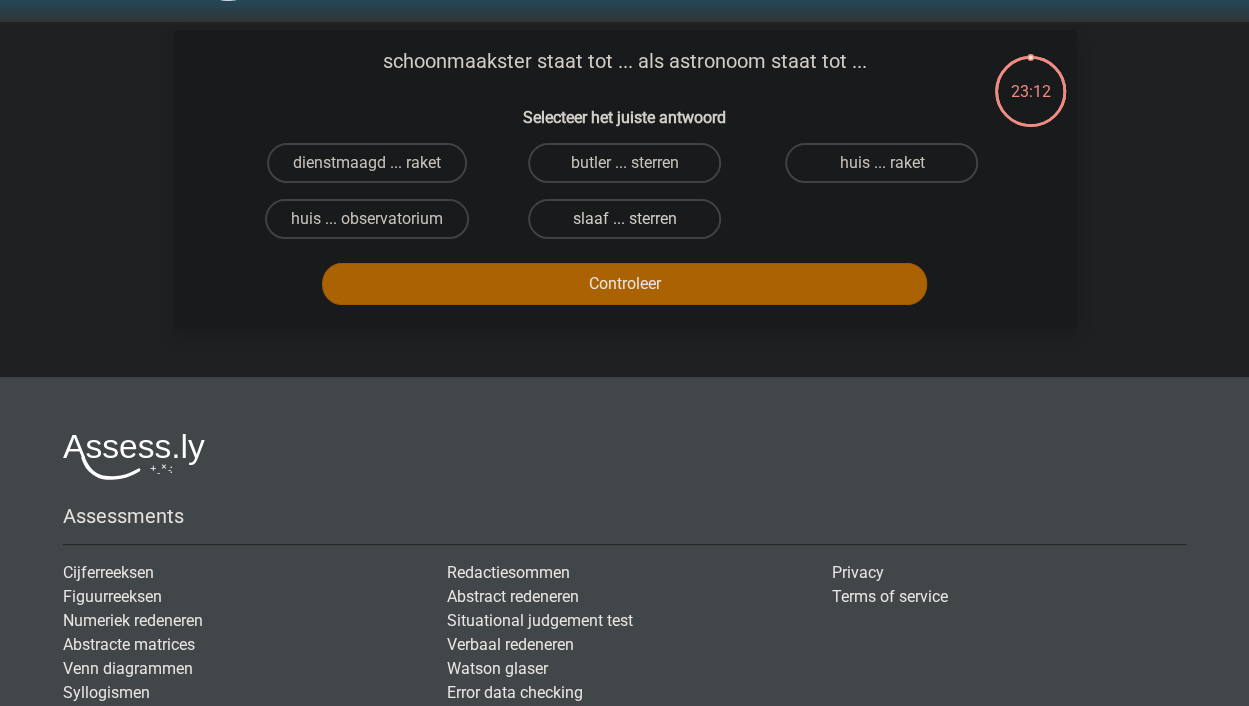 click on "slaaf ... sterren" at bounding box center (624, 219) 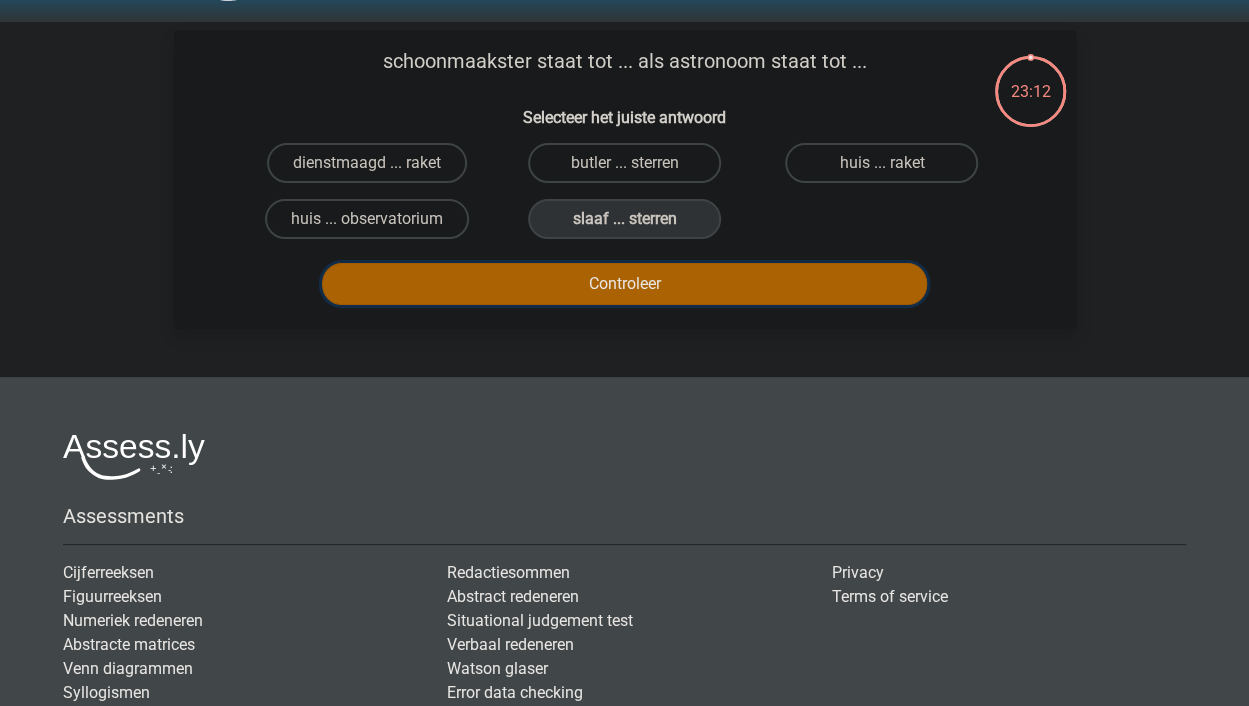 click on "Controleer" at bounding box center [624, 284] 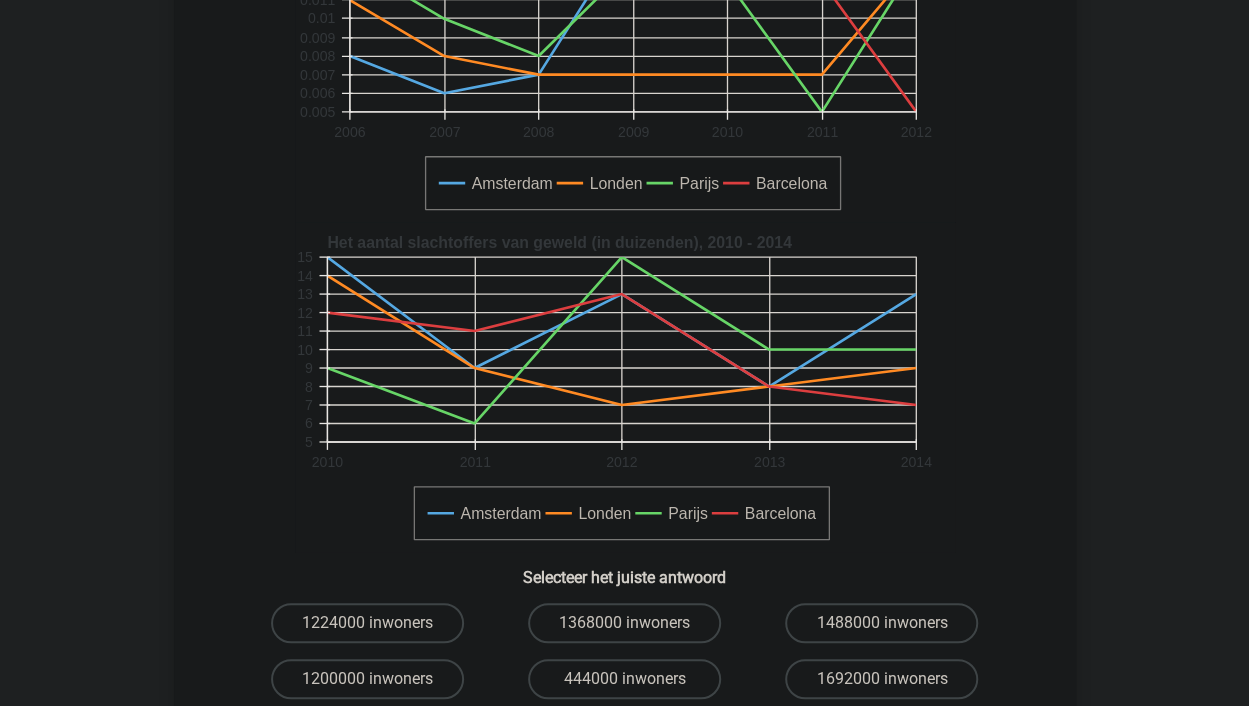 scroll, scrollTop: 562, scrollLeft: 0, axis: vertical 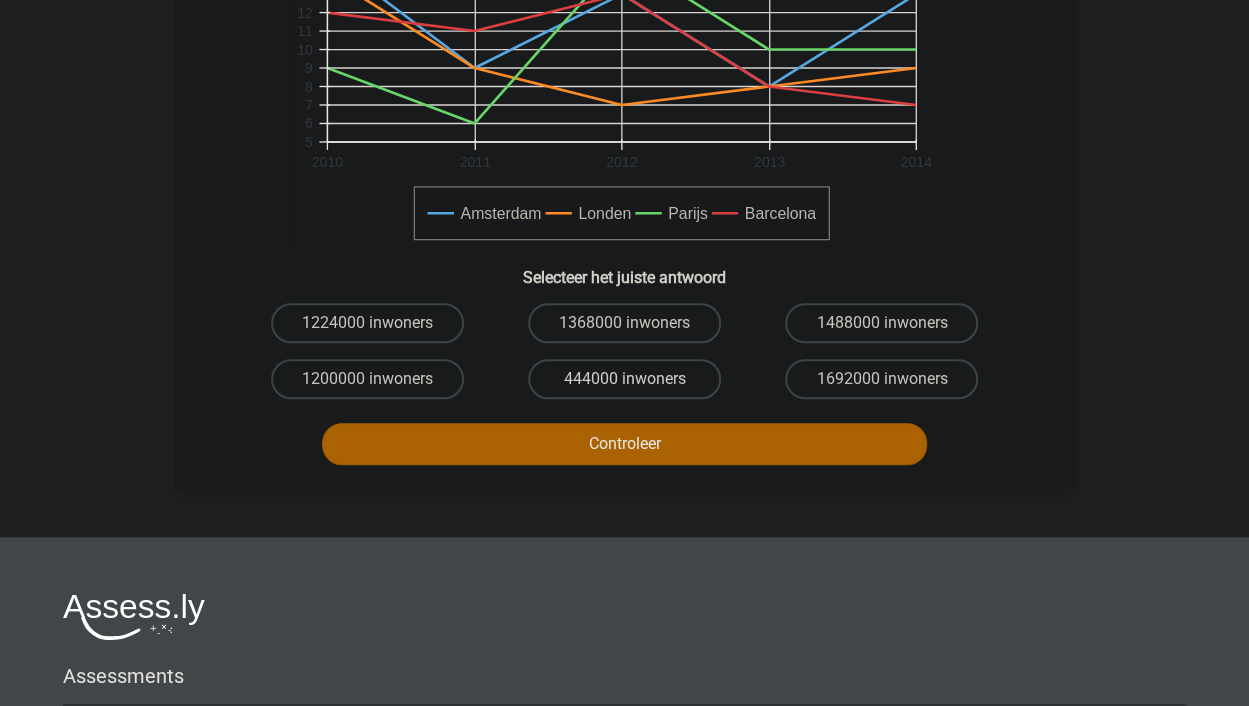 click on "444000 inwoners" at bounding box center [624, 379] 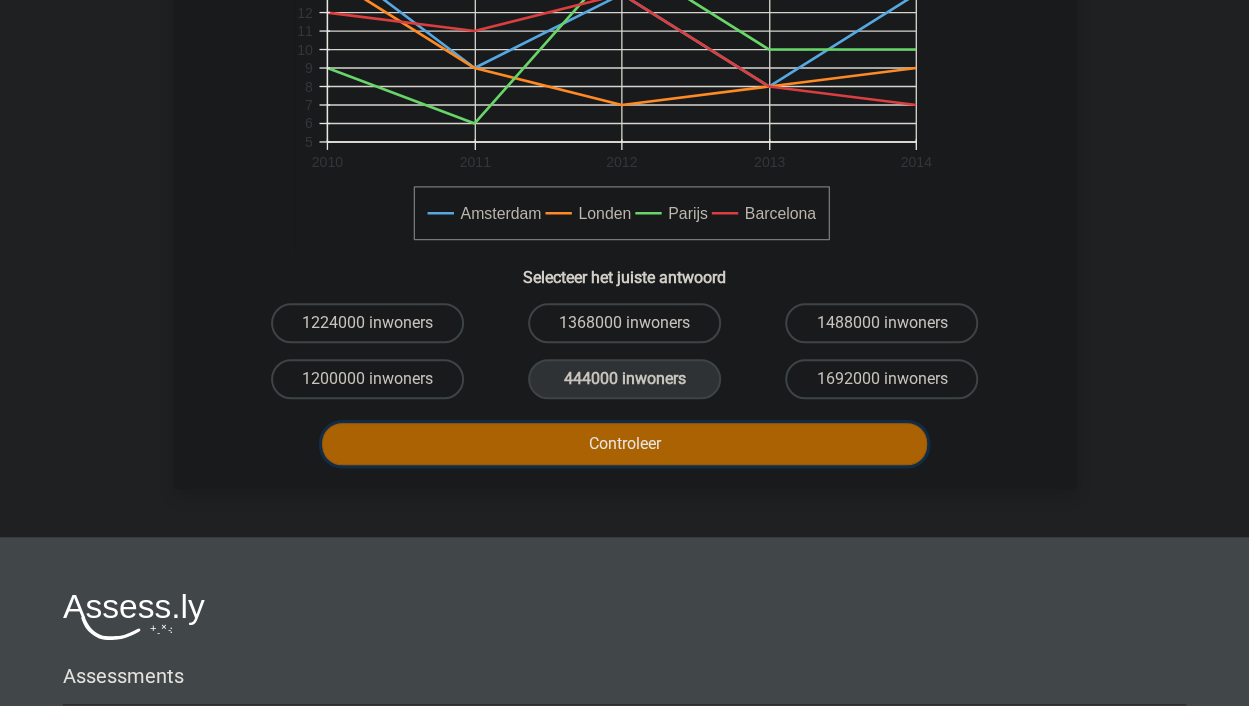 click on "Controleer" at bounding box center [624, 444] 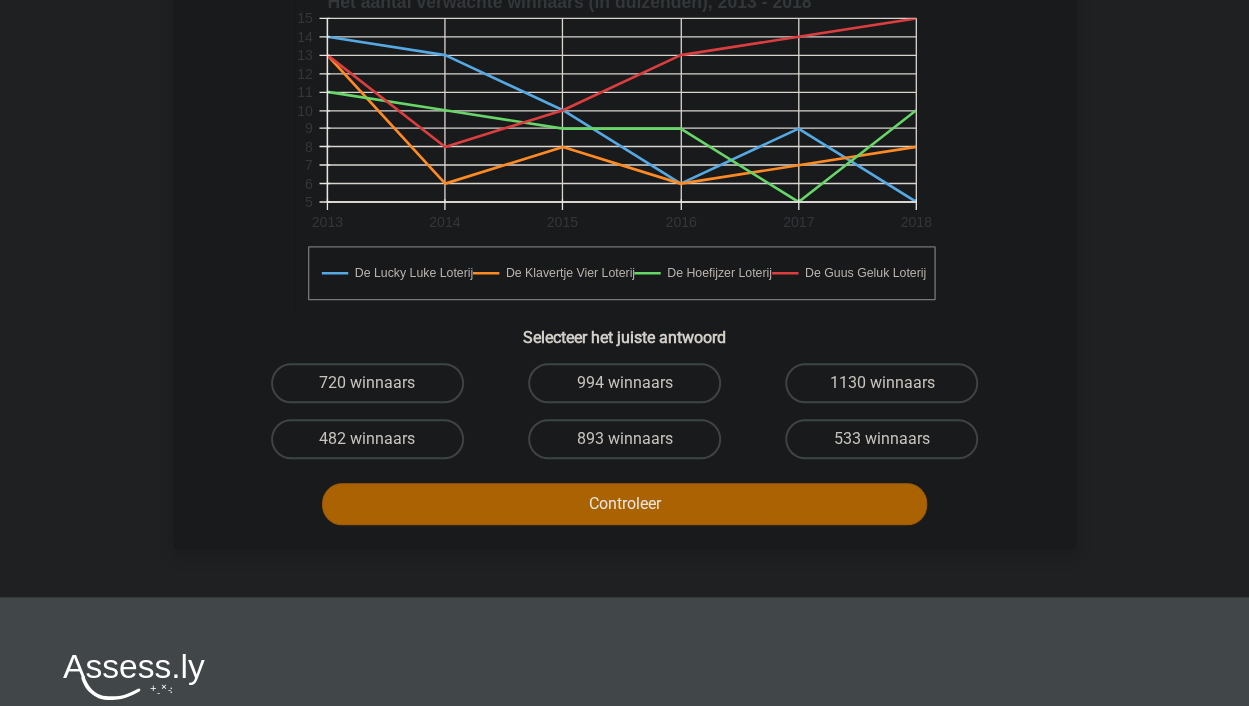 click on "994 winnaars" at bounding box center [624, 383] 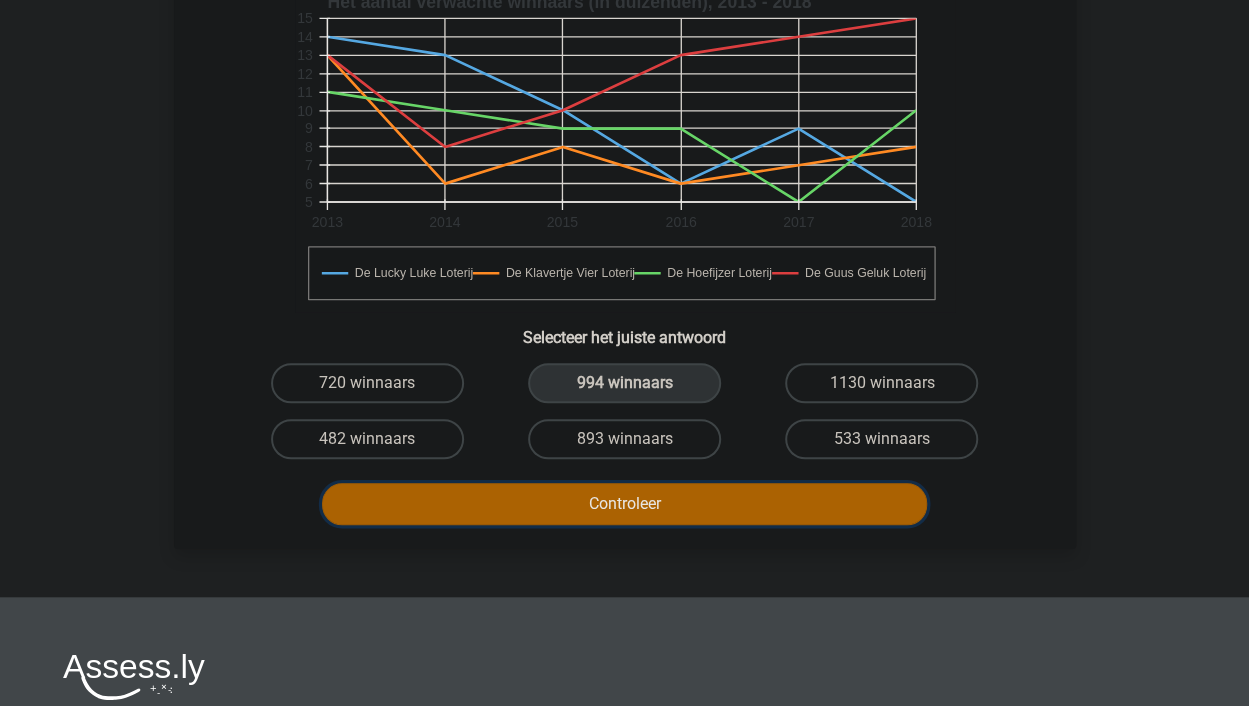 click on "Controleer" at bounding box center [624, 504] 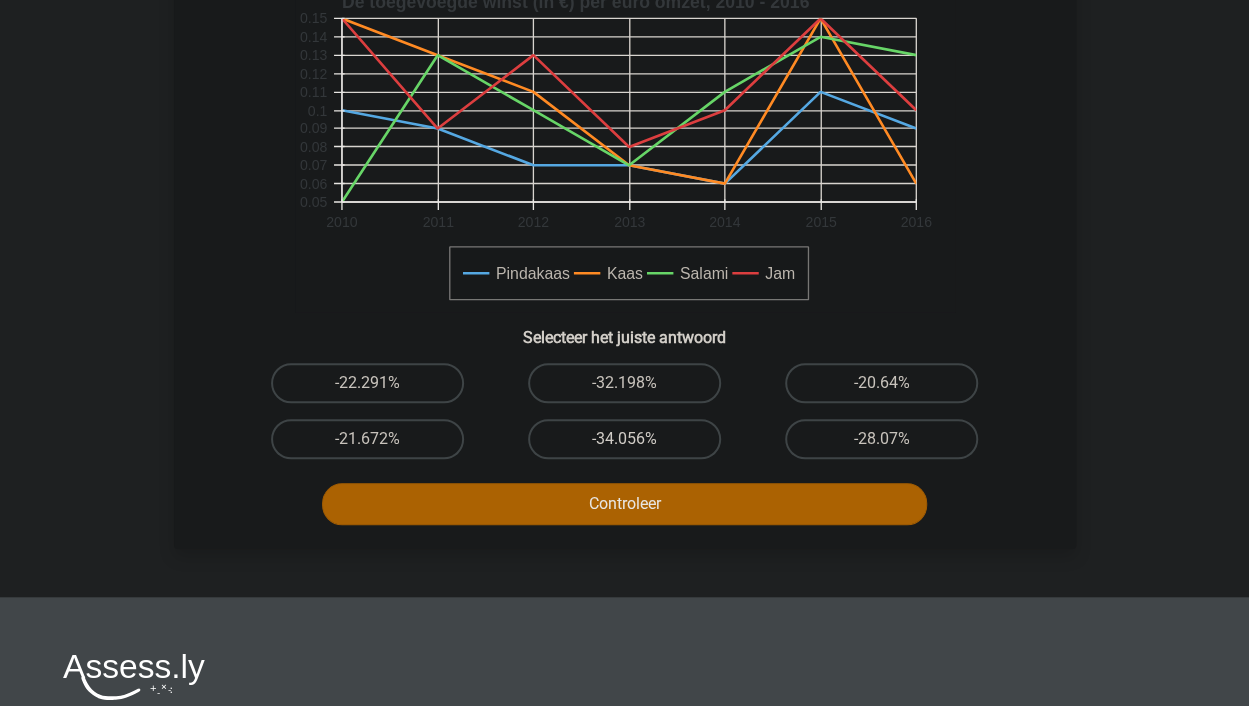 click on "-34.056%" at bounding box center [624, 439] 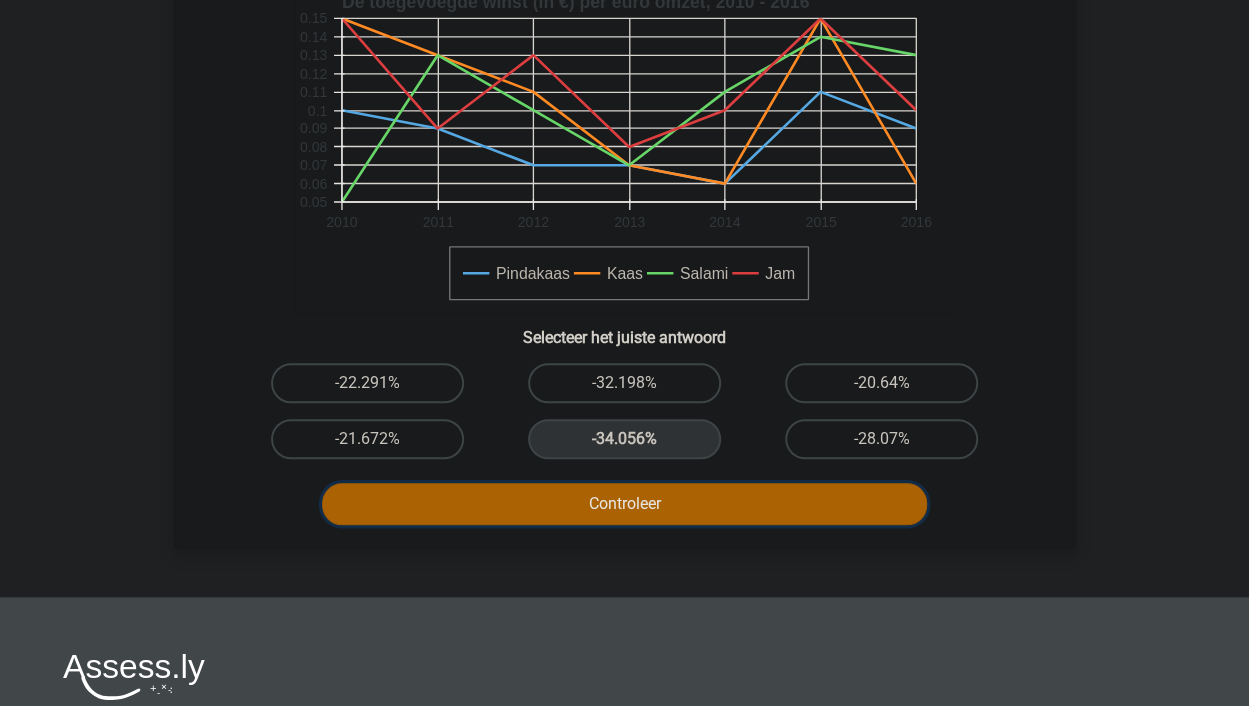 click on "Controleer" at bounding box center (624, 504) 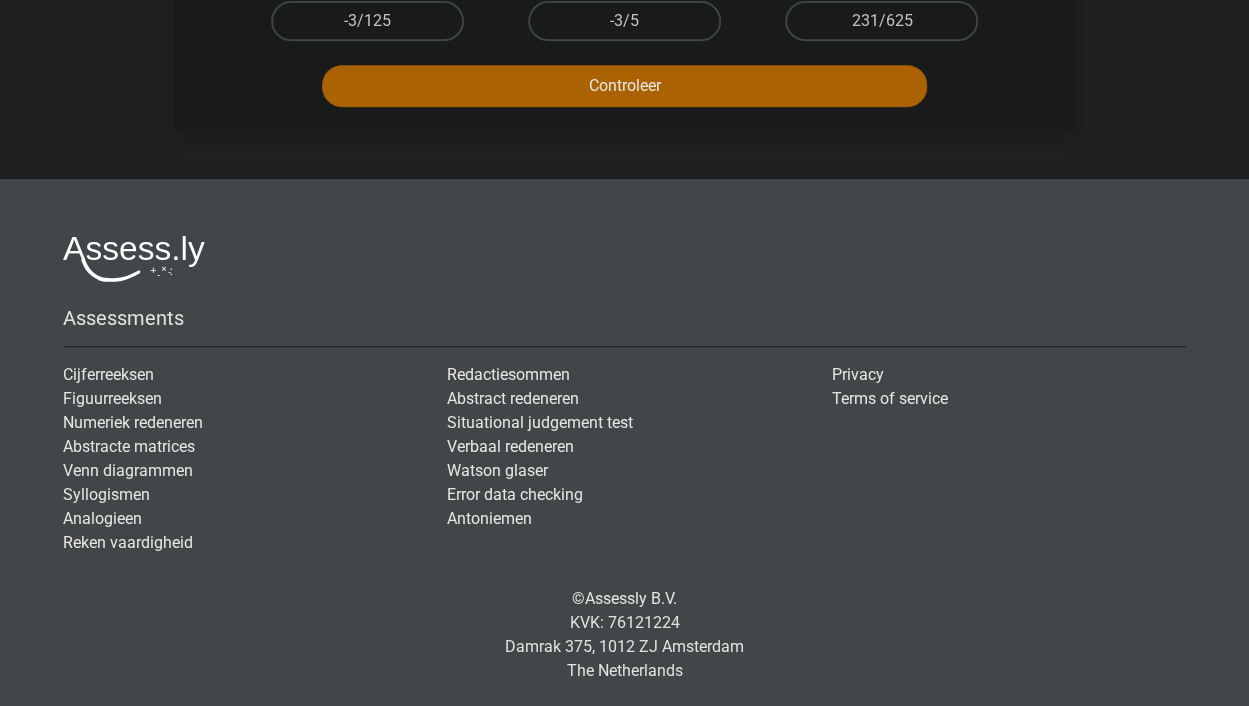 drag, startPoint x: 617, startPoint y: 437, endPoint x: 610, endPoint y: 456, distance: 20.248457 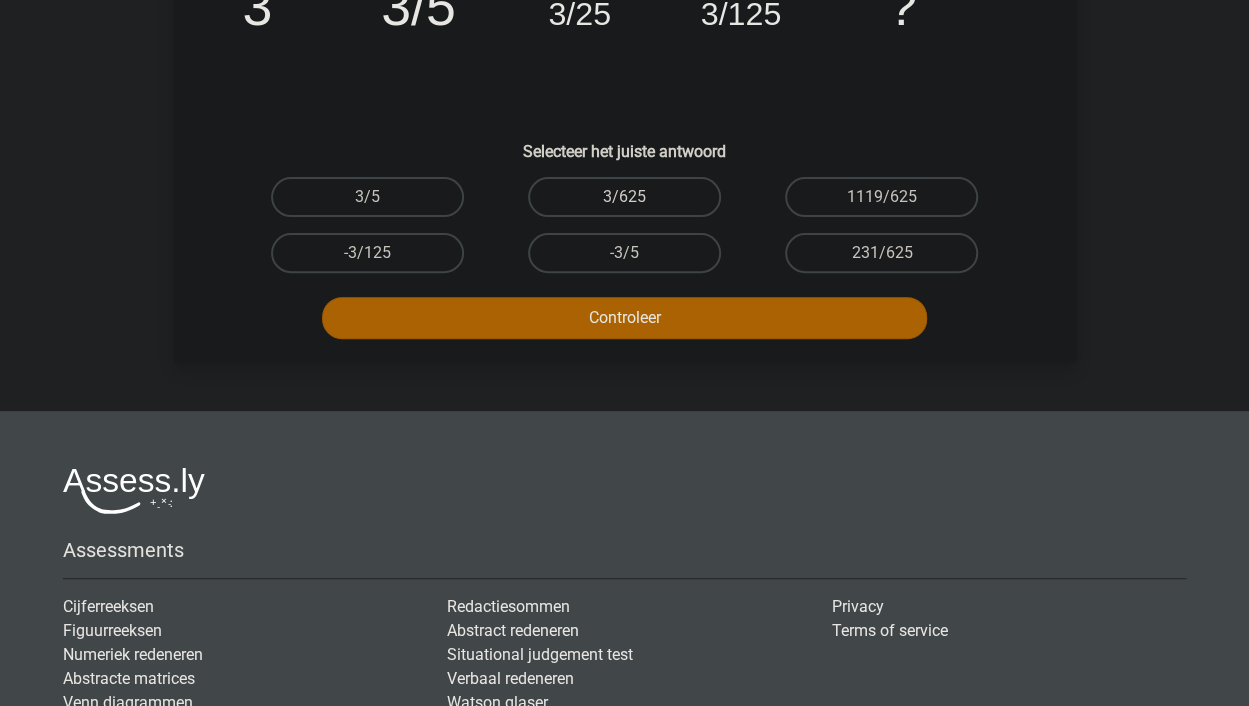 scroll, scrollTop: 0, scrollLeft: 0, axis: both 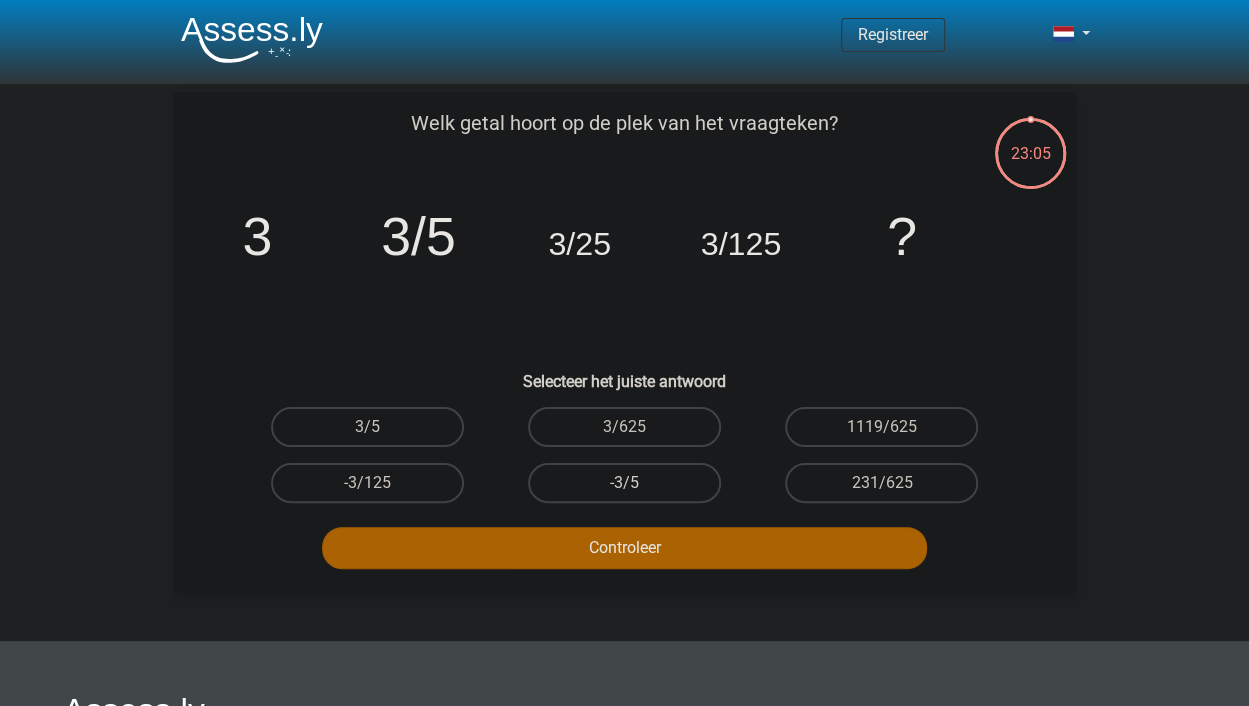 drag, startPoint x: 608, startPoint y: 471, endPoint x: 605, endPoint y: 483, distance: 12.369317 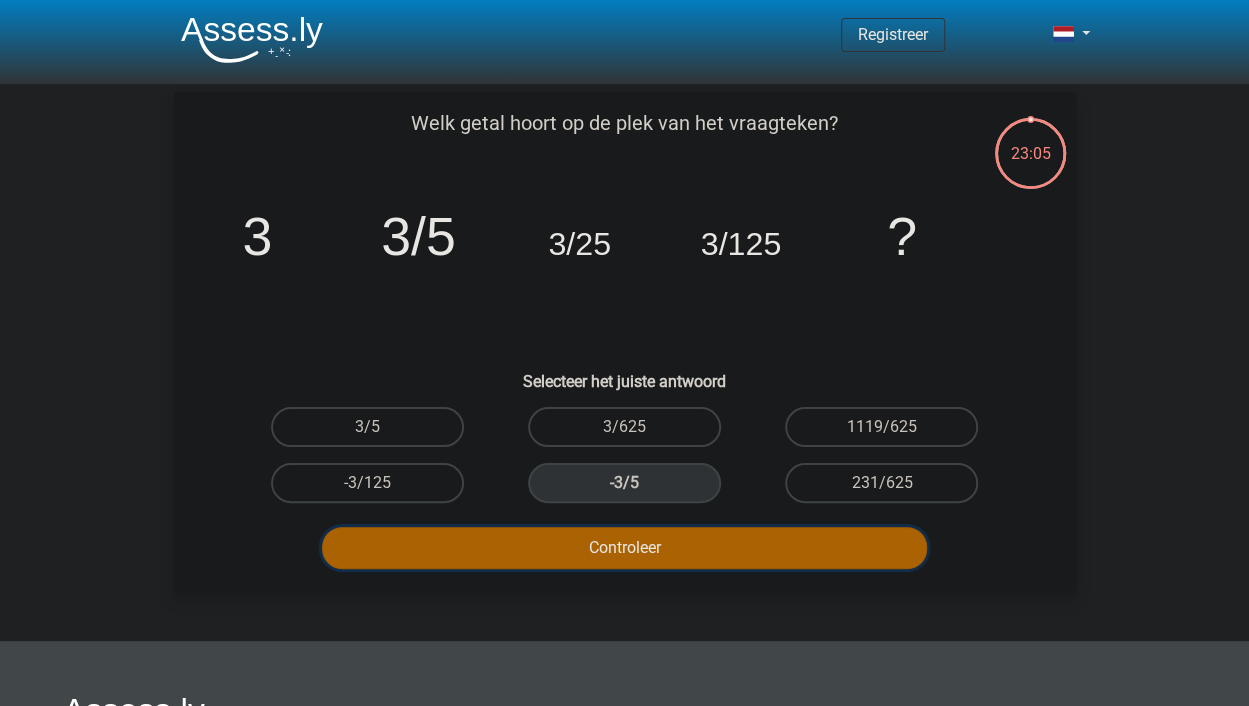 click on "Controleer" at bounding box center [624, 548] 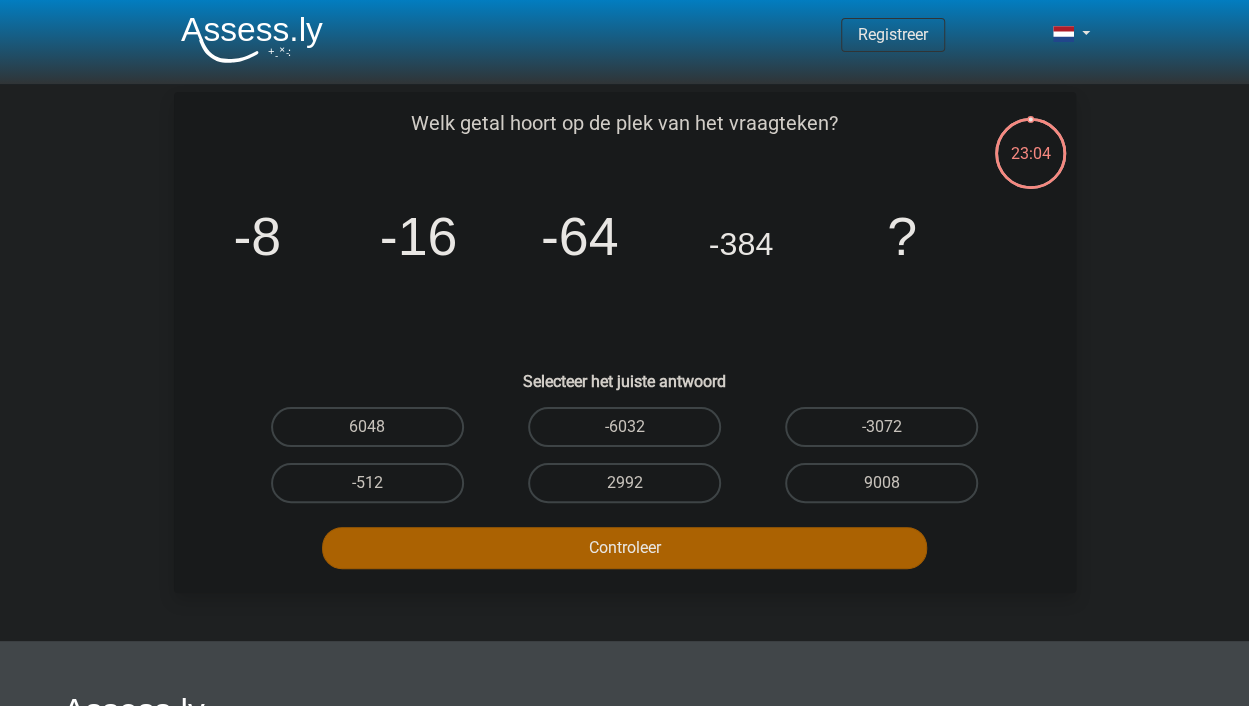 click on "2992" at bounding box center [624, 483] 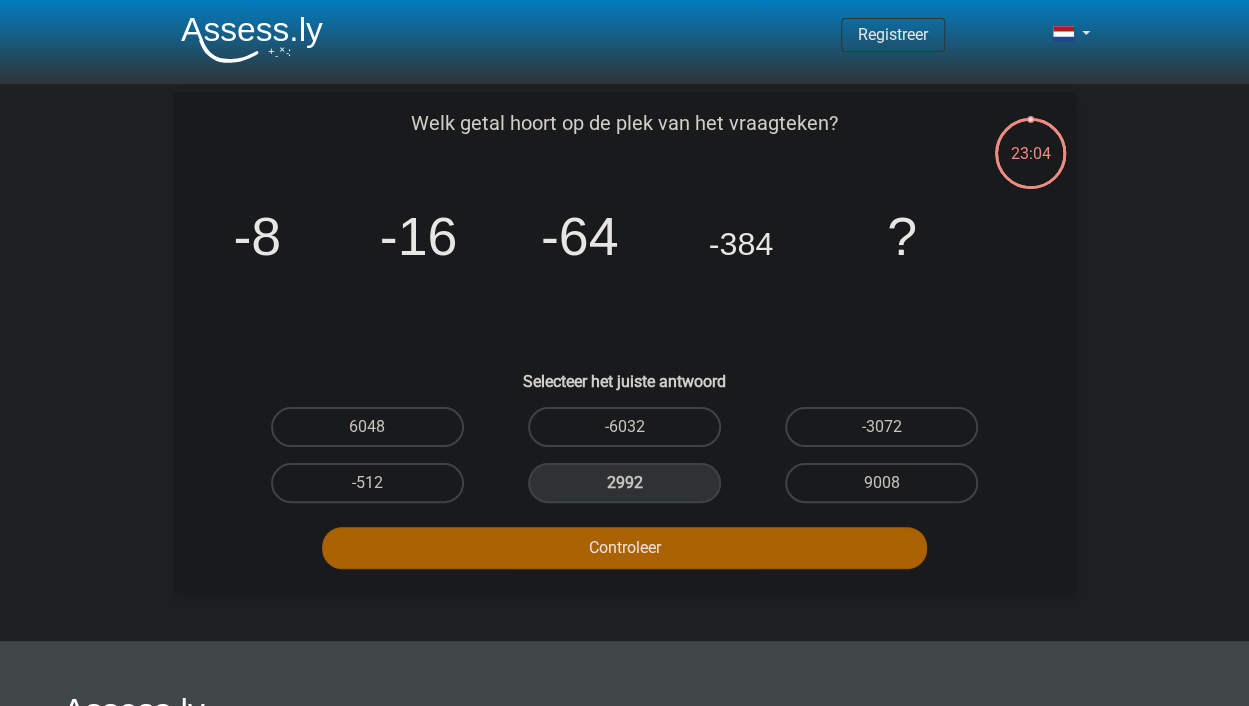 click on "Controleer" at bounding box center (625, 544) 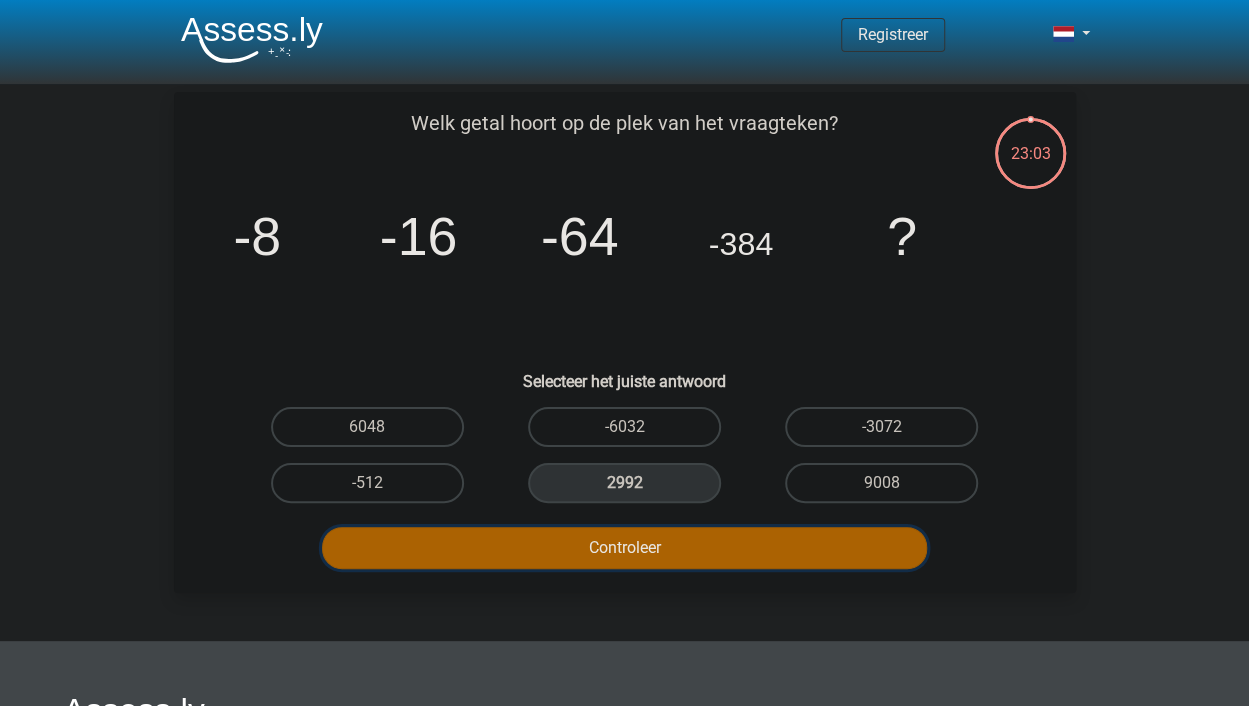 click on "Controleer" at bounding box center [624, 548] 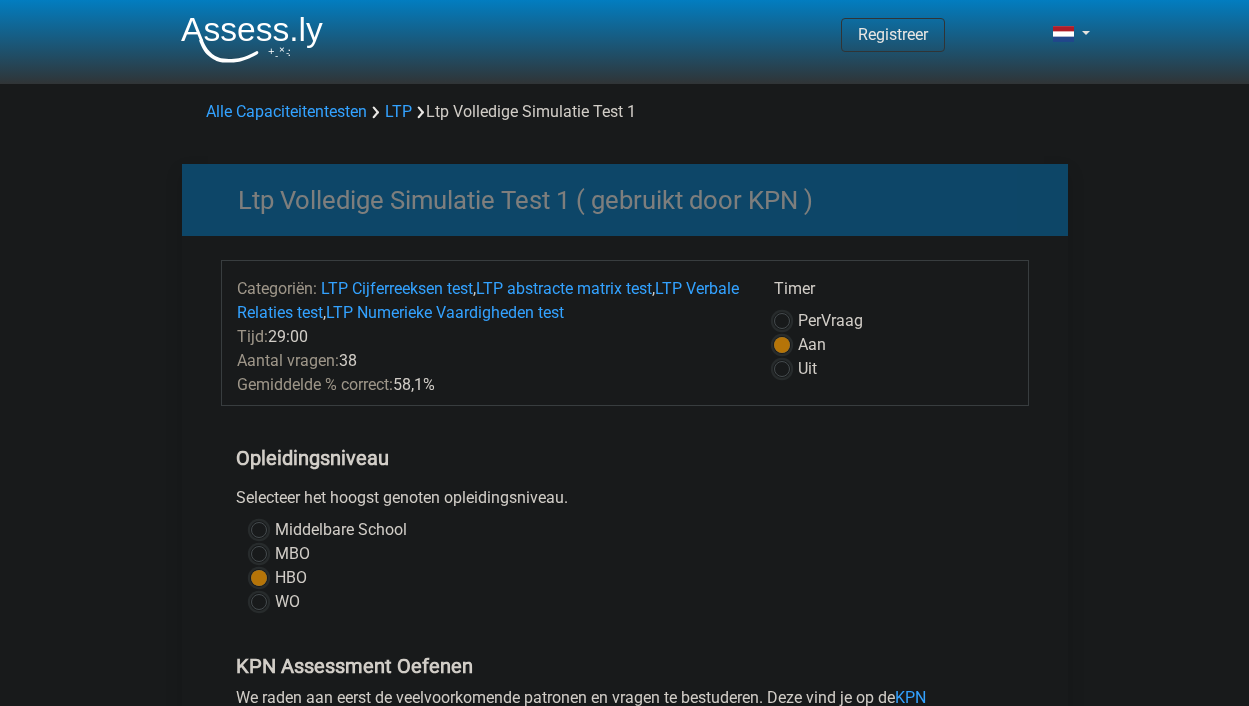 scroll, scrollTop: 381, scrollLeft: 0, axis: vertical 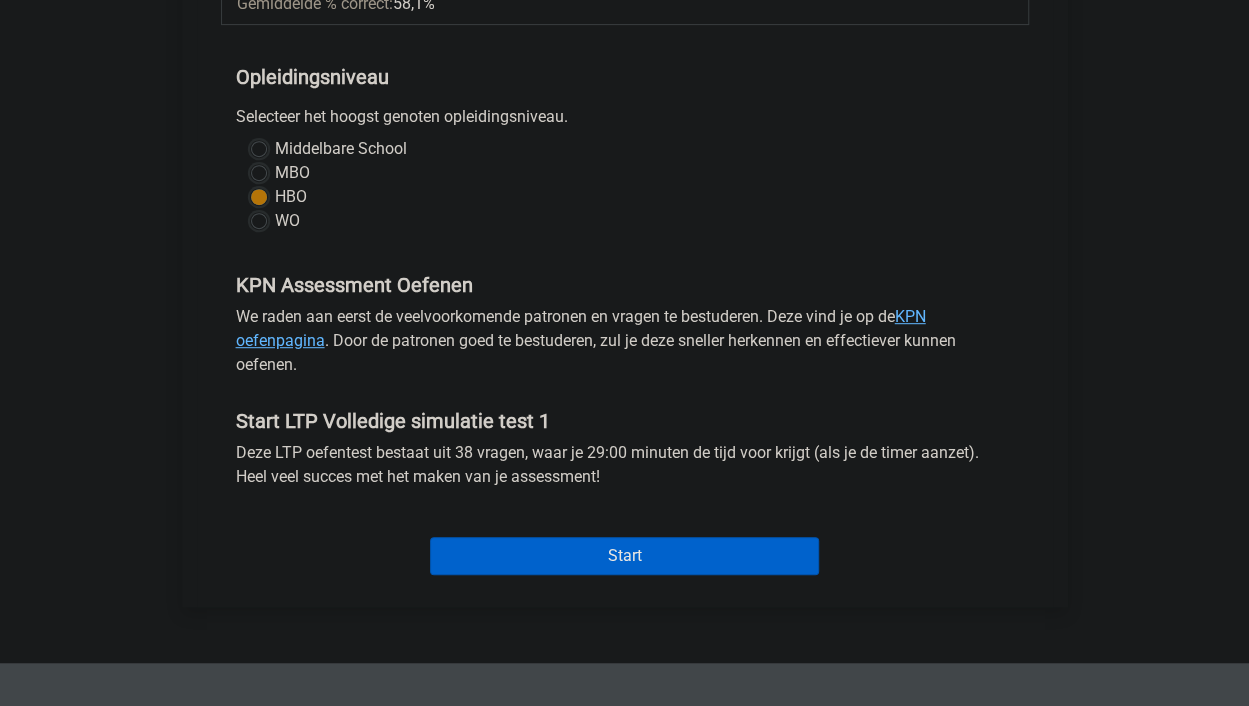 click on "KPN
oefenpagina" at bounding box center [581, 328] 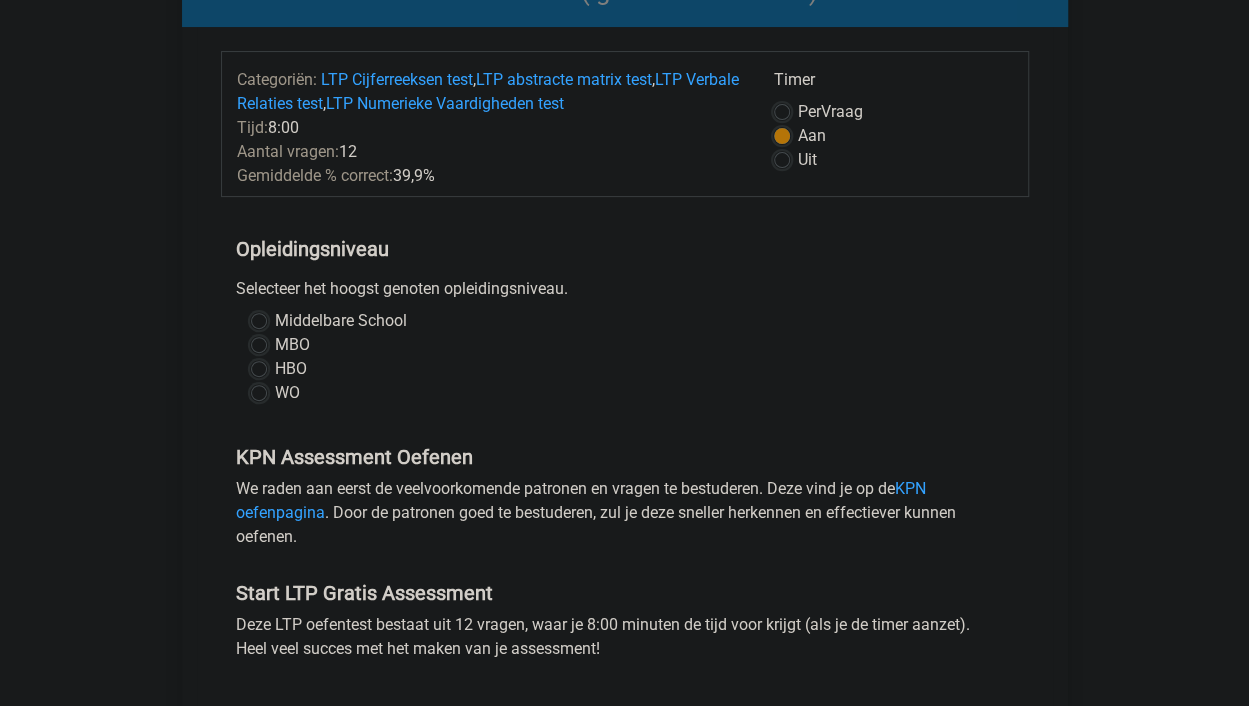 scroll, scrollTop: 210, scrollLeft: 0, axis: vertical 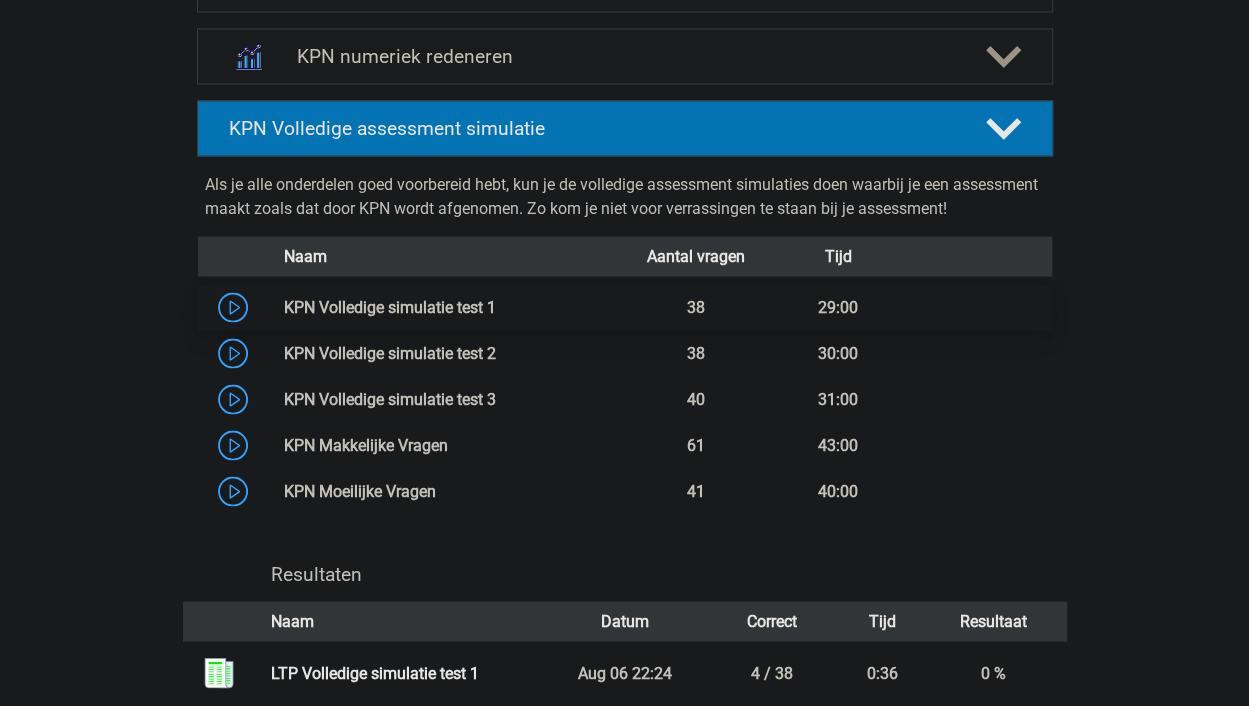 click at bounding box center [496, 306] 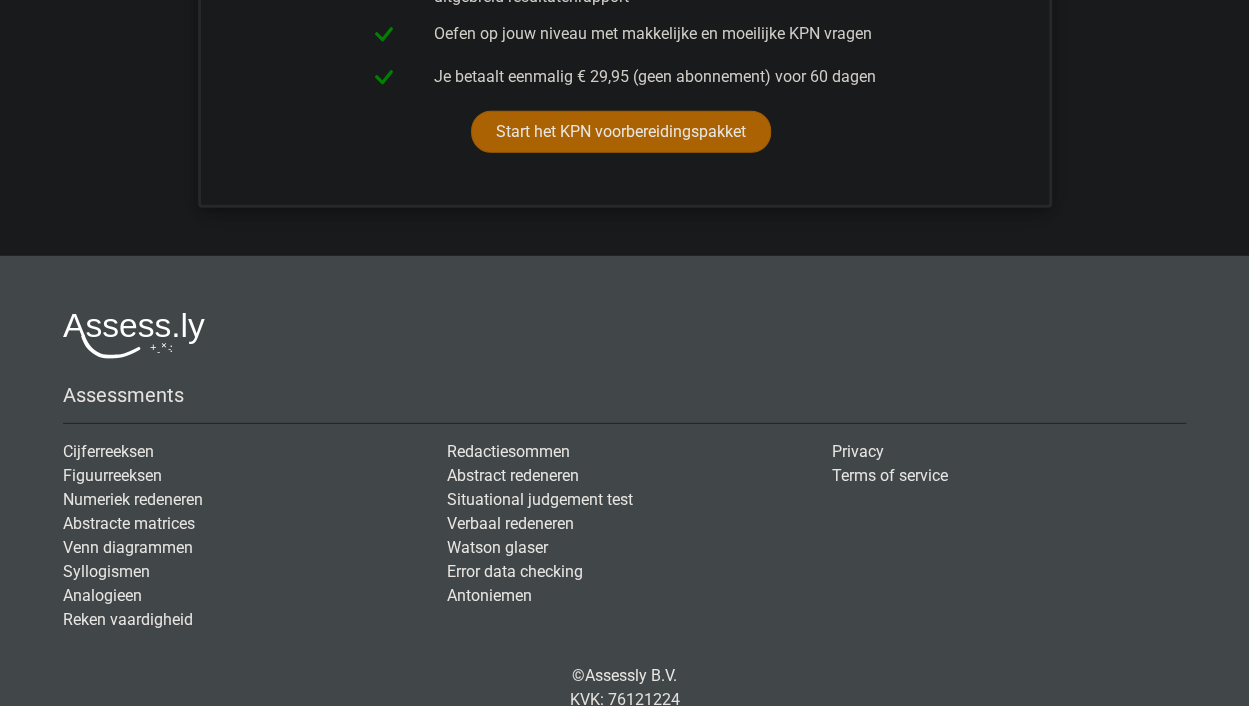 scroll, scrollTop: 2680, scrollLeft: 0, axis: vertical 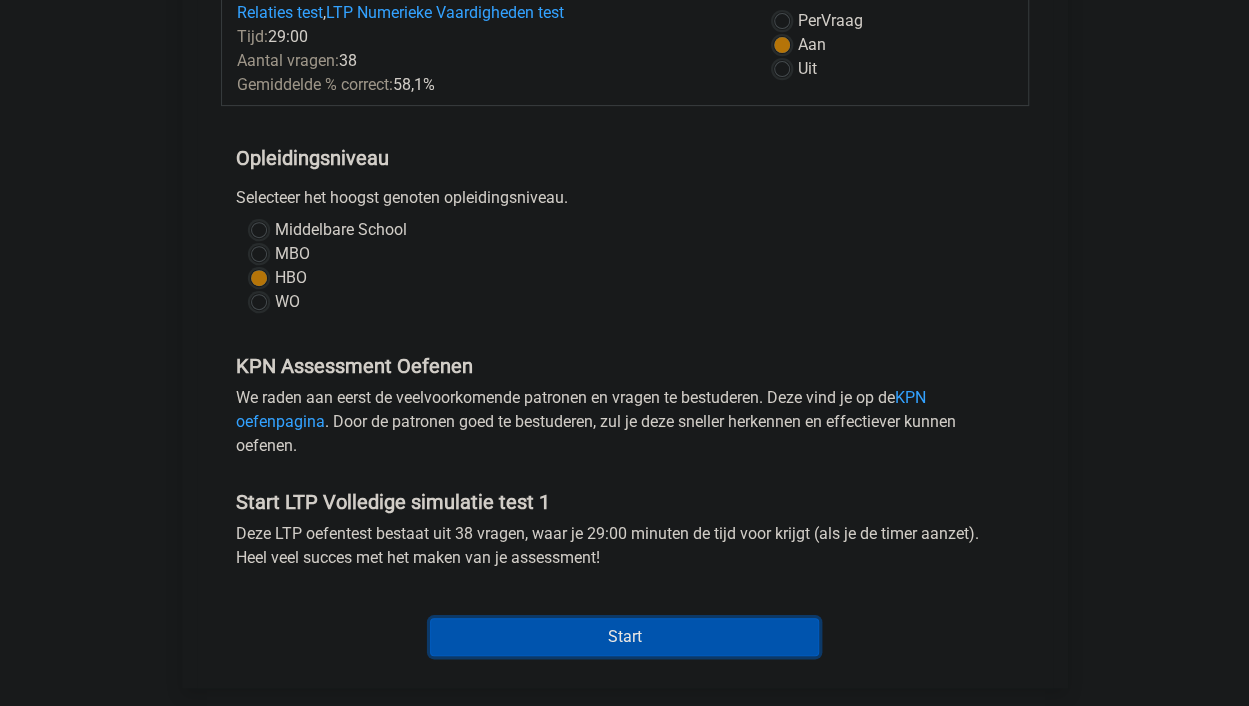 click on "Start" at bounding box center (624, 637) 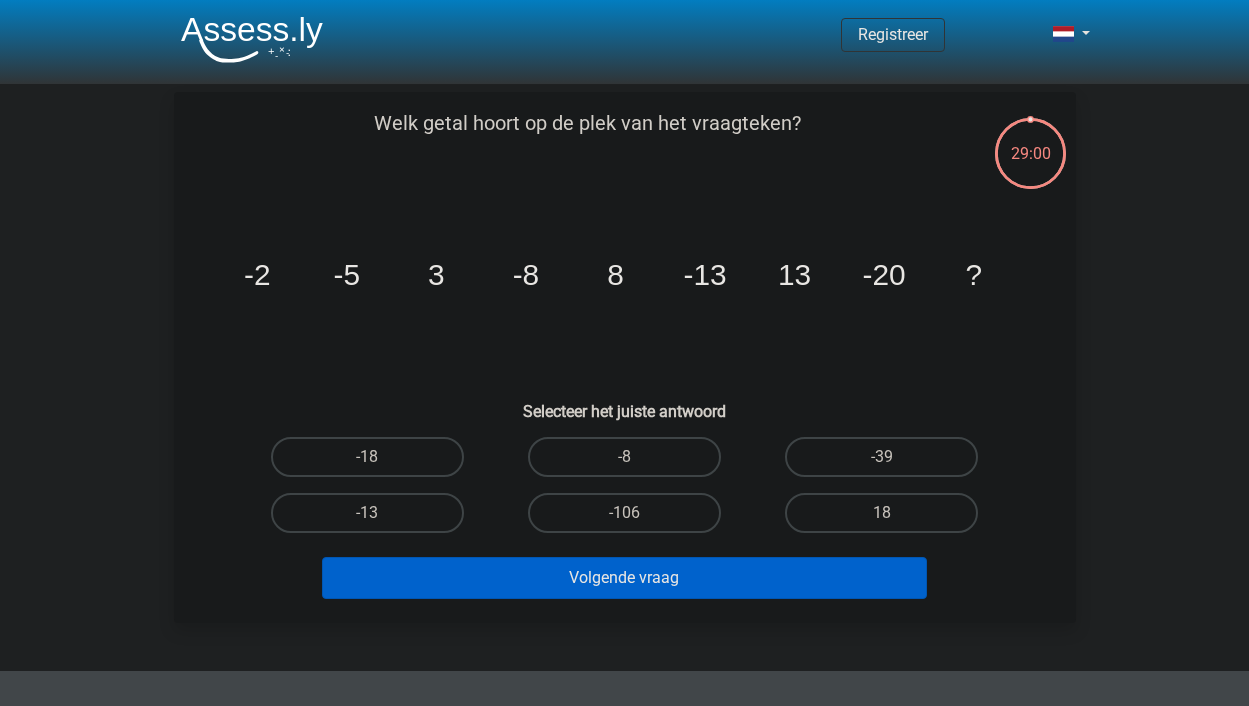 scroll, scrollTop: 0, scrollLeft: 0, axis: both 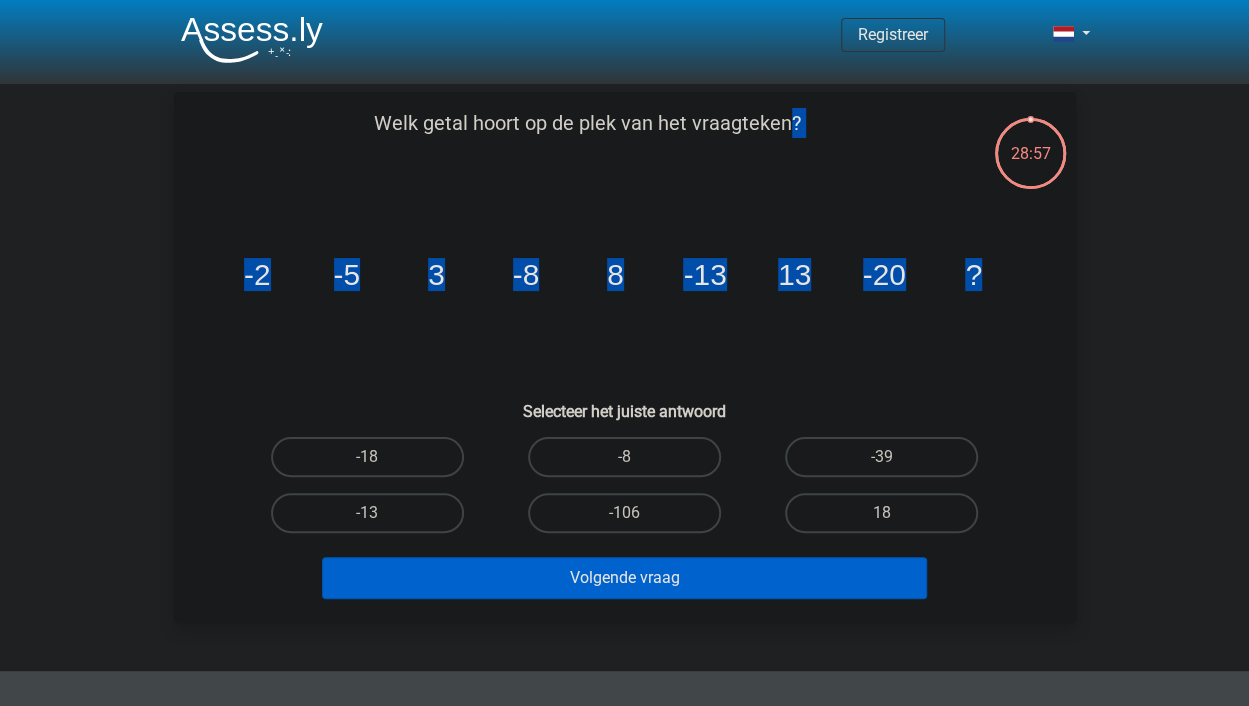 drag, startPoint x: 1014, startPoint y: 271, endPoint x: 373, endPoint y: 123, distance: 657.86395 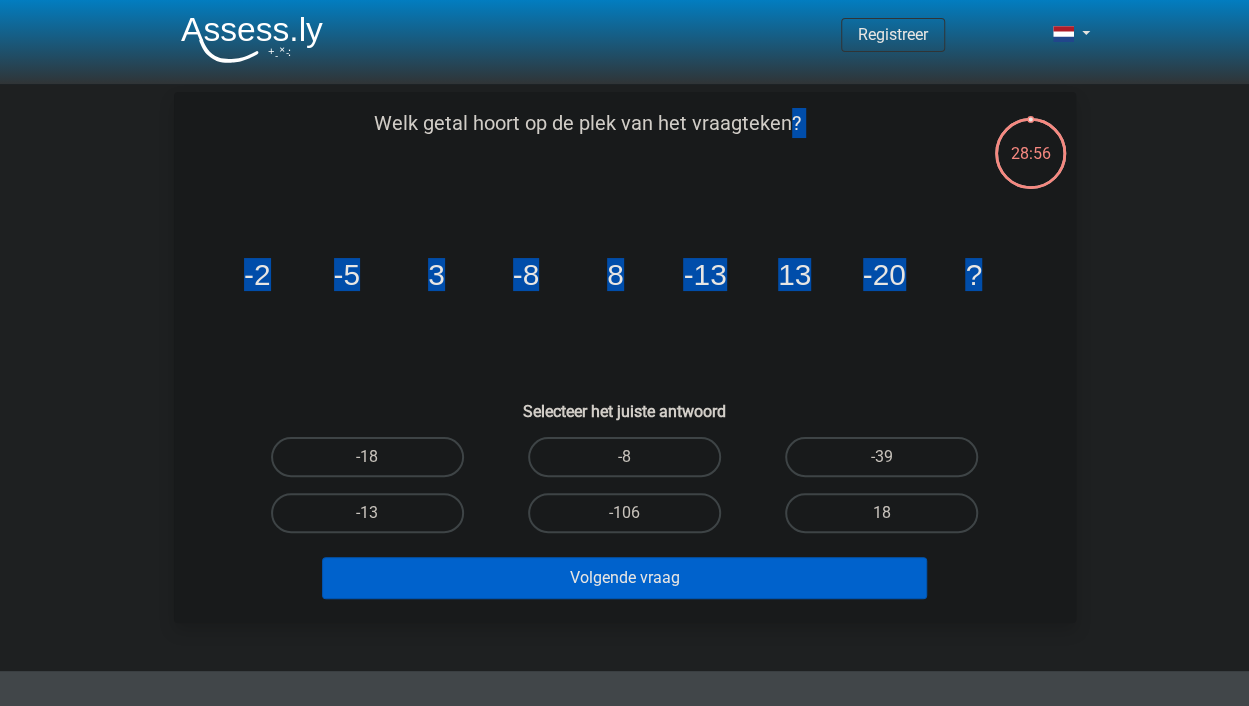 click on "Welk getal hoort op de plek van het vraagteken?" at bounding box center (587, 138) 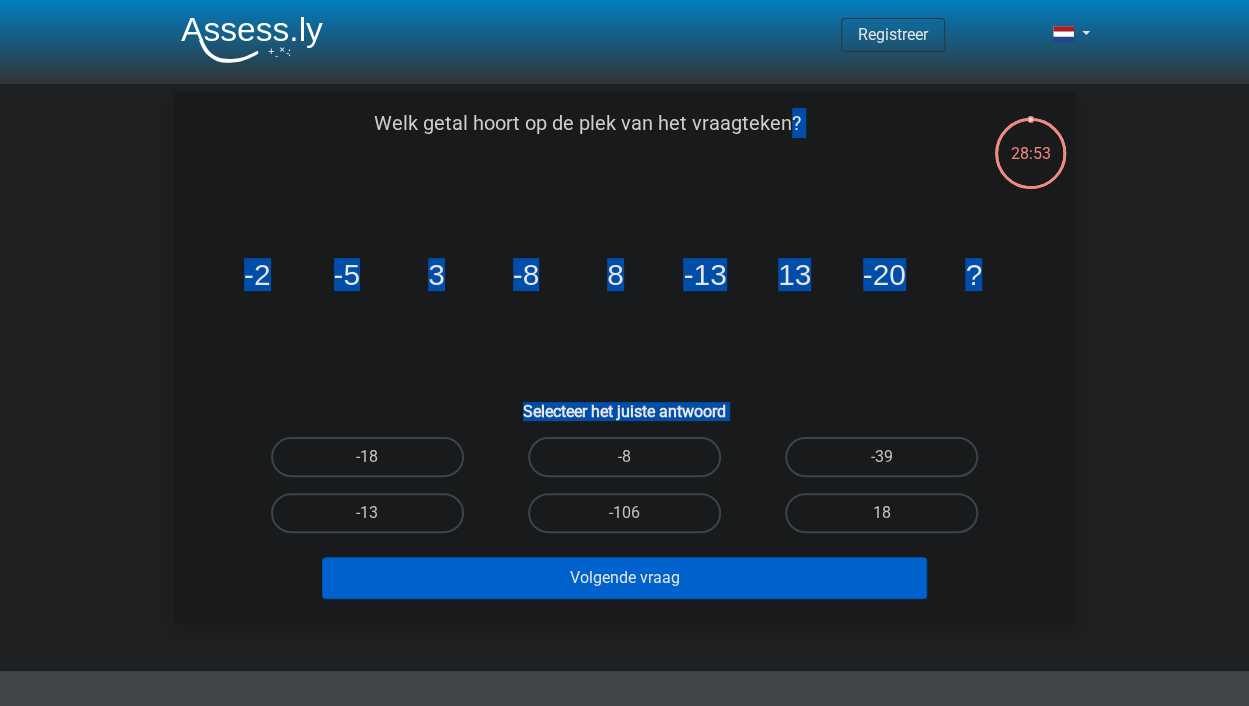 drag, startPoint x: 361, startPoint y: 116, endPoint x: 986, endPoint y: 584, distance: 780.80023 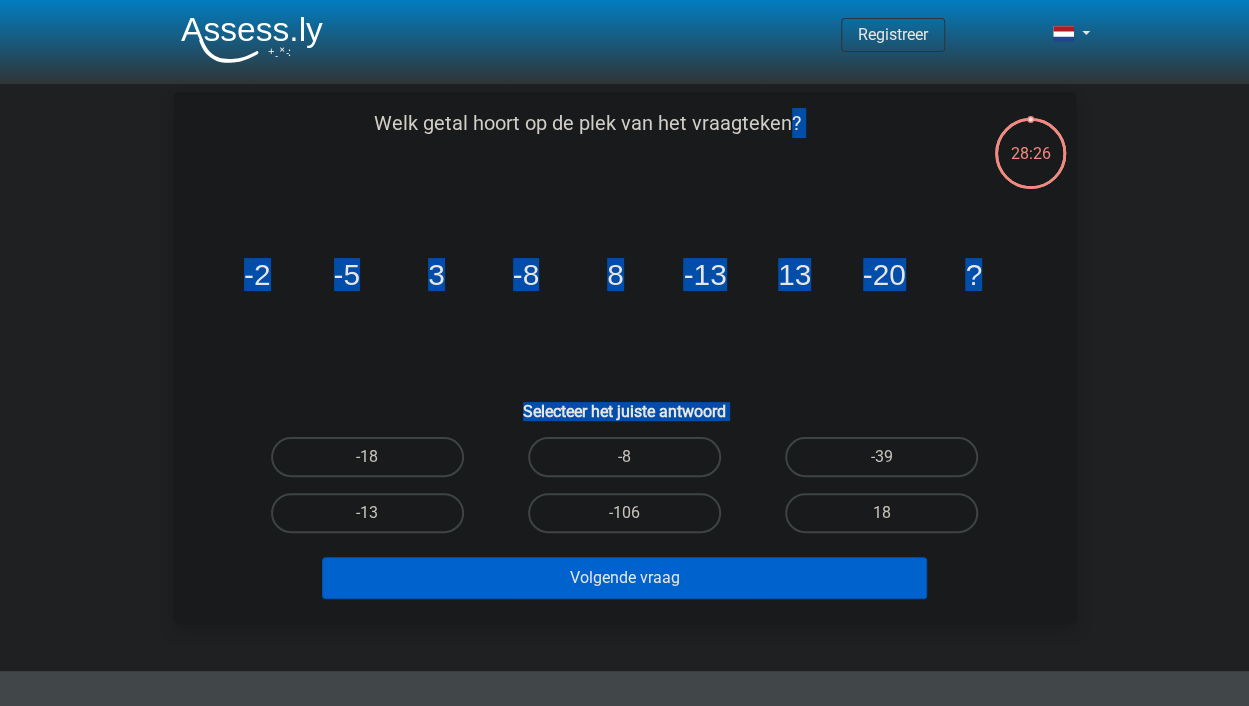 click on "image/svg+xml
-2
-5
3
-8
8
-13
13
-20
[QUESTION]" 